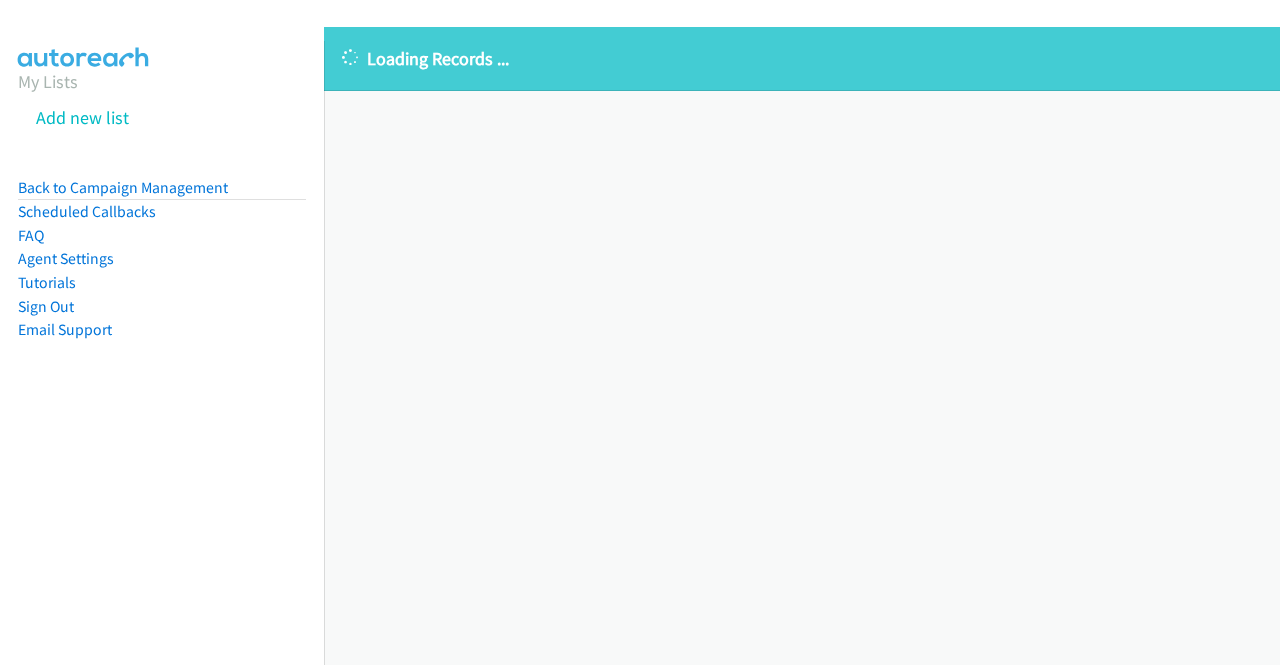 scroll, scrollTop: 0, scrollLeft: 0, axis: both 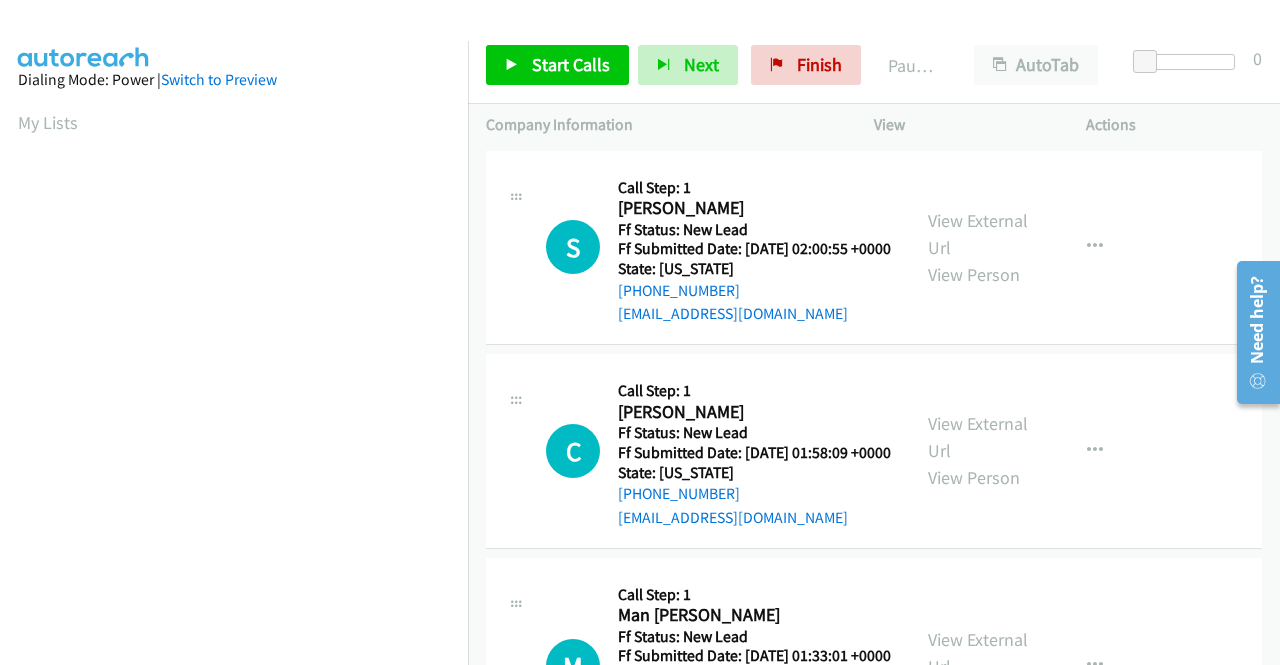 click on "S
Callback Scheduled
Call Step: 1
[PERSON_NAME]
America/Los_Angeles
Ff Status: New Lead
Ff Submitted Date: [DATE] 02:00:55 +0000
State: [US_STATE]
[PHONE_NUMBER]
[EMAIL_ADDRESS][DOMAIN_NAME]
Call was successful?
View External Url
View Person
View External Url
Email
Schedule/Manage Callback
Skip Call
Add to do not call list" at bounding box center [874, 248] 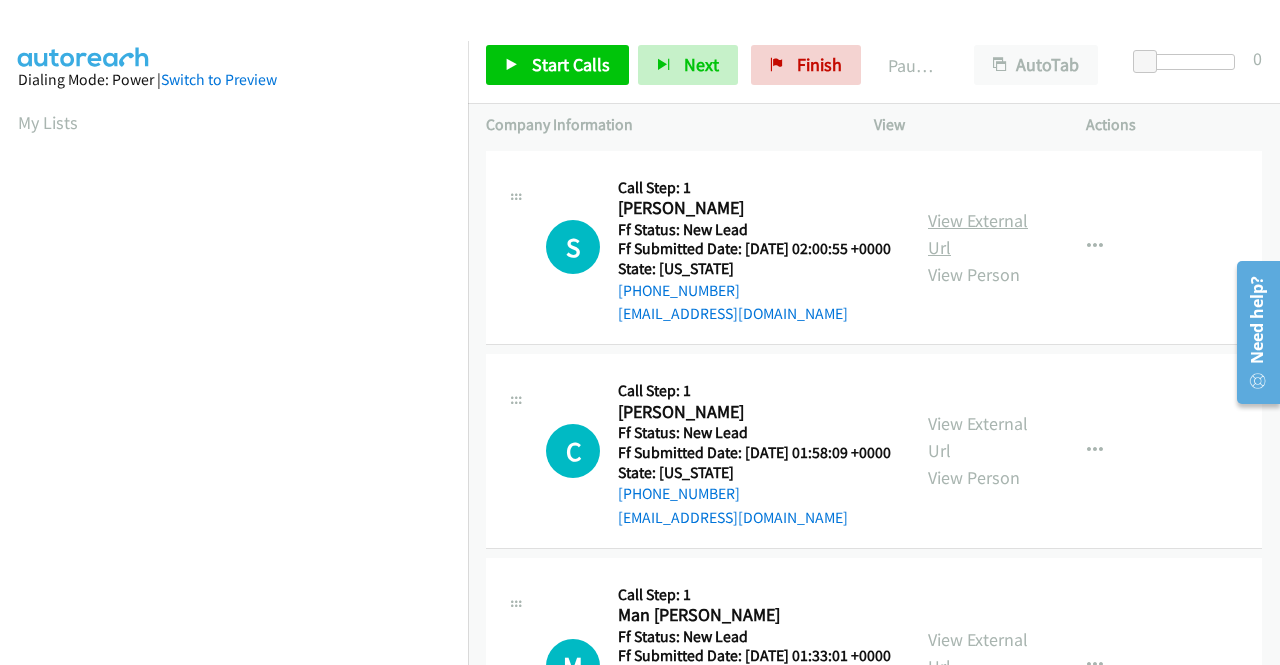 click on "View External Url" at bounding box center (978, 234) 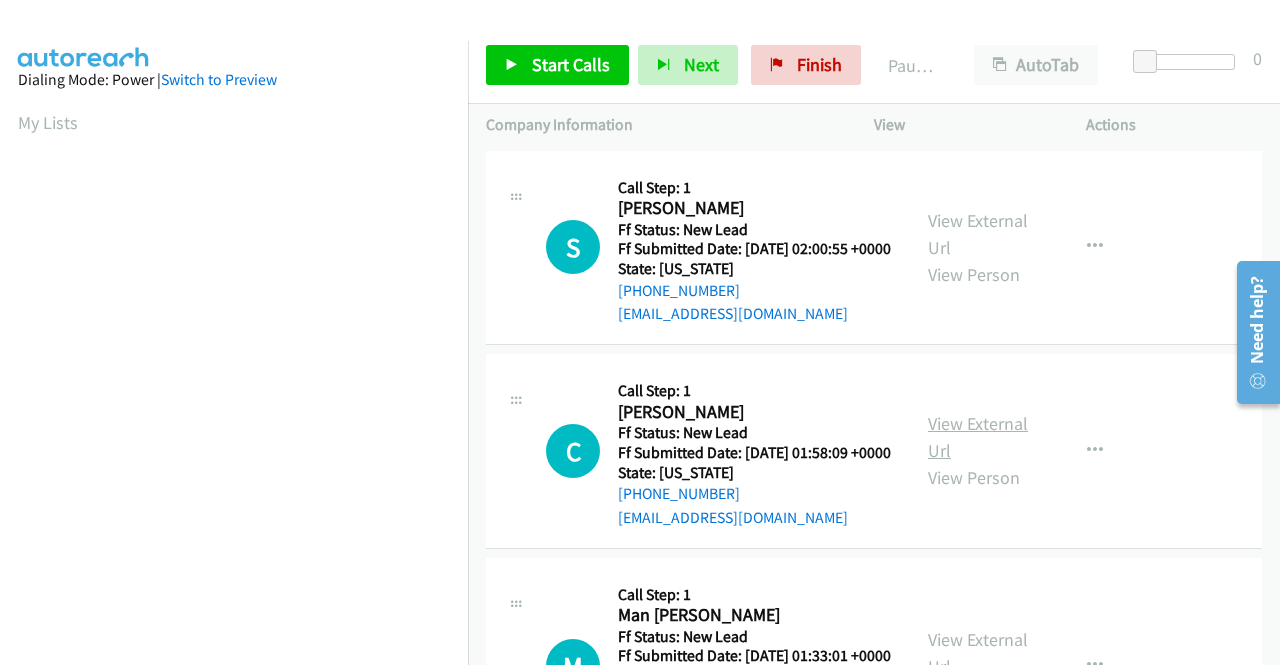 click on "View External Url" at bounding box center [978, 437] 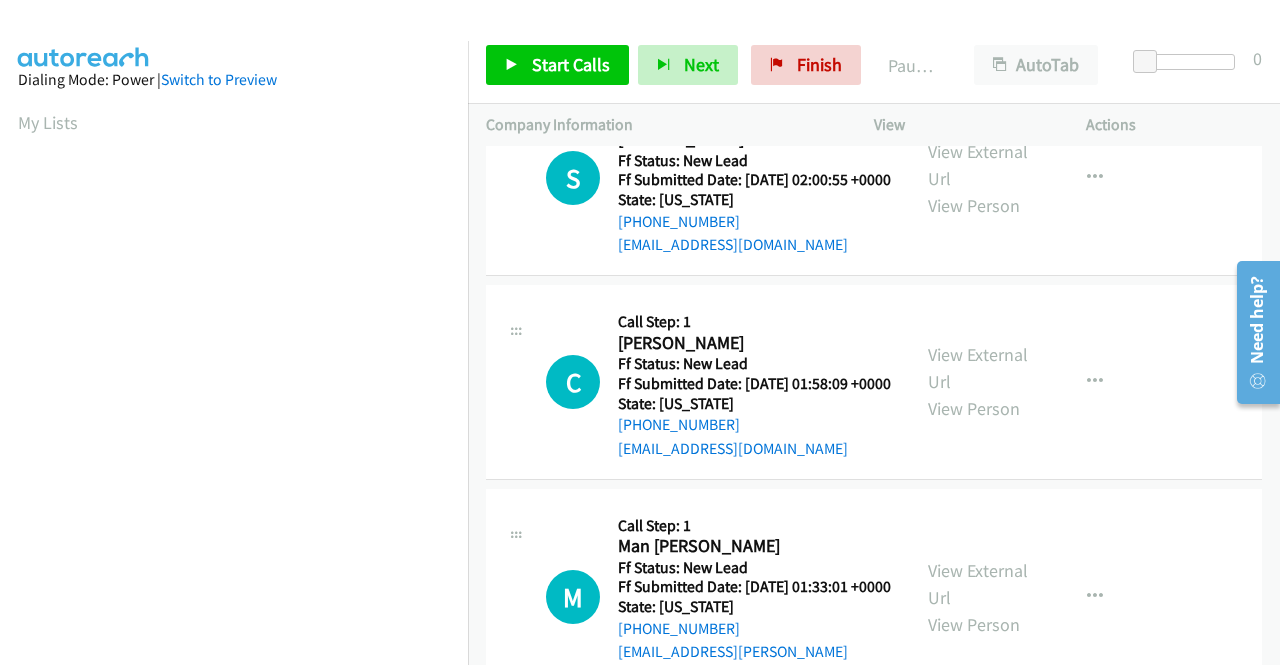 scroll, scrollTop: 100, scrollLeft: 0, axis: vertical 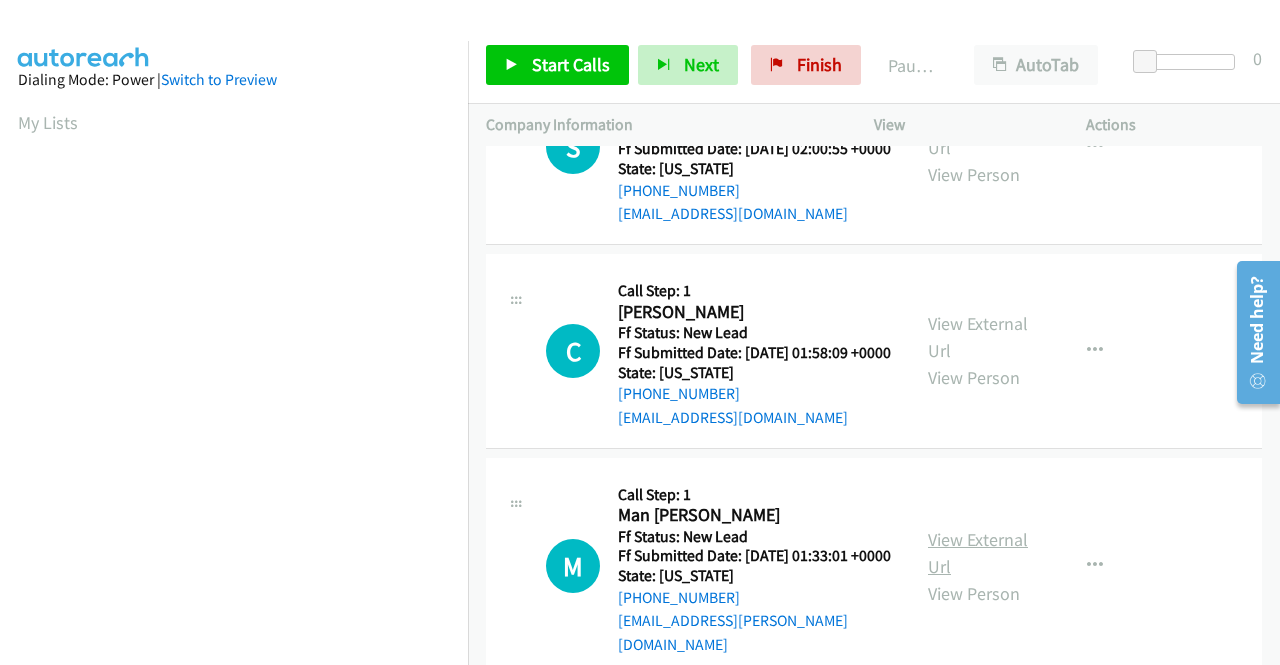 click on "View External Url" at bounding box center [978, 553] 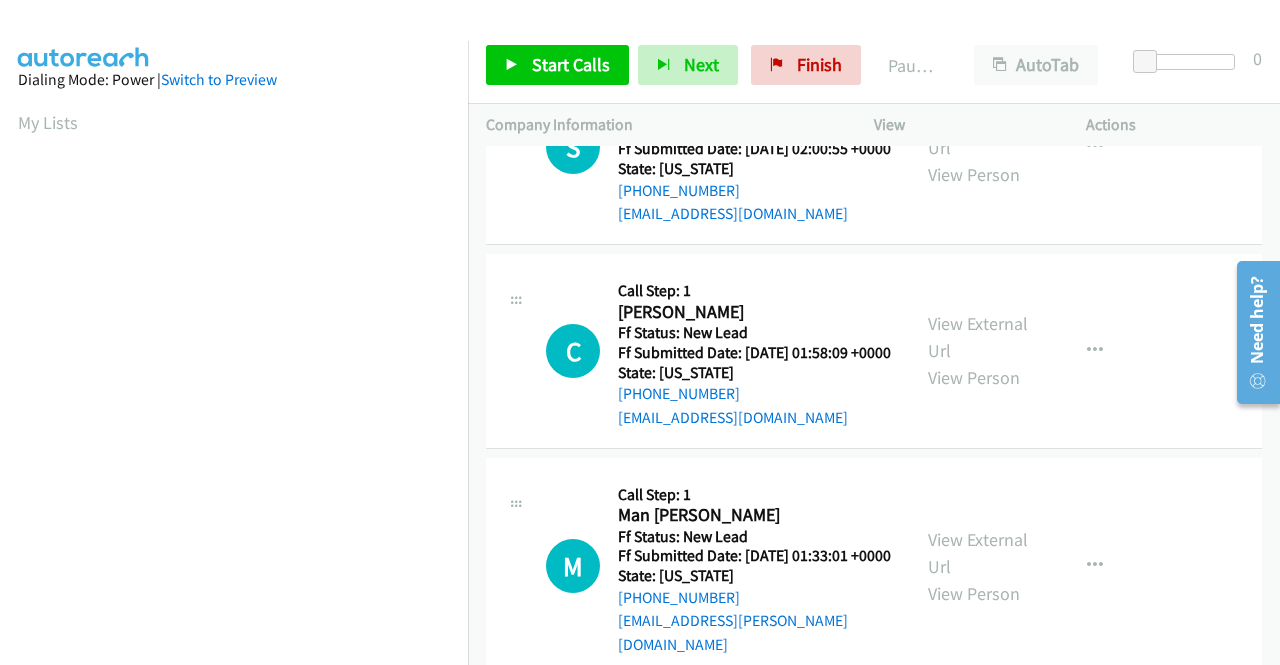 click on "C
Callback Scheduled
Call Step: 1
[PERSON_NAME]
America/Phoenix
Ff Status: New Lead
Ff Submitted Date: [DATE] 01:58:09 +0000
State: [US_STATE]
[PHONE_NUMBER]
[EMAIL_ADDRESS][DOMAIN_NAME]
Call was successful?
View External Url
View Person
View External Url
Email
Schedule/Manage Callback
Skip Call
Add to do not call list" at bounding box center [874, 351] 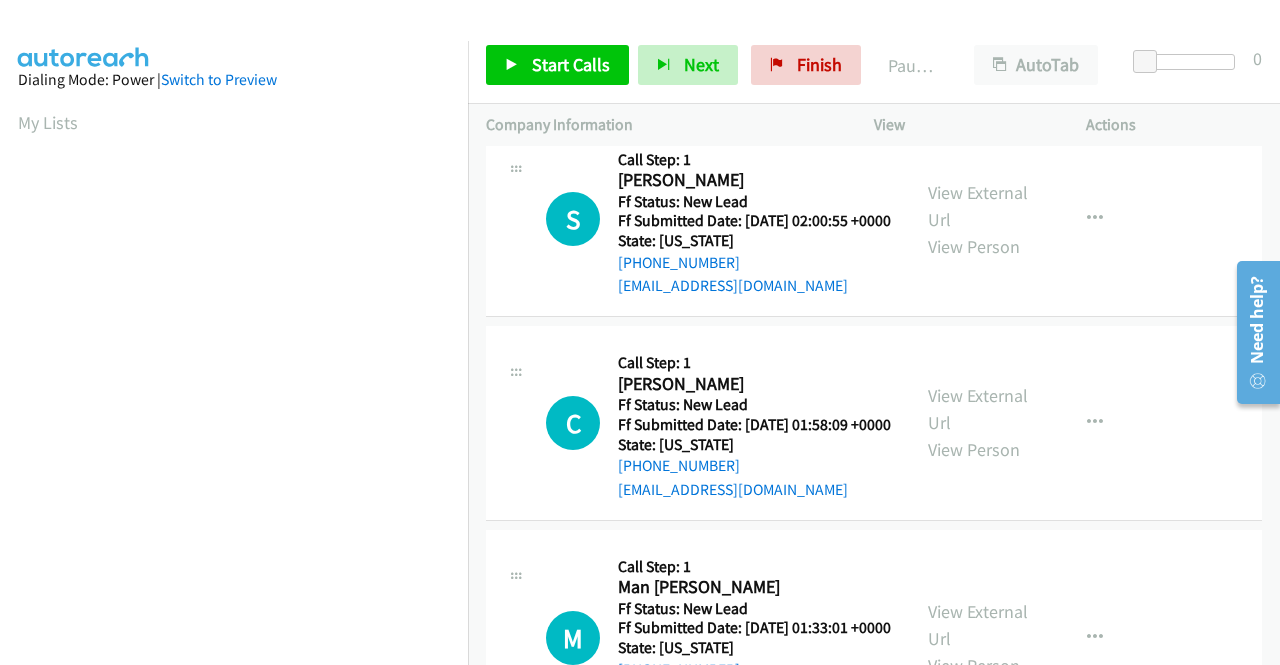 scroll, scrollTop: 0, scrollLeft: 0, axis: both 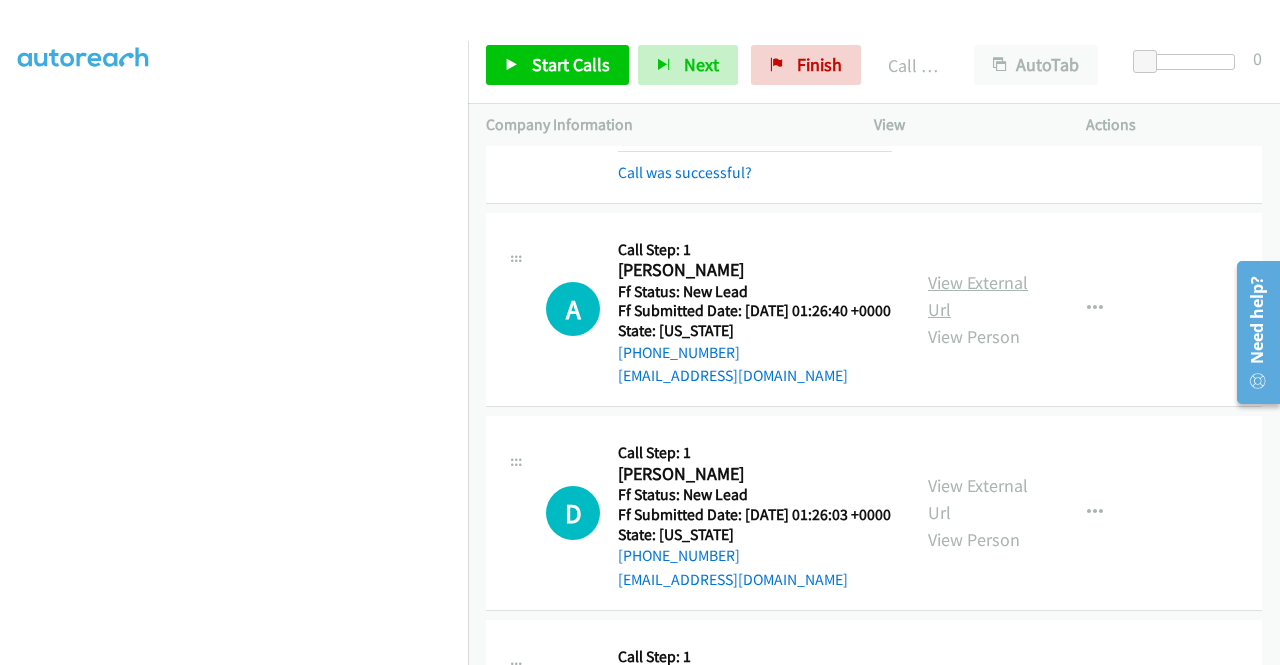 click on "View External Url
View Person" at bounding box center [980, 309] 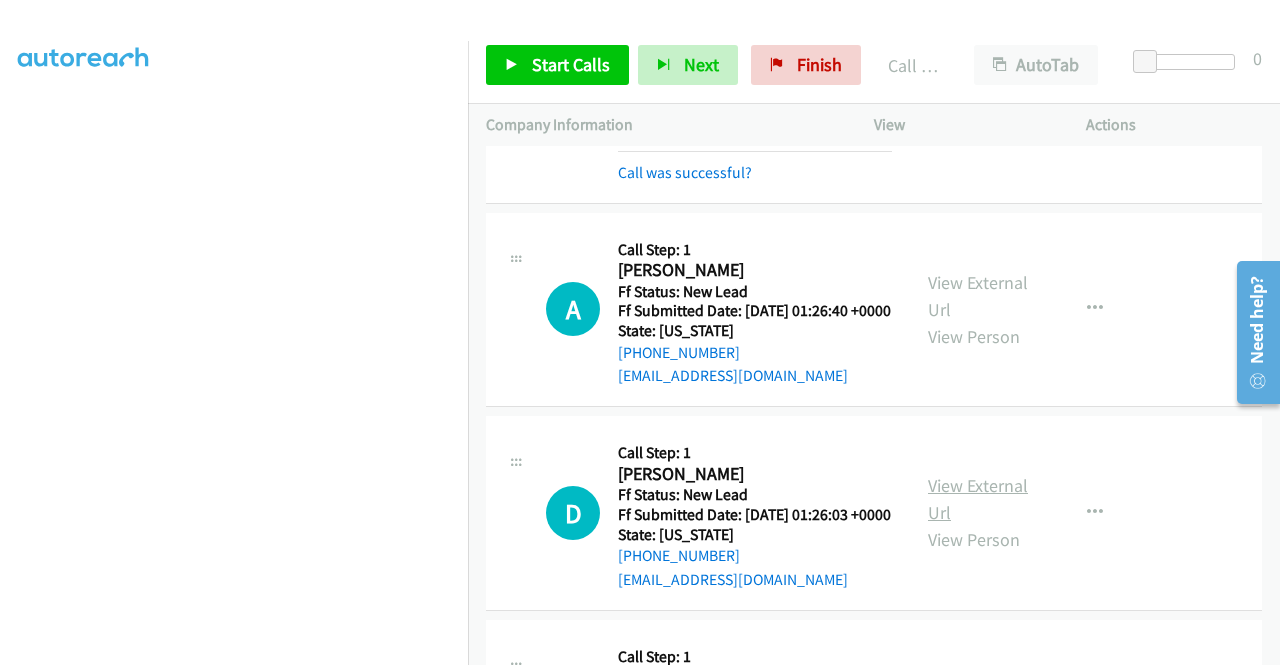 click on "View External Url" at bounding box center (978, 499) 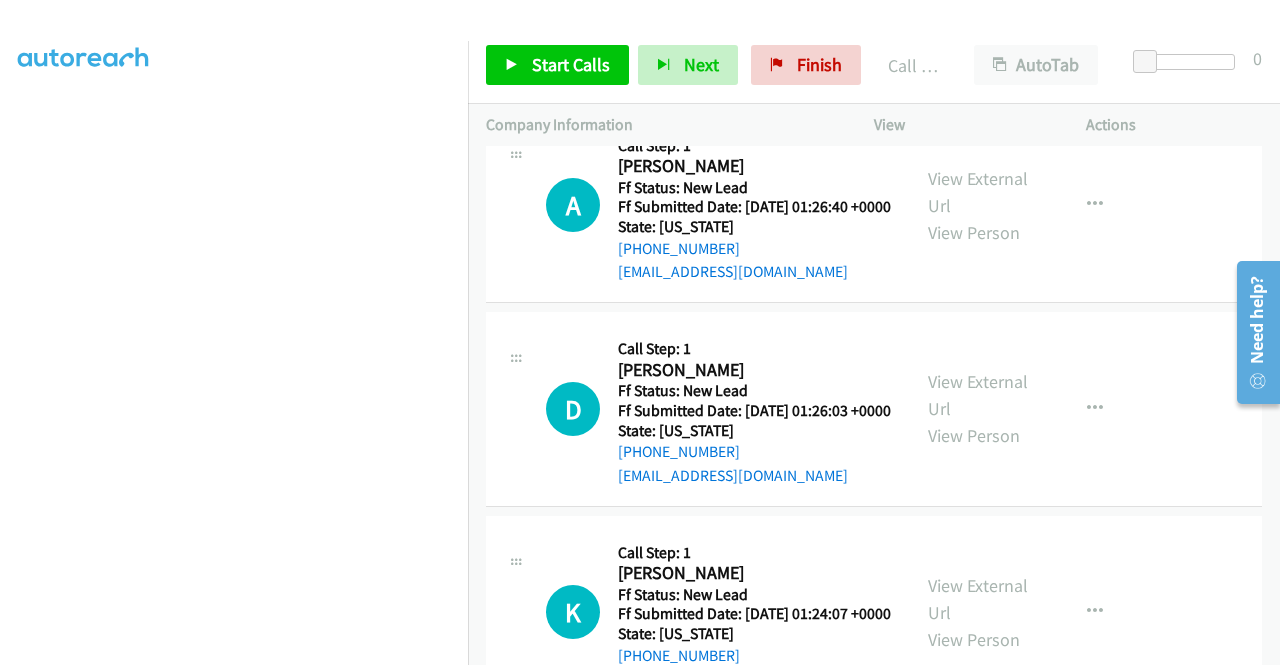scroll, scrollTop: 900, scrollLeft: 0, axis: vertical 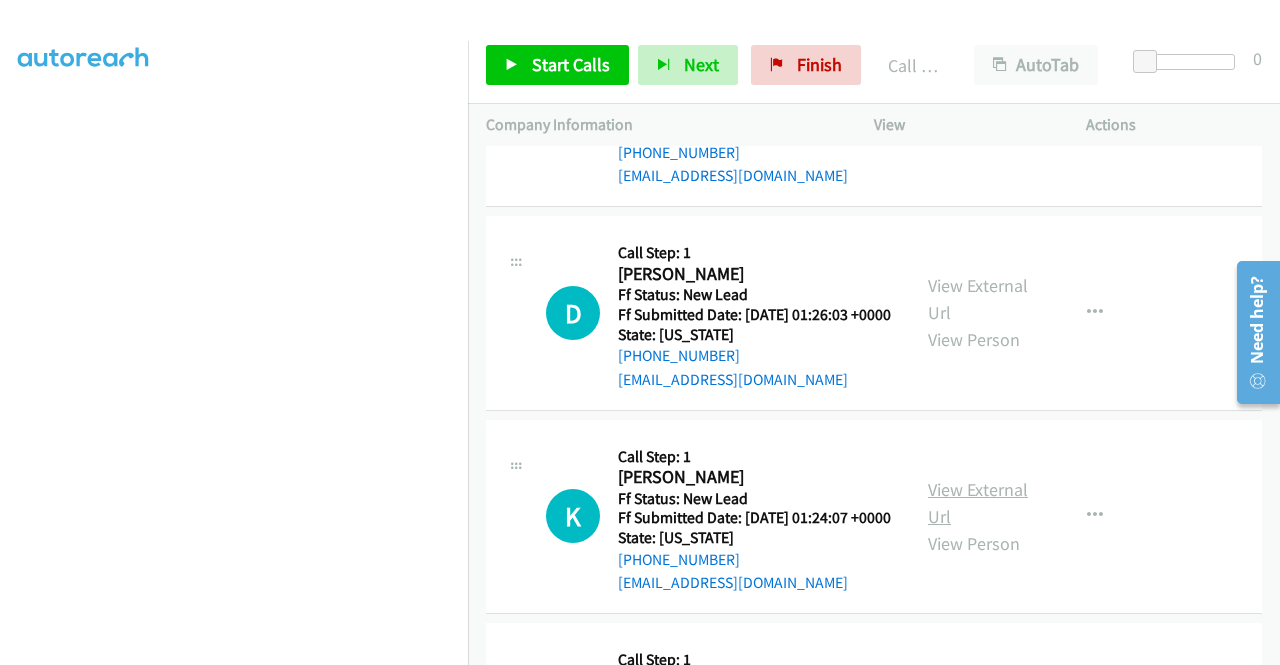click on "View External Url" at bounding box center [978, 503] 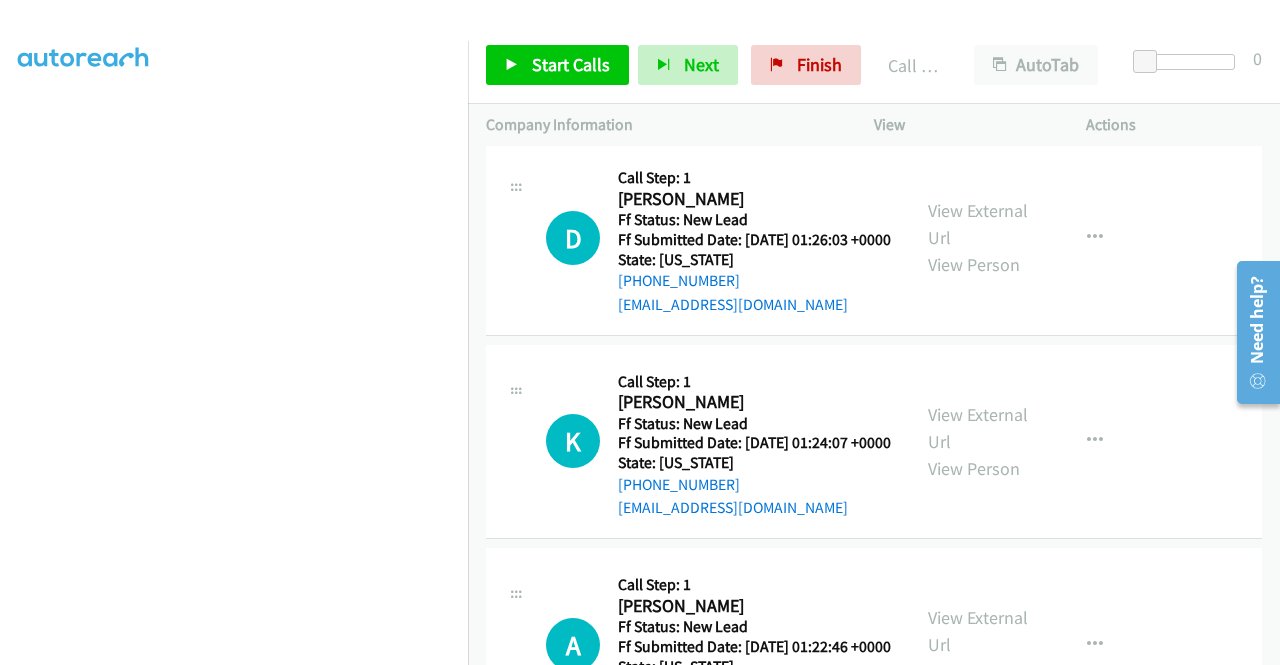 scroll, scrollTop: 1100, scrollLeft: 0, axis: vertical 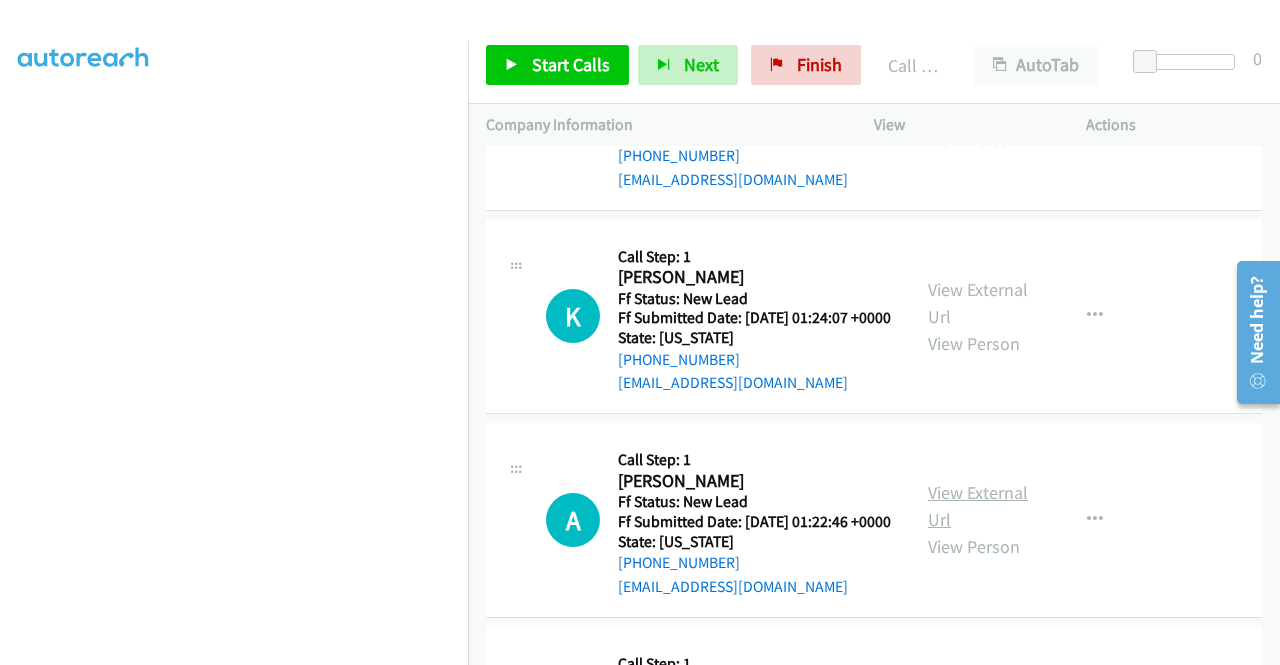 click on "View External Url" at bounding box center [978, 506] 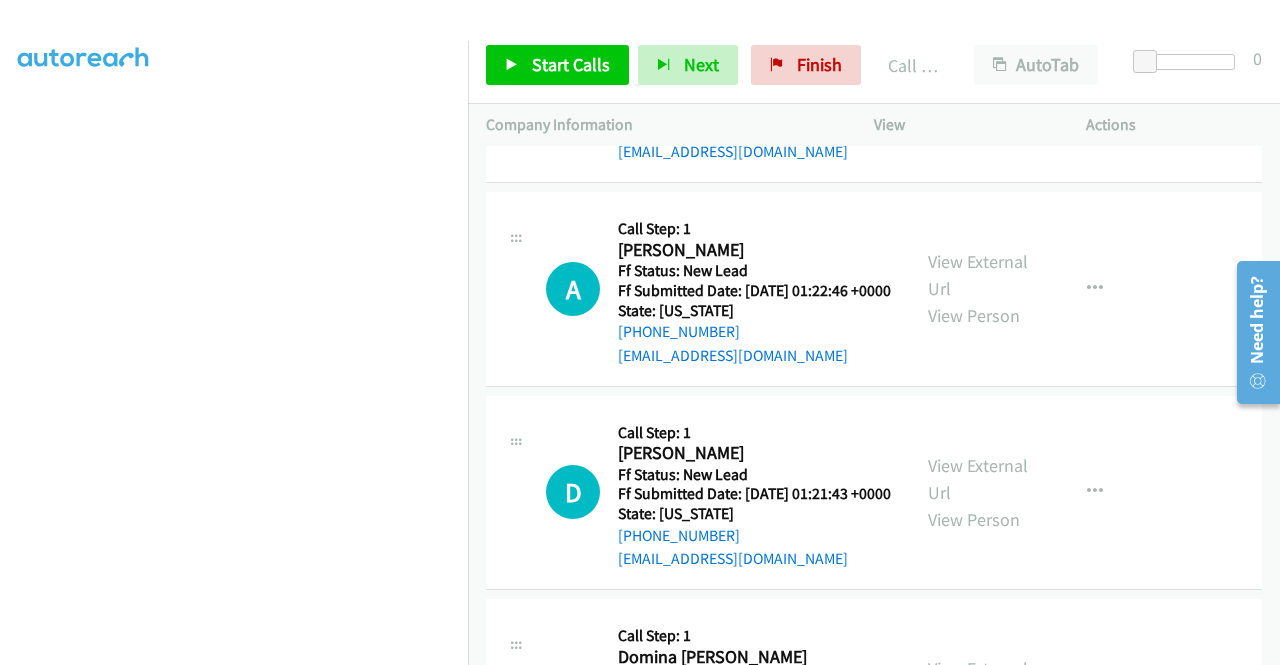 scroll, scrollTop: 1400, scrollLeft: 0, axis: vertical 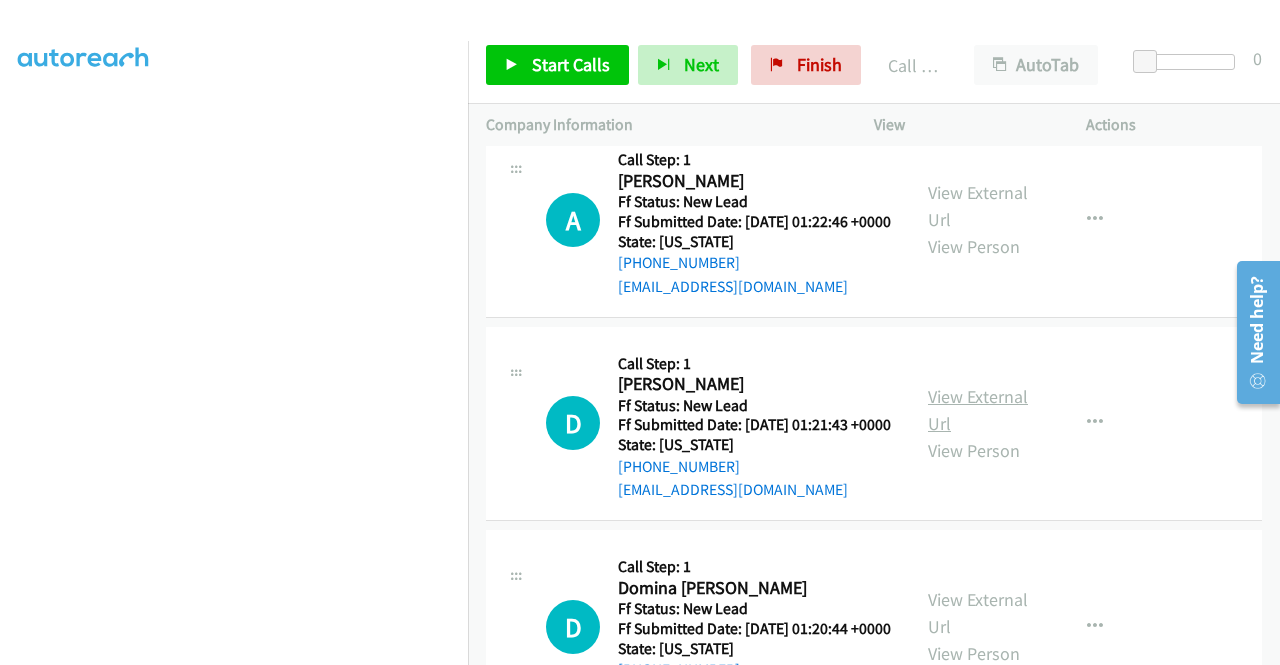click on "View External Url" at bounding box center [978, 410] 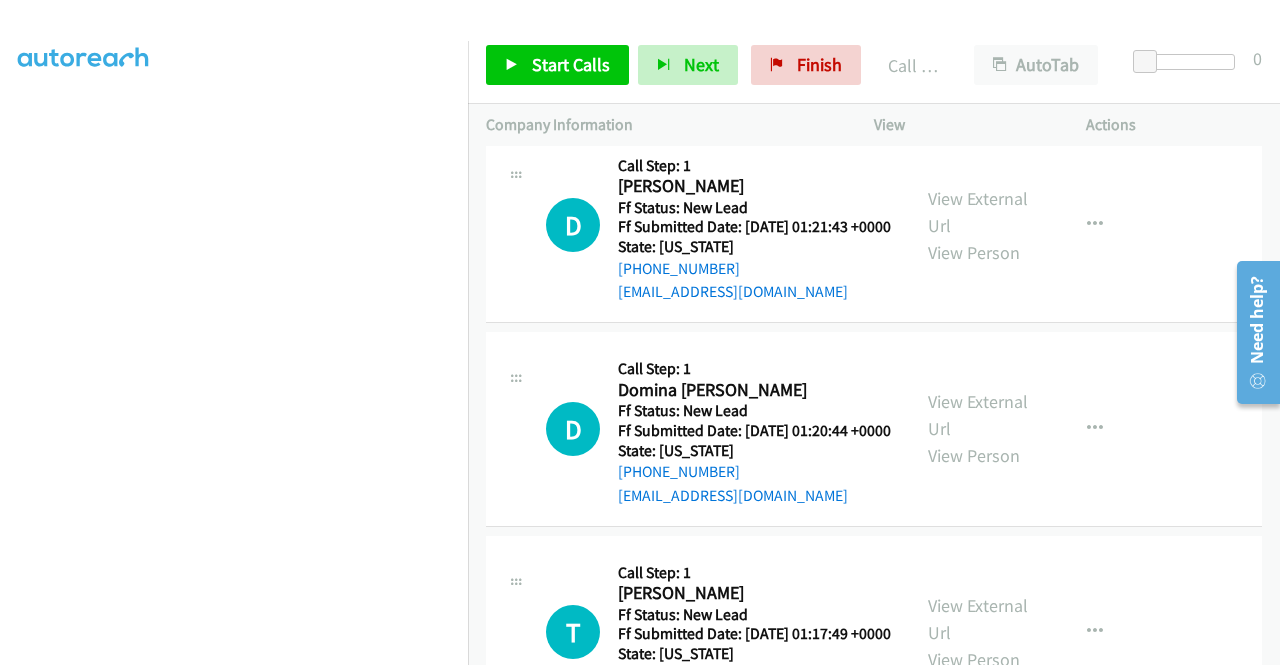 scroll, scrollTop: 1600, scrollLeft: 0, axis: vertical 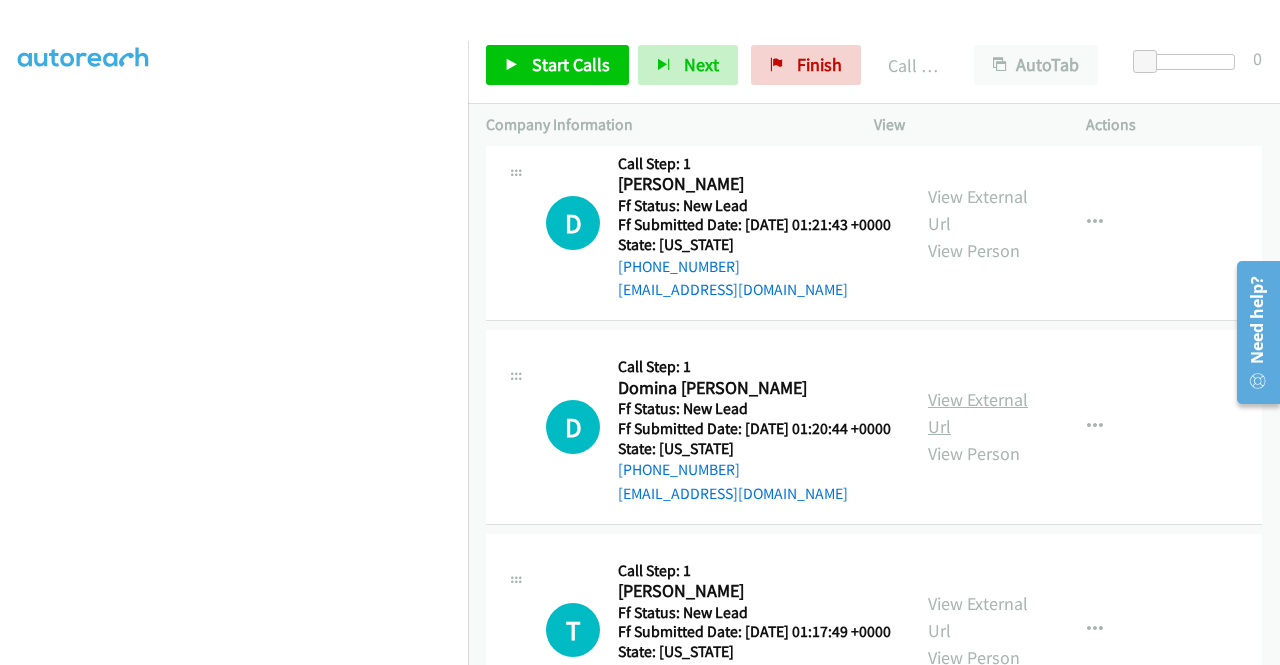 click on "View External Url" at bounding box center (978, 413) 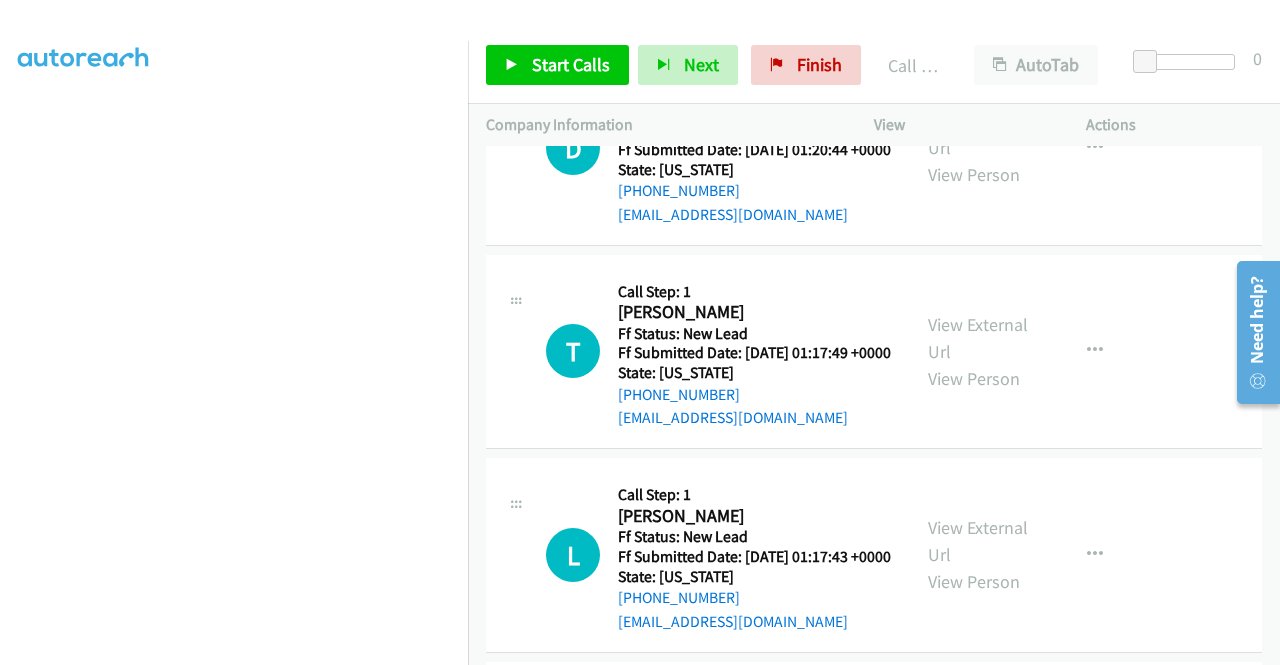 scroll, scrollTop: 1700, scrollLeft: 0, axis: vertical 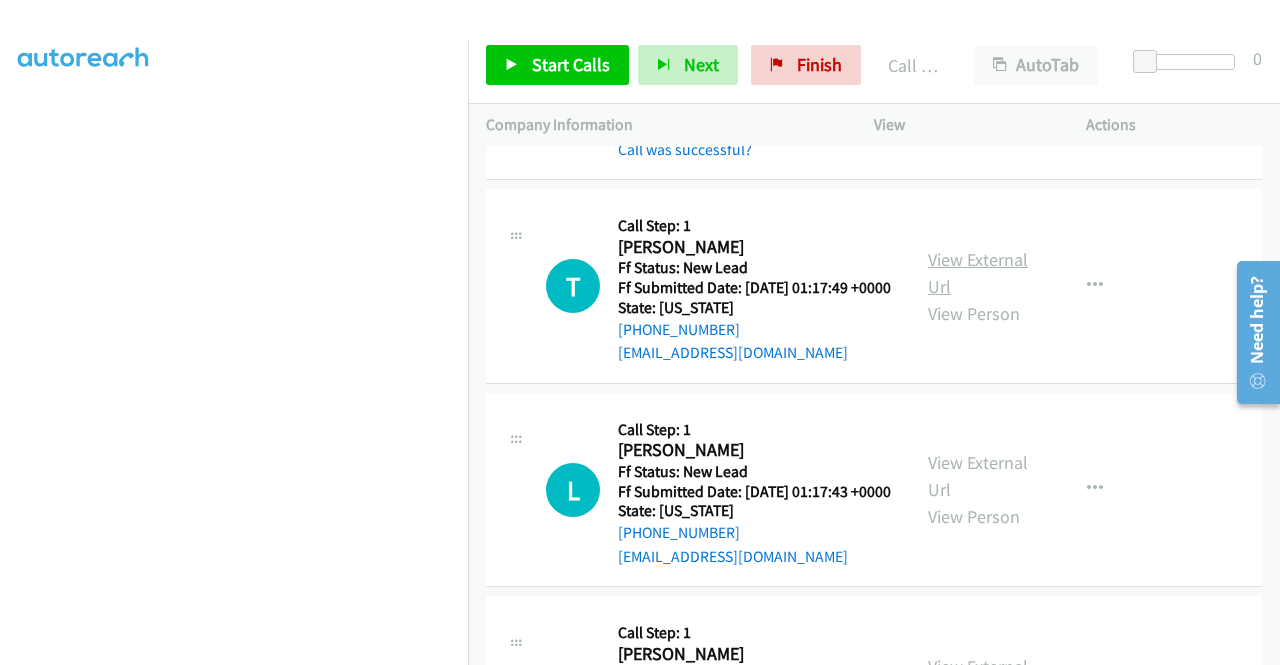 click on "View External Url" at bounding box center [978, 273] 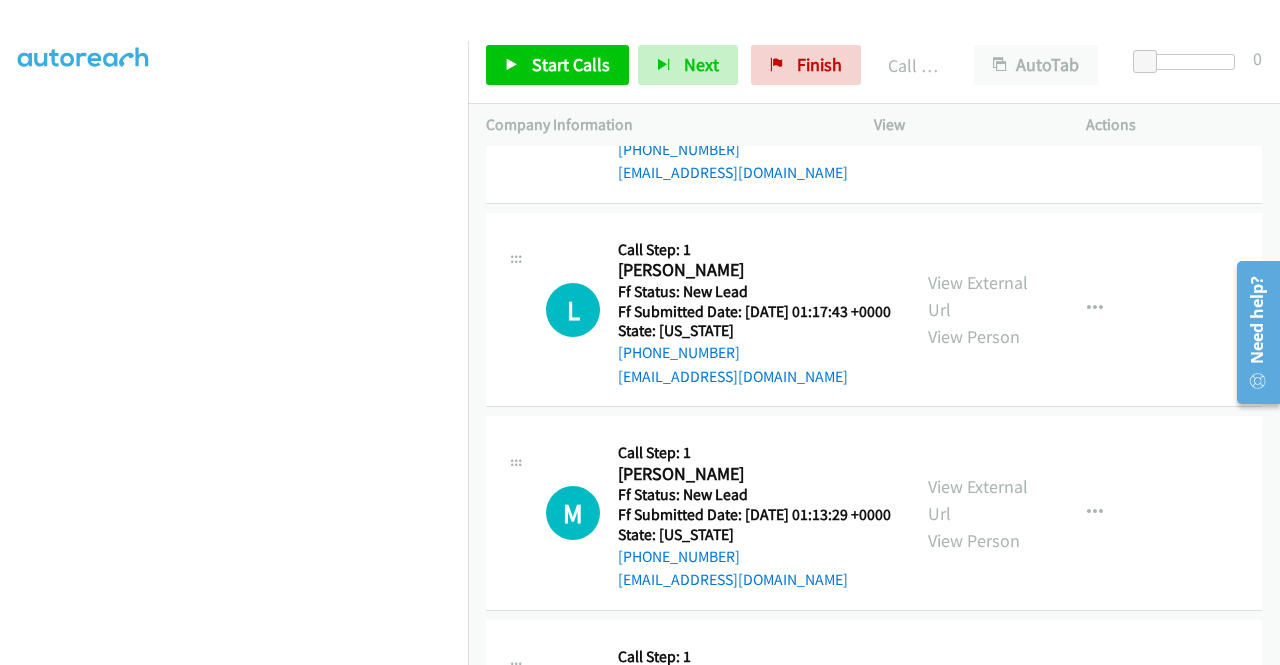 scroll, scrollTop: 2400, scrollLeft: 0, axis: vertical 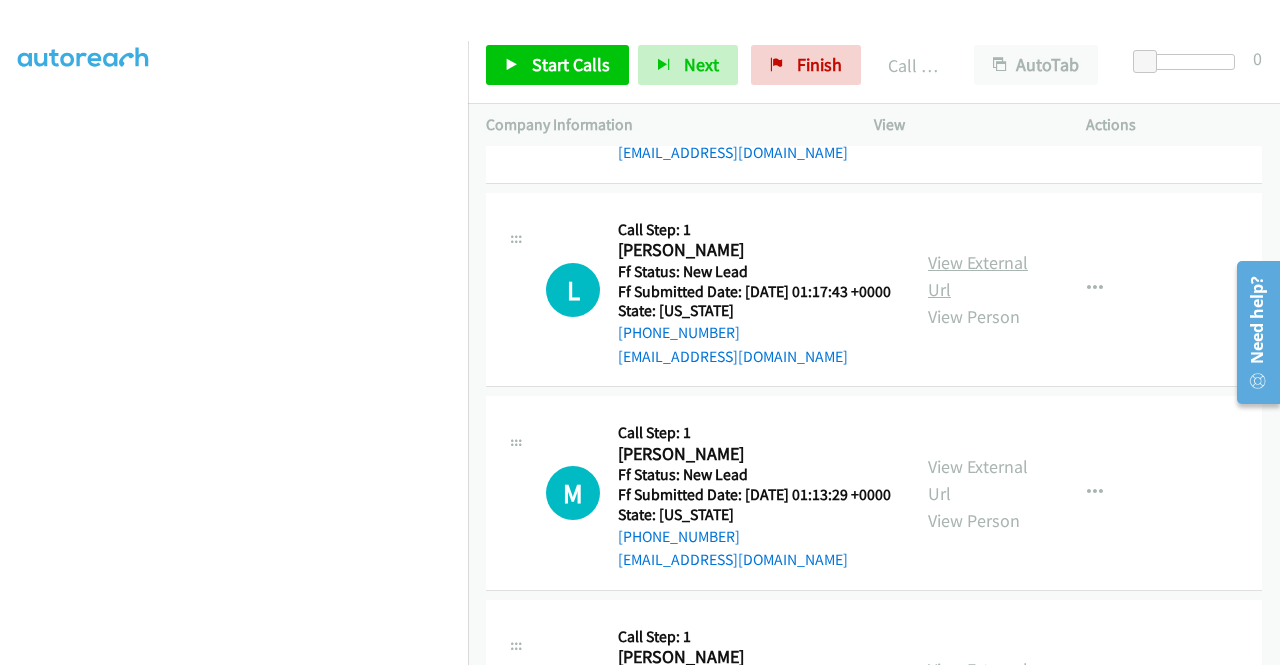 click on "View External Url" at bounding box center (978, 276) 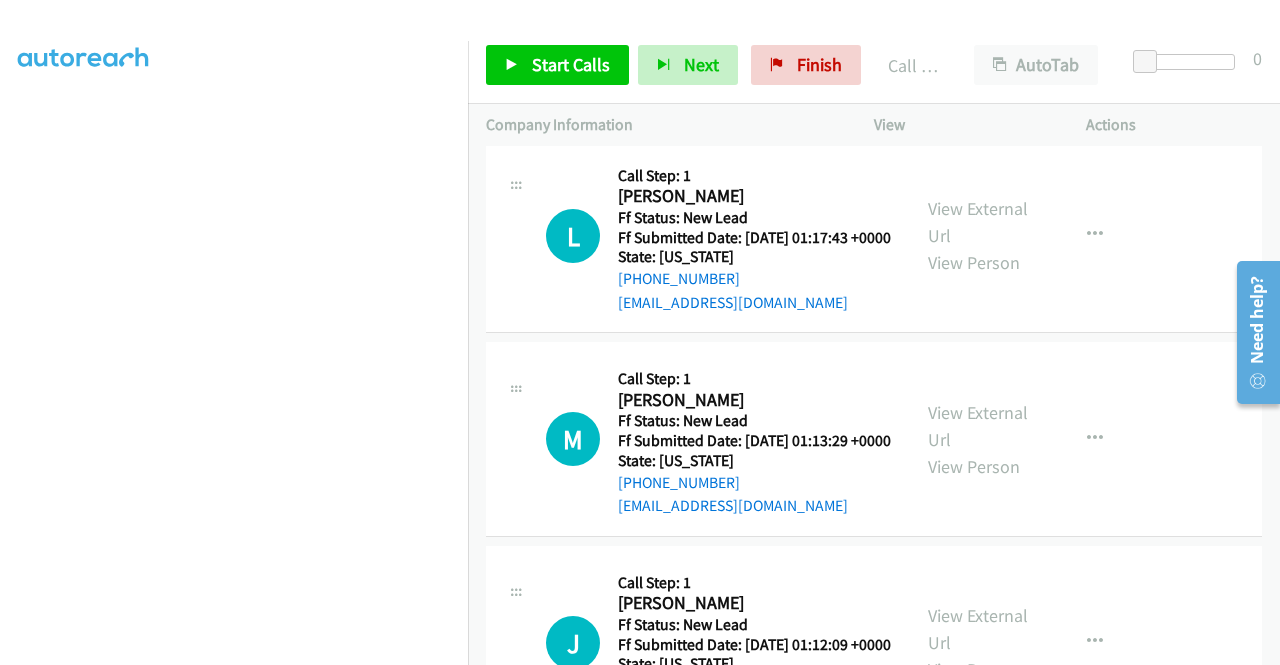 scroll, scrollTop: 2500, scrollLeft: 0, axis: vertical 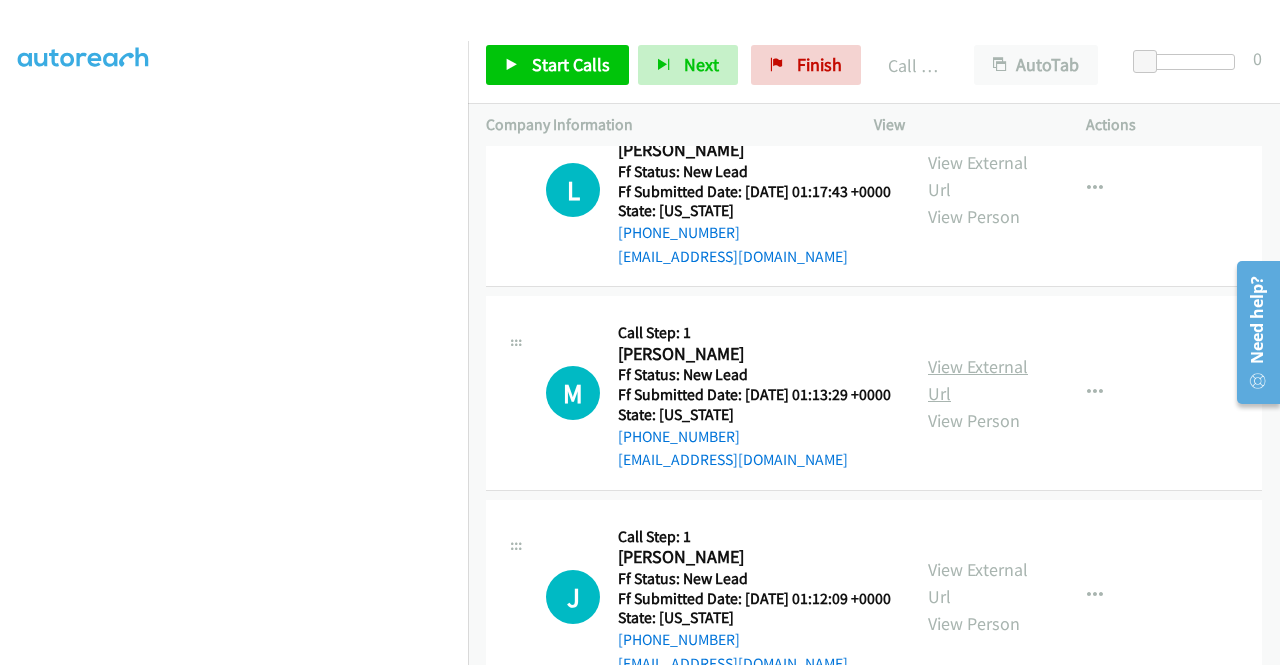 click on "View External Url" at bounding box center (978, 380) 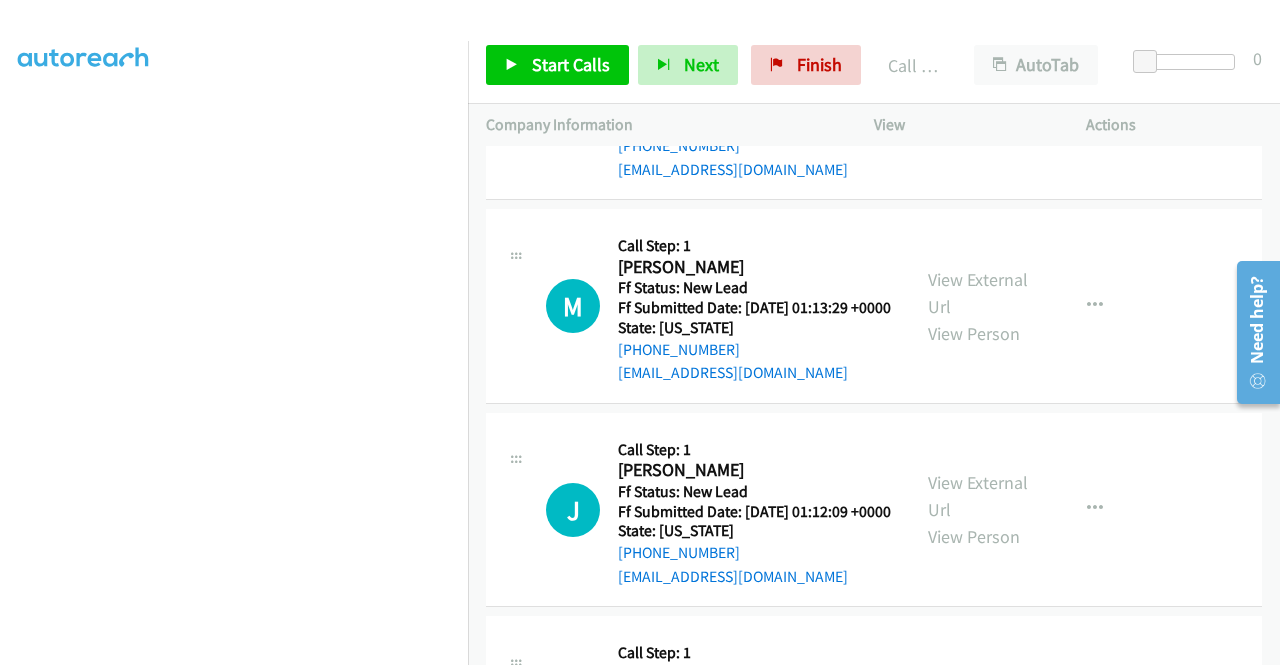 scroll, scrollTop: 2700, scrollLeft: 0, axis: vertical 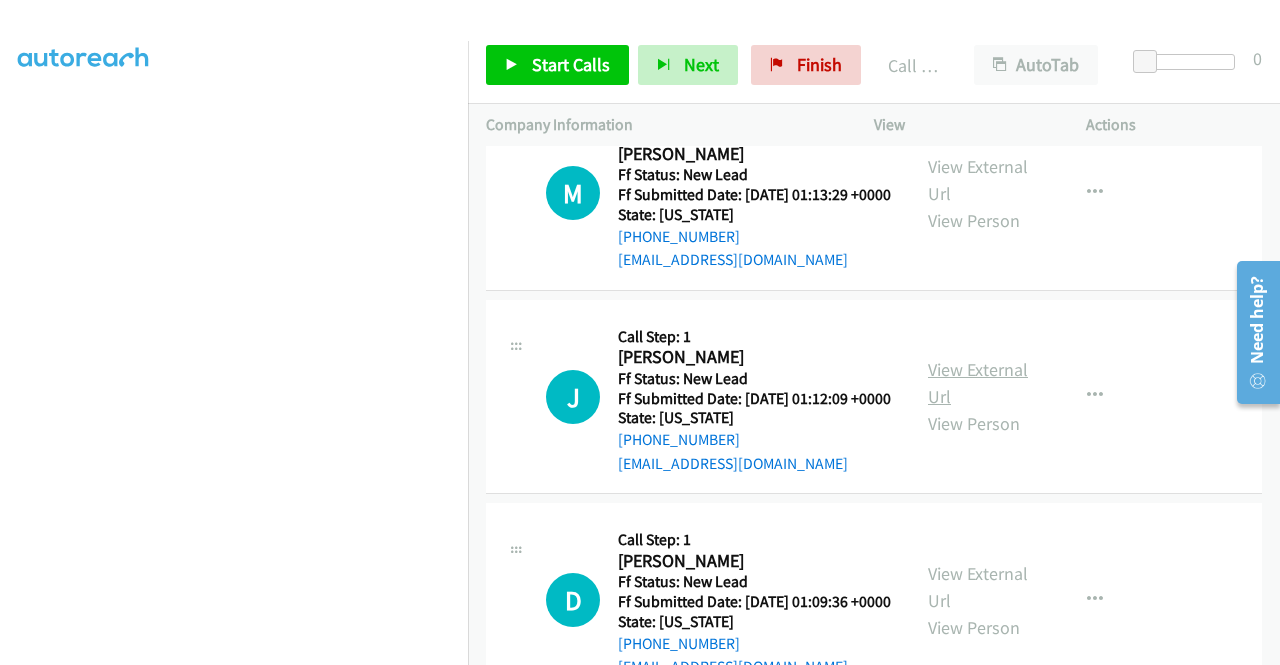 click on "View External Url" at bounding box center [978, 383] 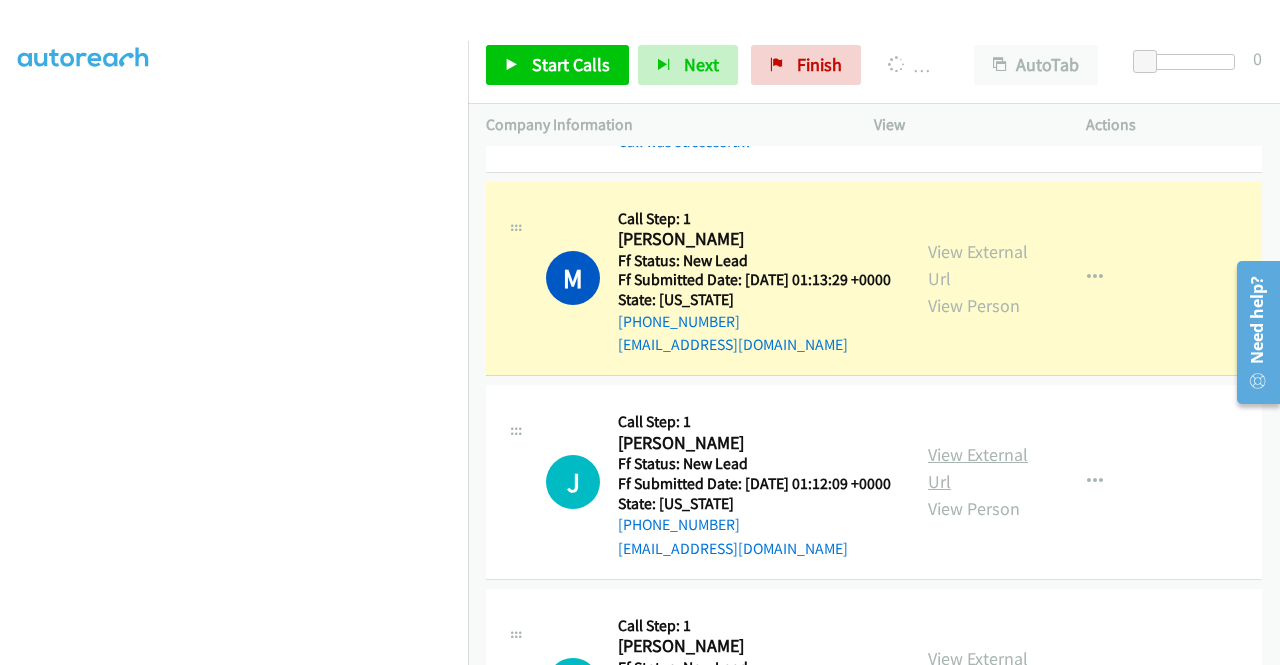 scroll, scrollTop: 456, scrollLeft: 0, axis: vertical 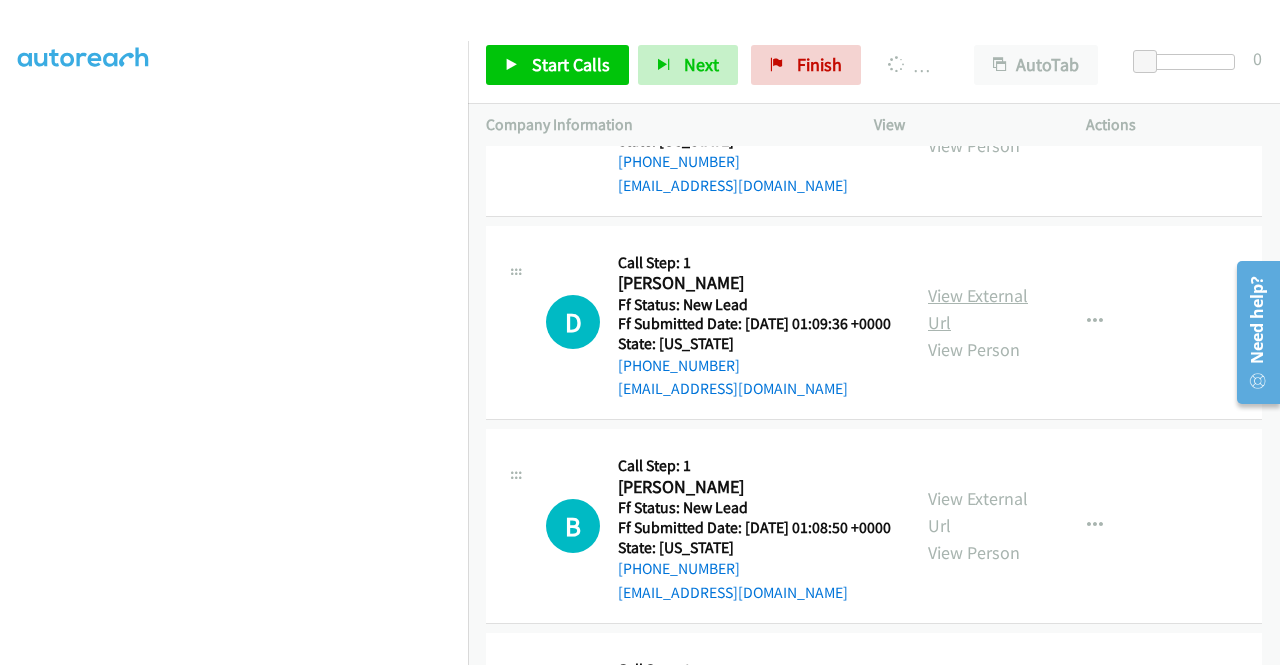 click on "View External Url" at bounding box center [978, 309] 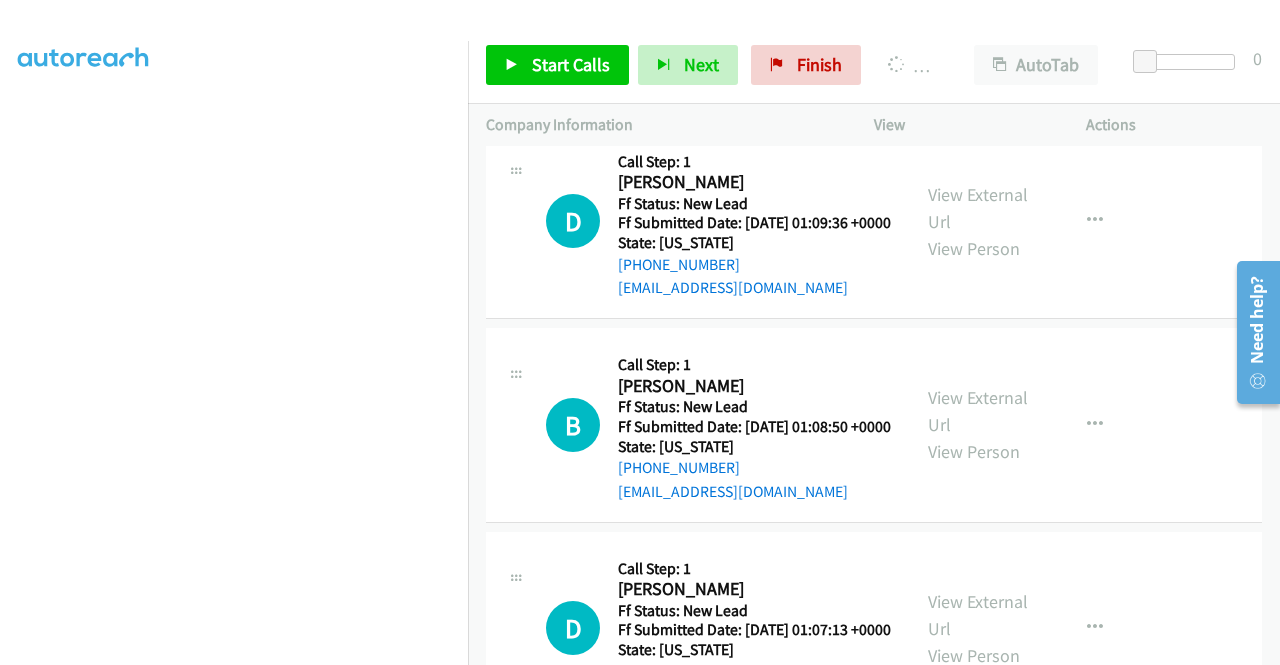 scroll, scrollTop: 3263, scrollLeft: 0, axis: vertical 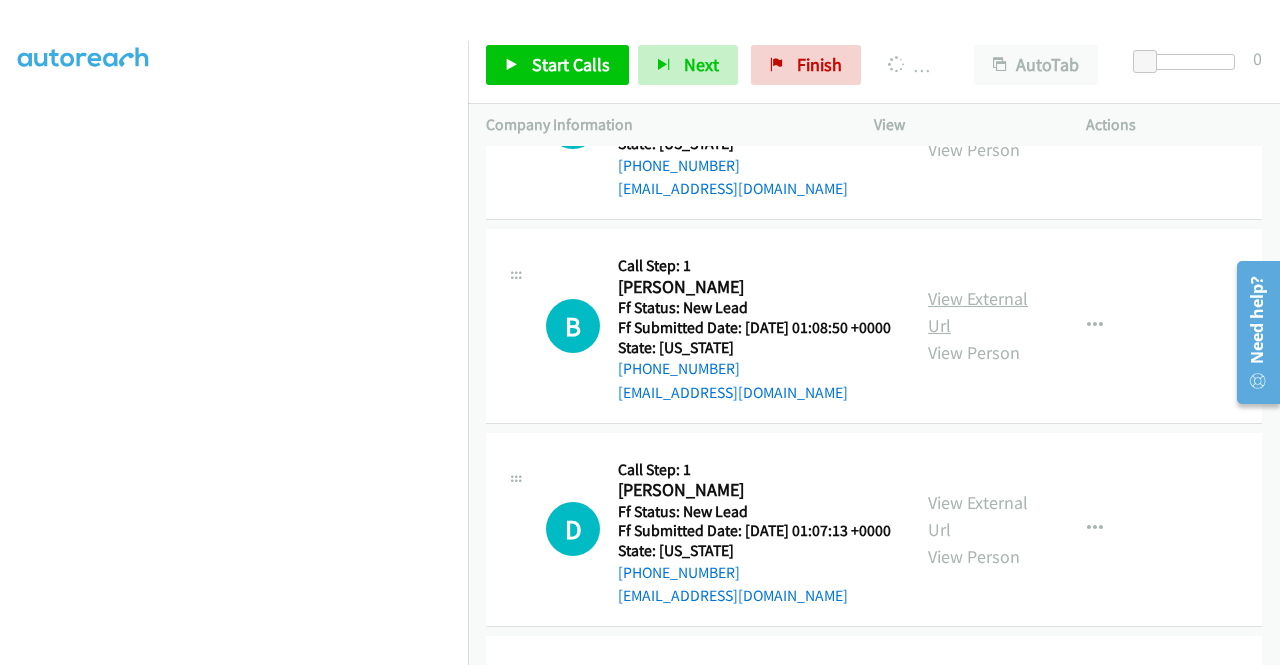 click on "View External Url" at bounding box center (978, 312) 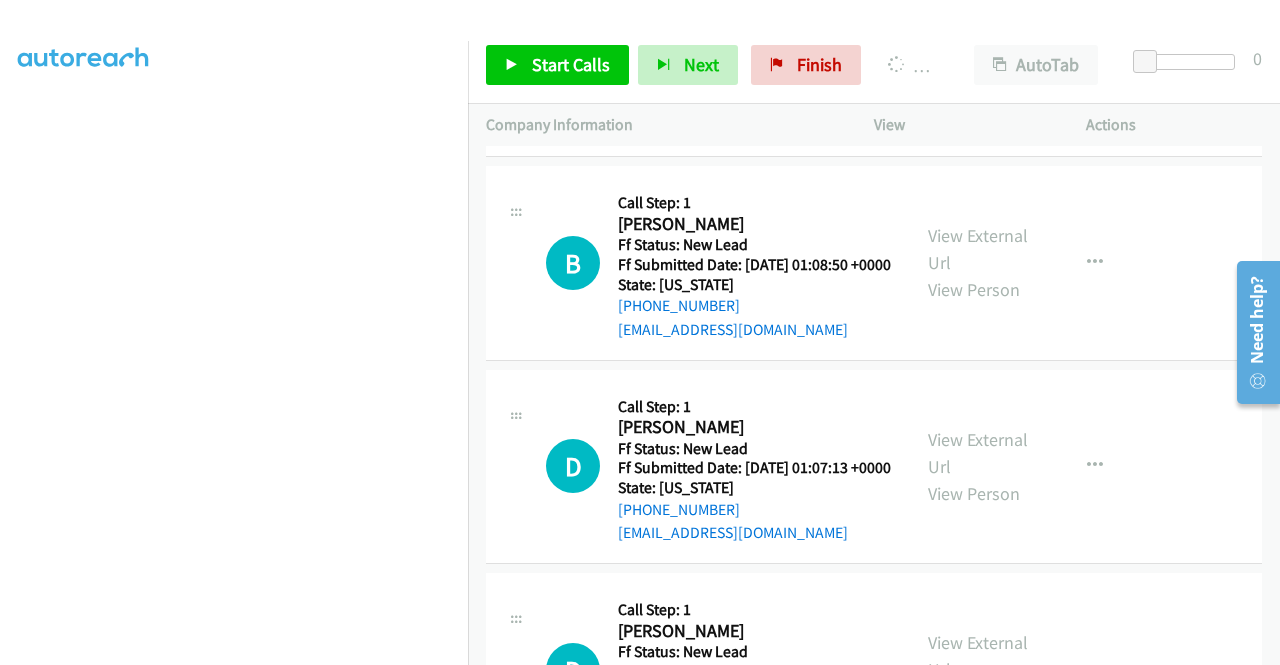 scroll, scrollTop: 3463, scrollLeft: 0, axis: vertical 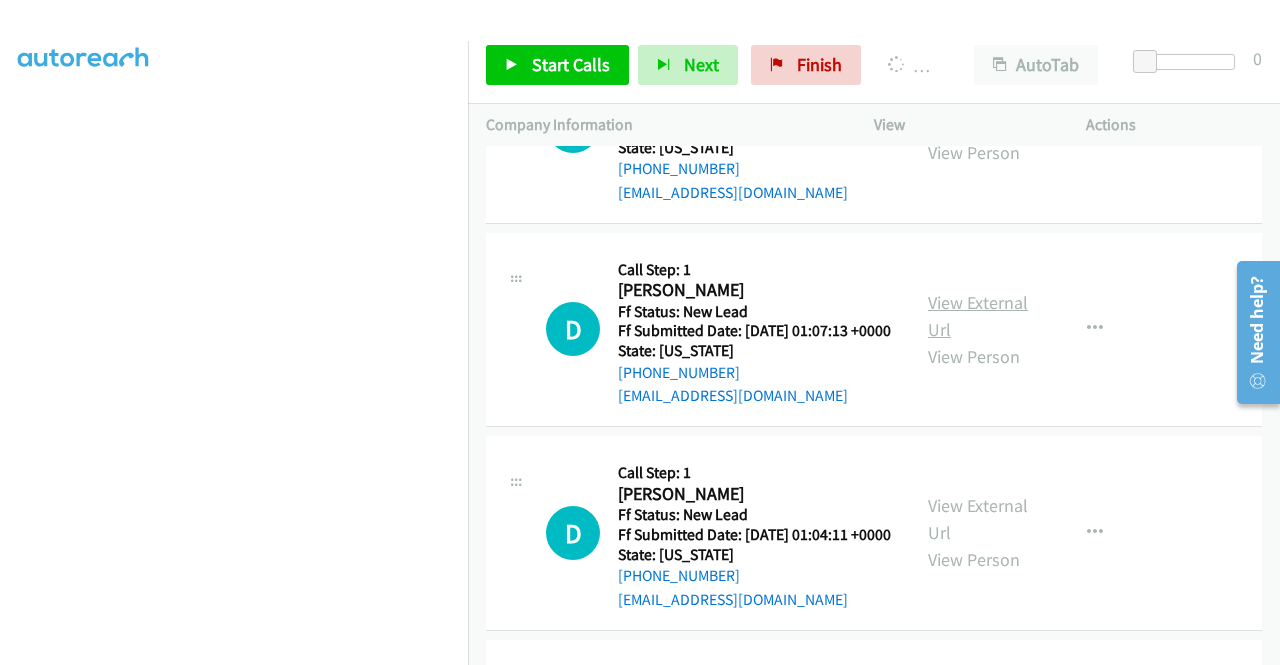 click on "View External Url" at bounding box center [978, 316] 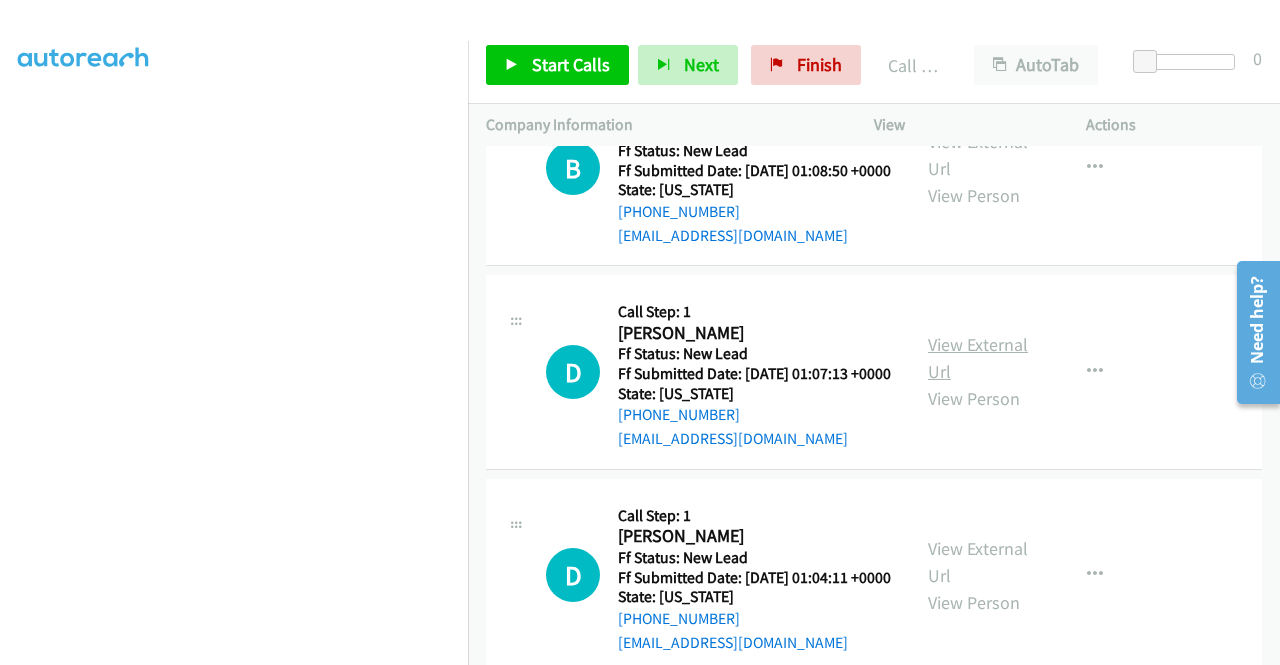 scroll, scrollTop: 456, scrollLeft: 0, axis: vertical 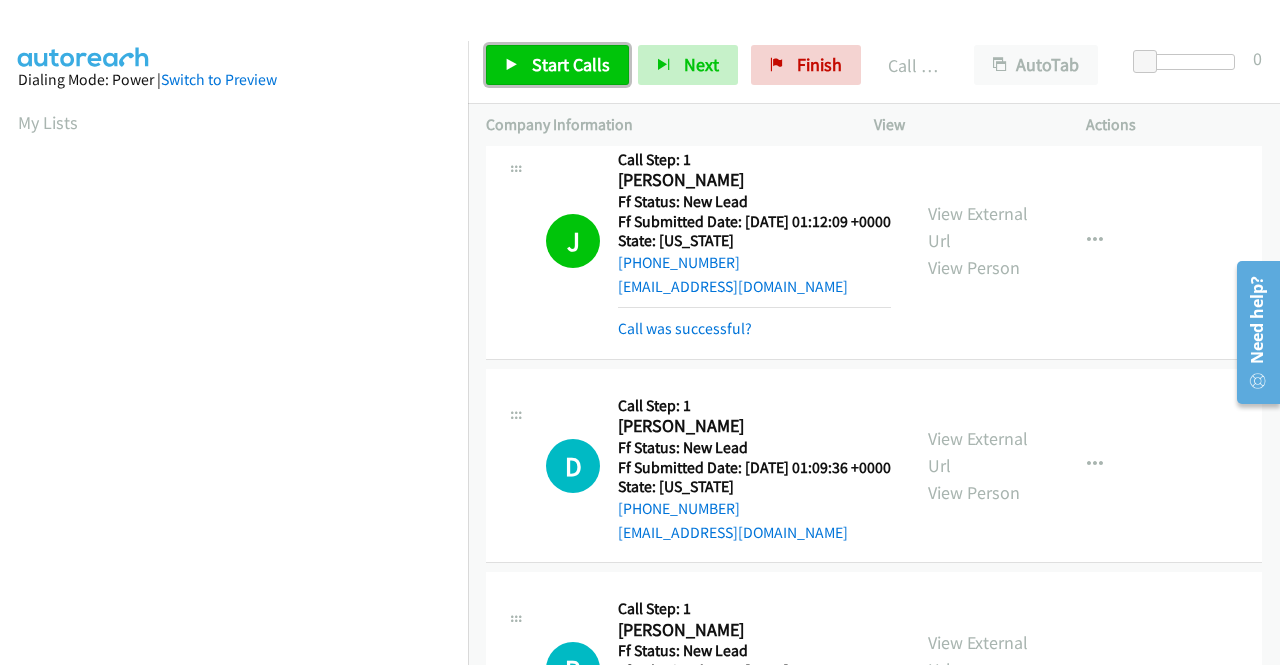 click on "Start Calls" at bounding box center (557, 65) 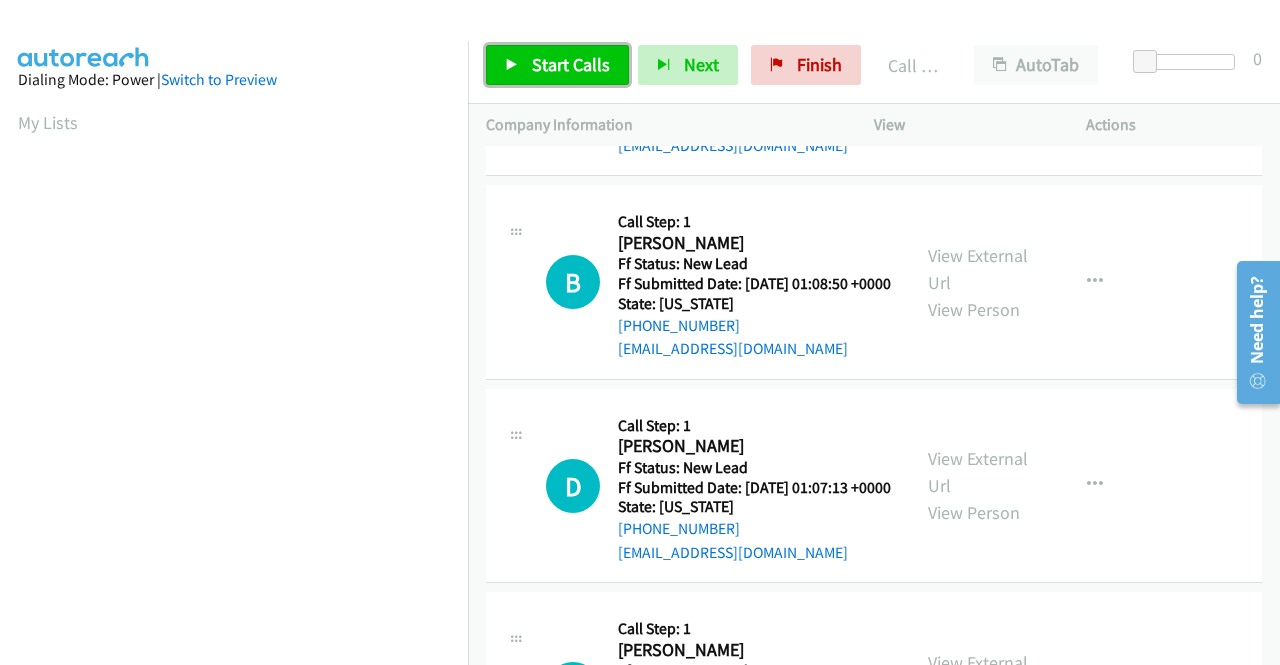 scroll, scrollTop: 3405, scrollLeft: 0, axis: vertical 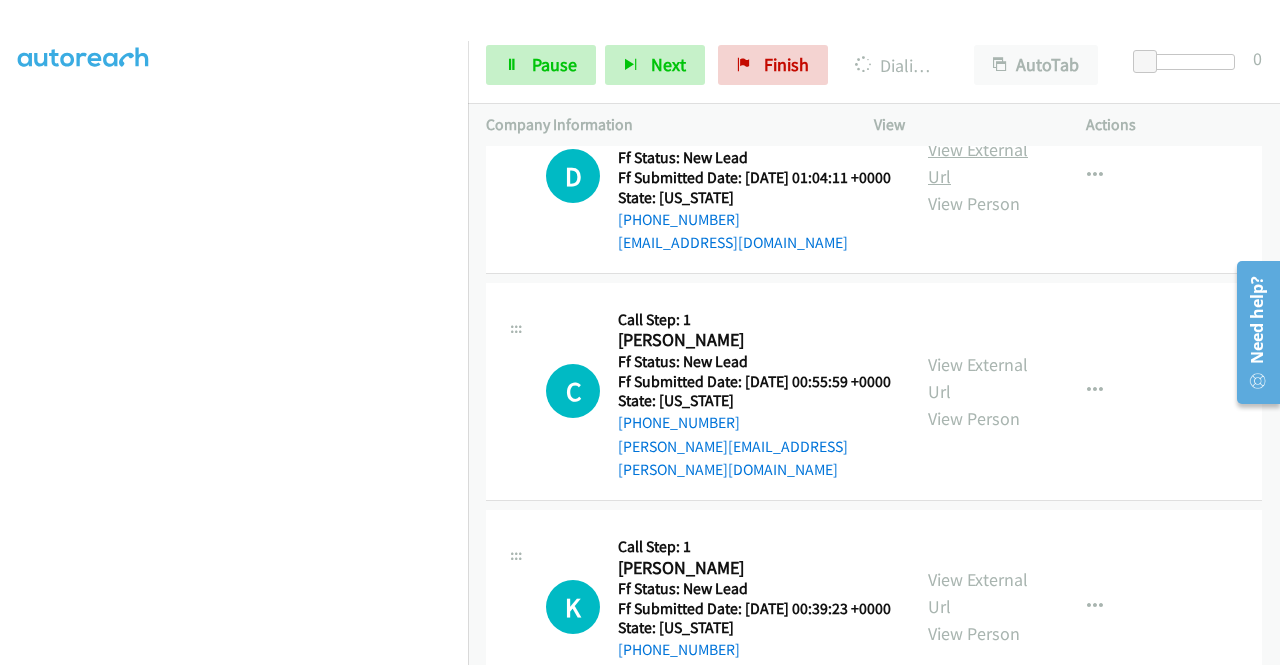 click on "View External Url" at bounding box center [978, 163] 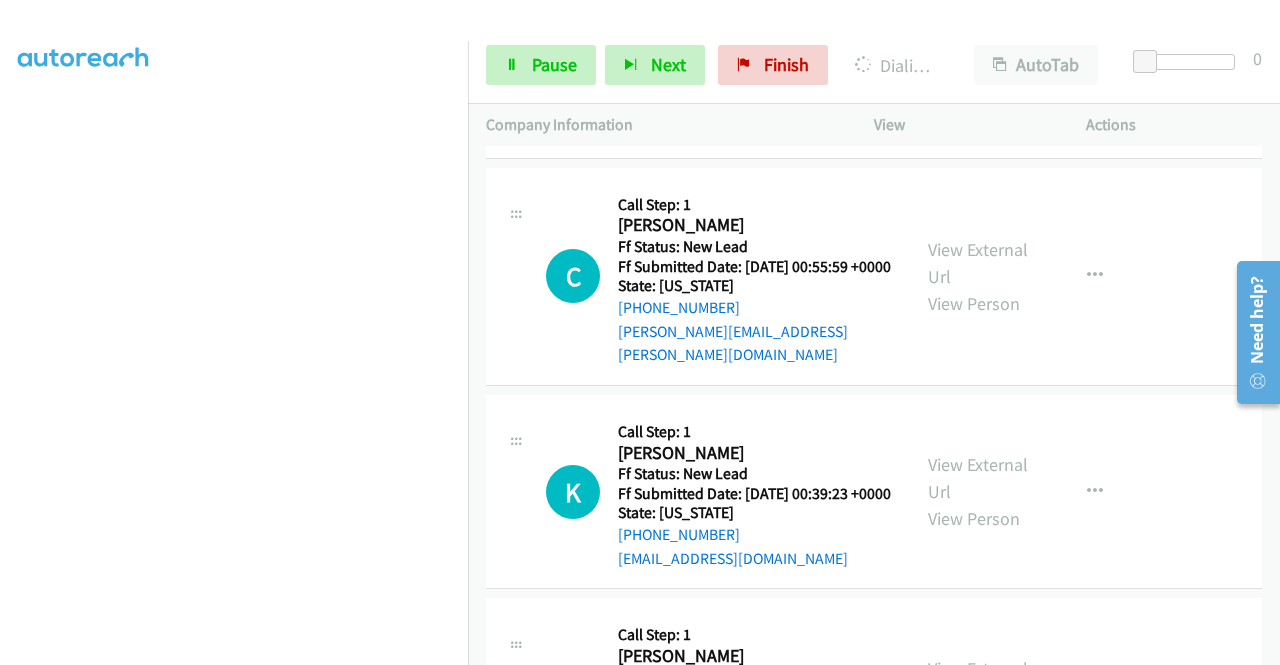 scroll, scrollTop: 4105, scrollLeft: 0, axis: vertical 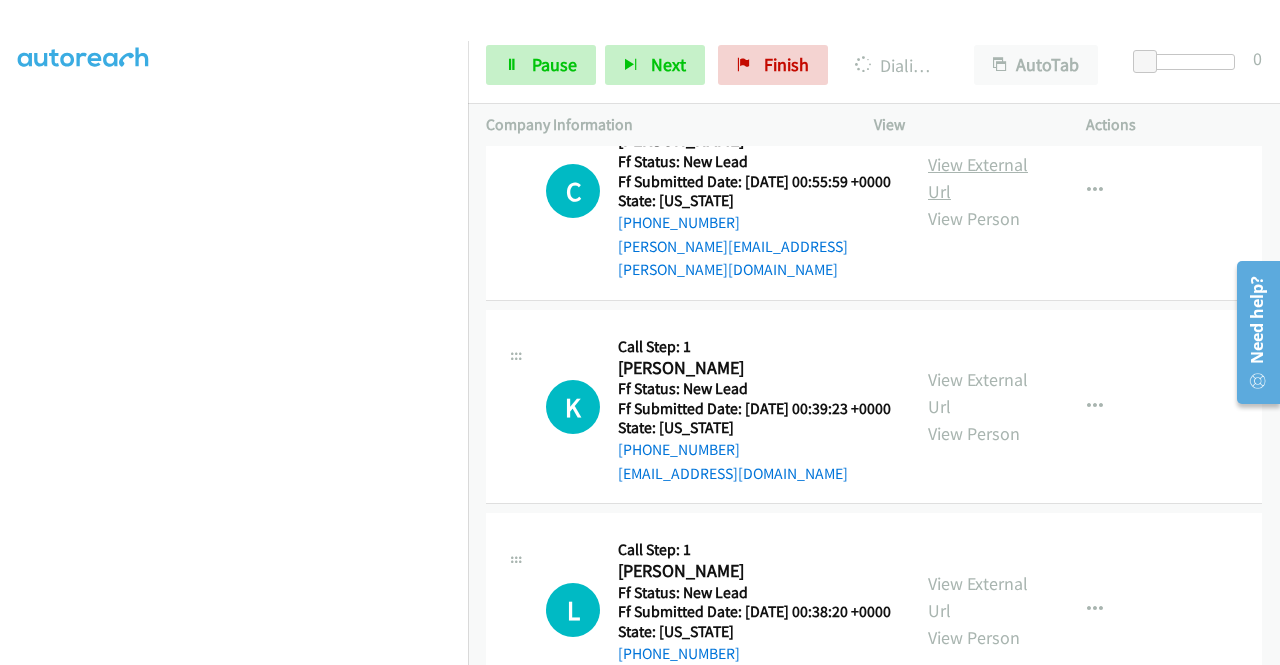 click on "View External Url" at bounding box center (978, 178) 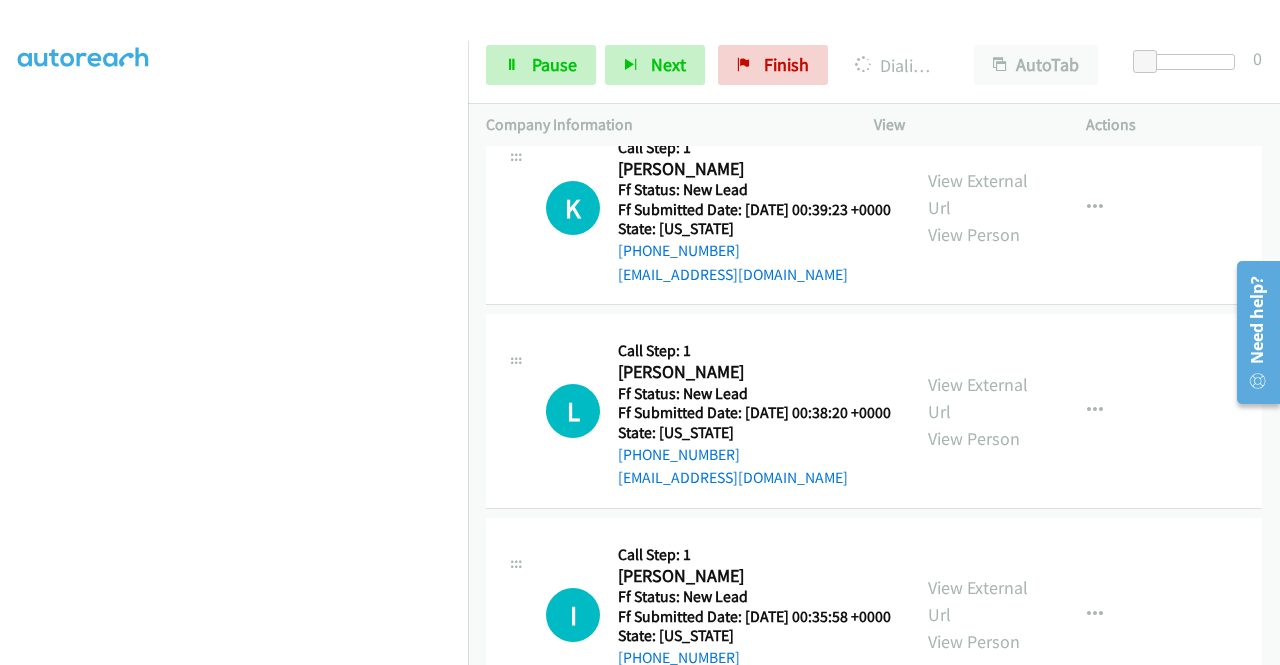 scroll, scrollTop: 4305, scrollLeft: 0, axis: vertical 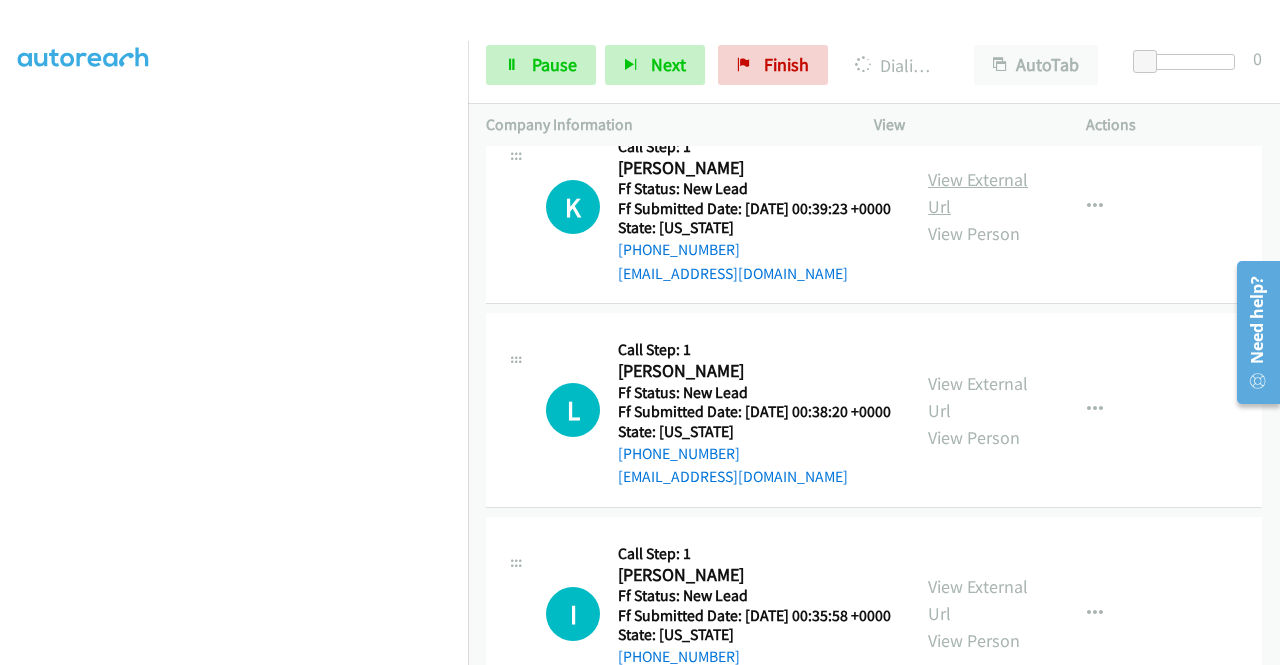 click on "View External Url" at bounding box center (978, 193) 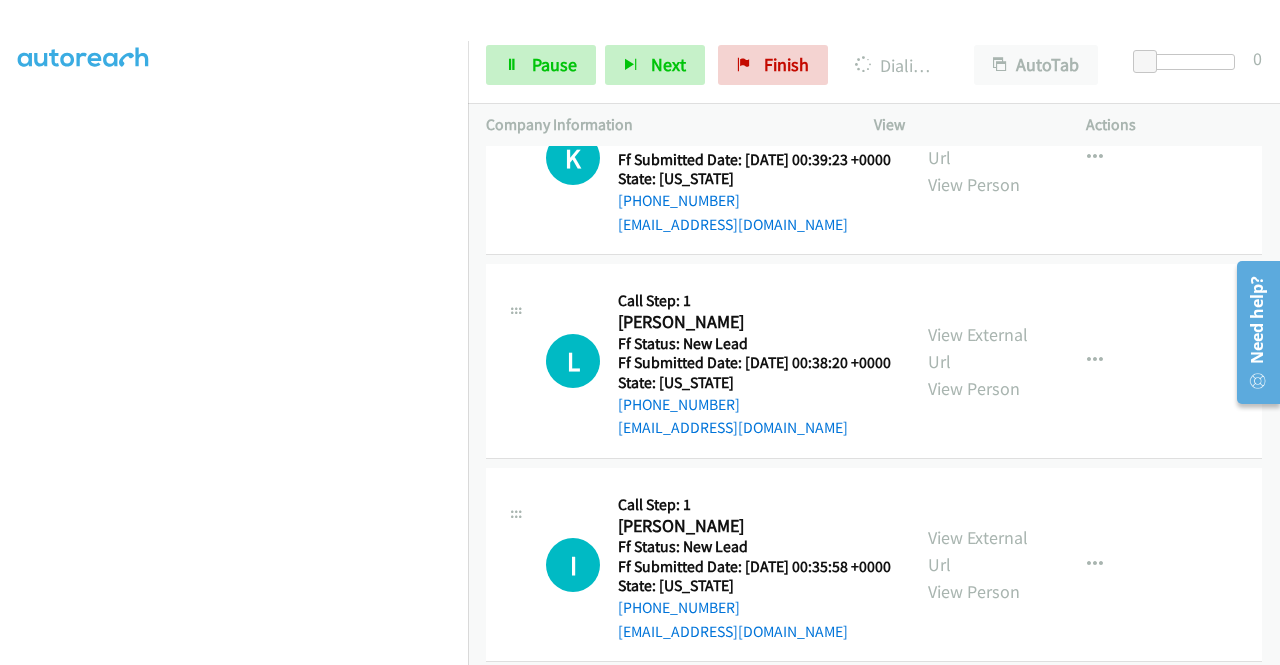 scroll, scrollTop: 4505, scrollLeft: 0, axis: vertical 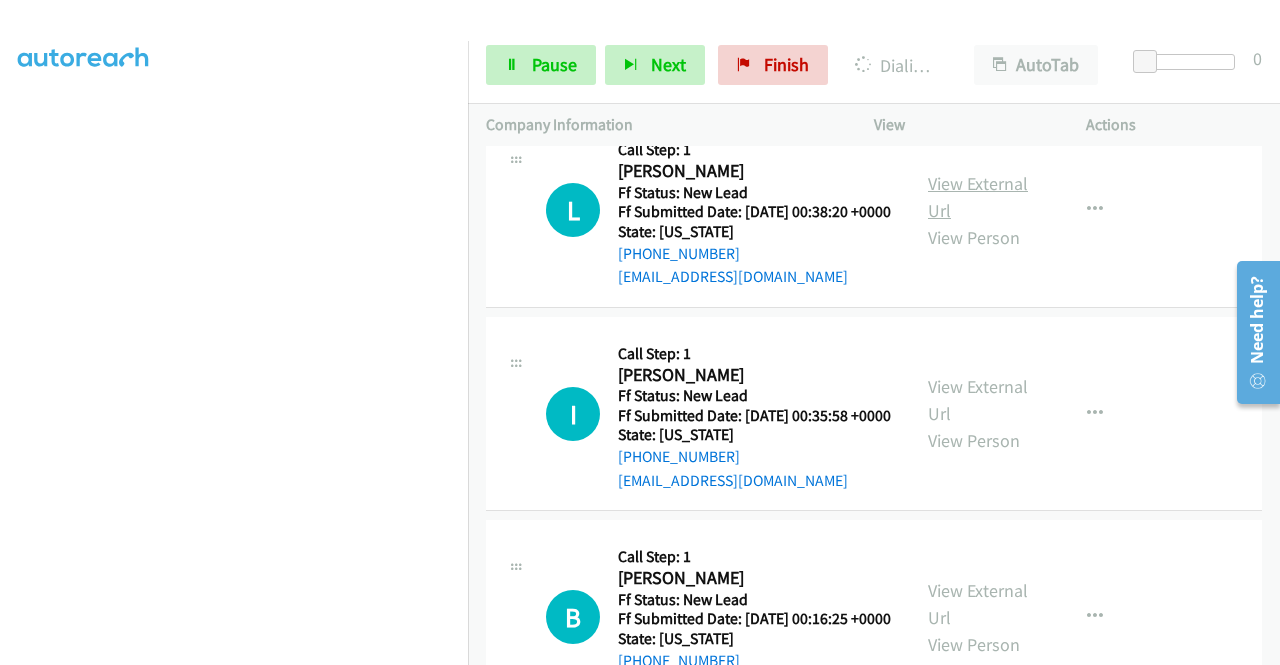 click on "View External Url" at bounding box center (978, 197) 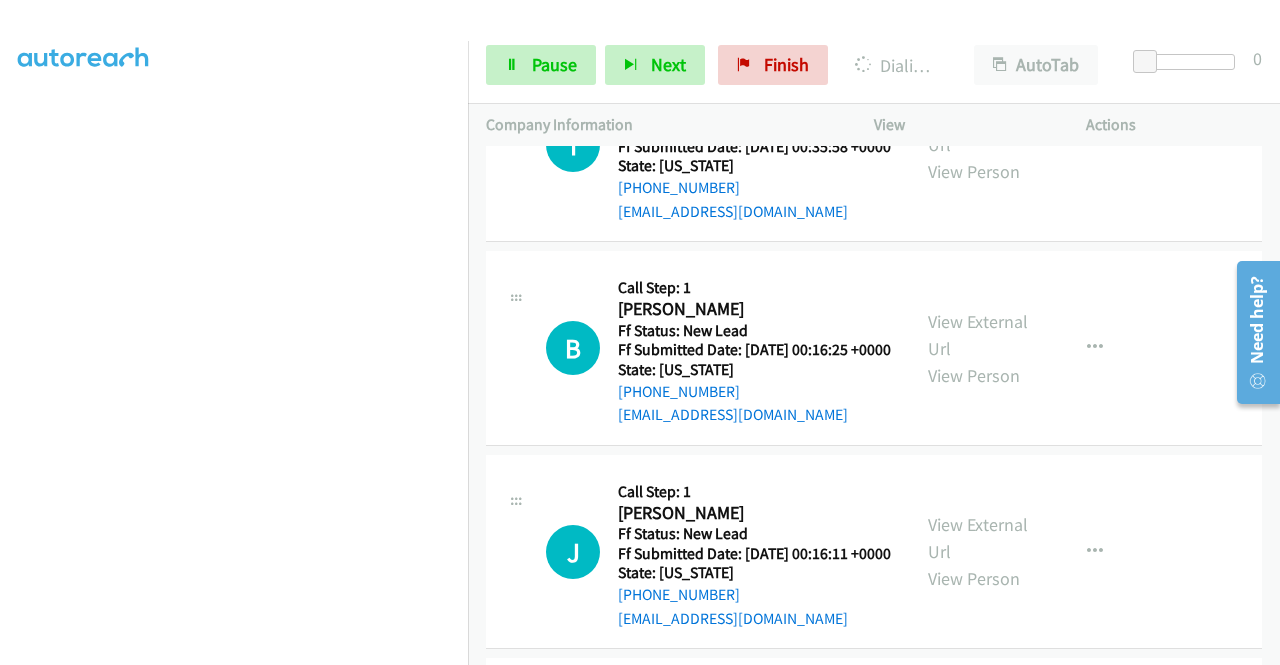 scroll, scrollTop: 4805, scrollLeft: 0, axis: vertical 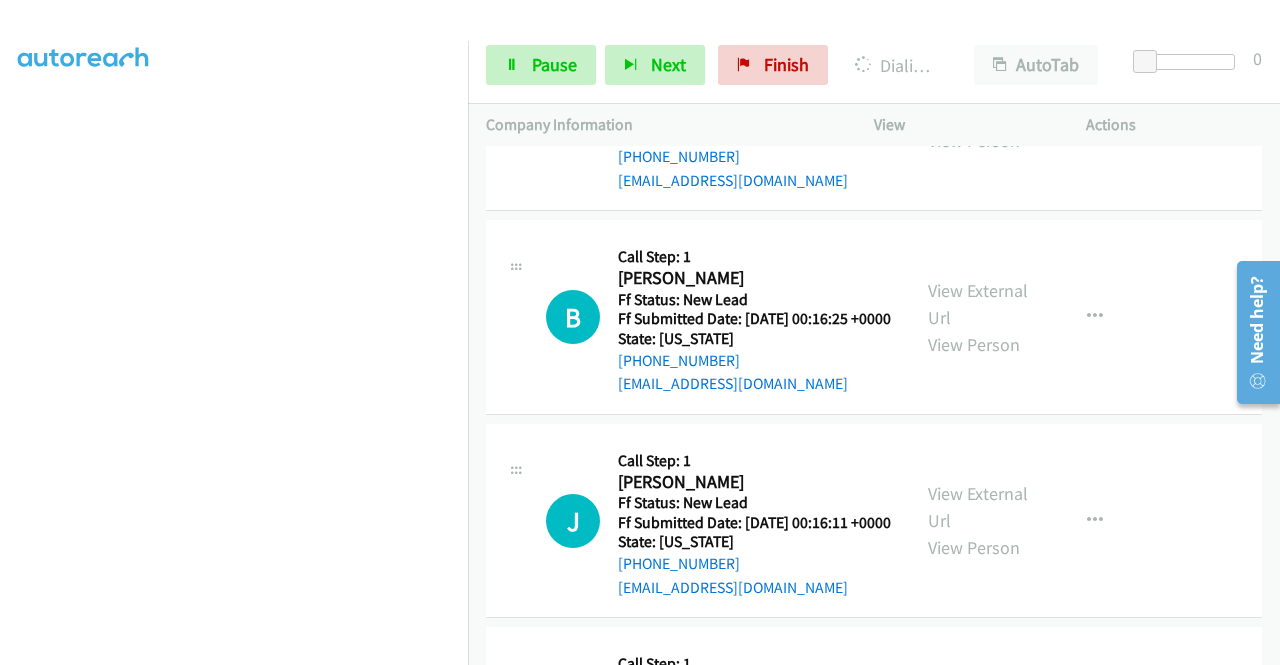 click on "View External Url" at bounding box center (978, 100) 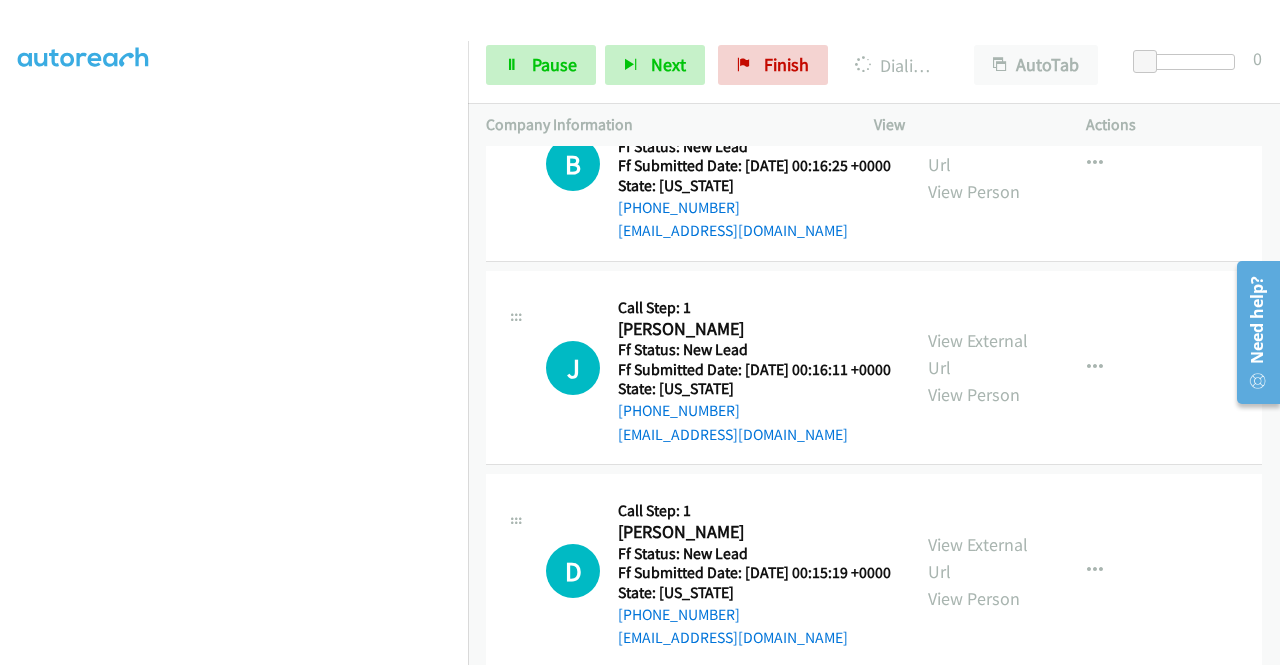 scroll, scrollTop: 5005, scrollLeft: 0, axis: vertical 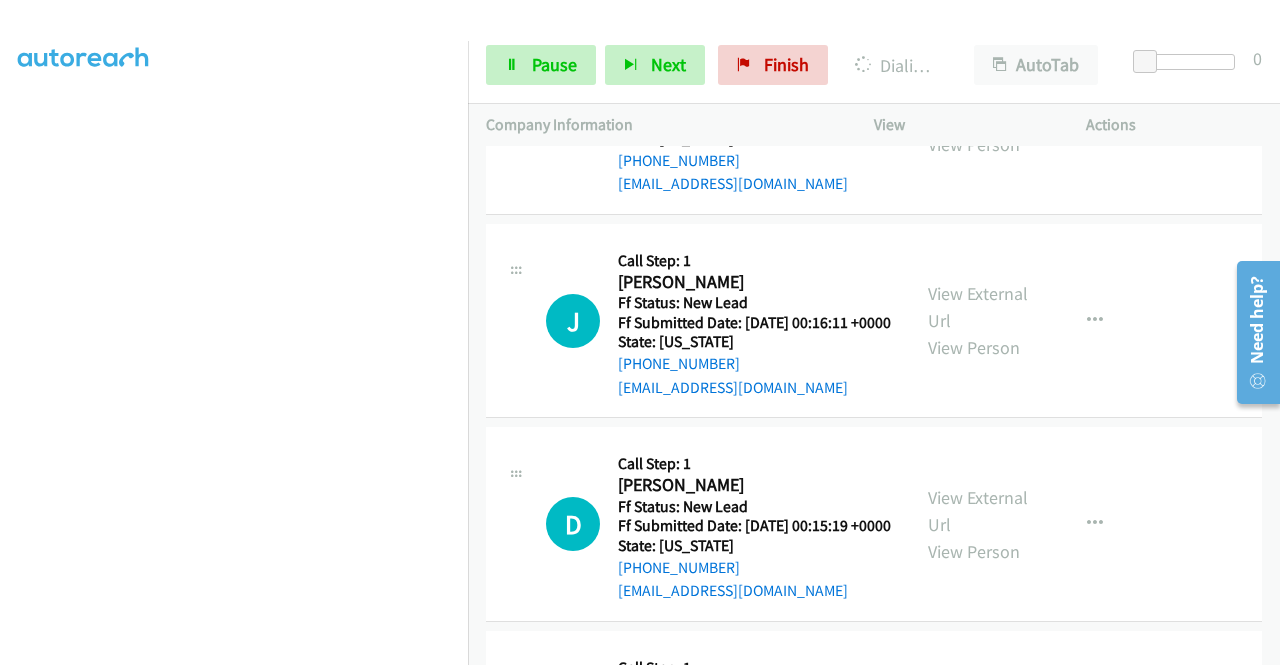 click on "View External Url" at bounding box center [978, 104] 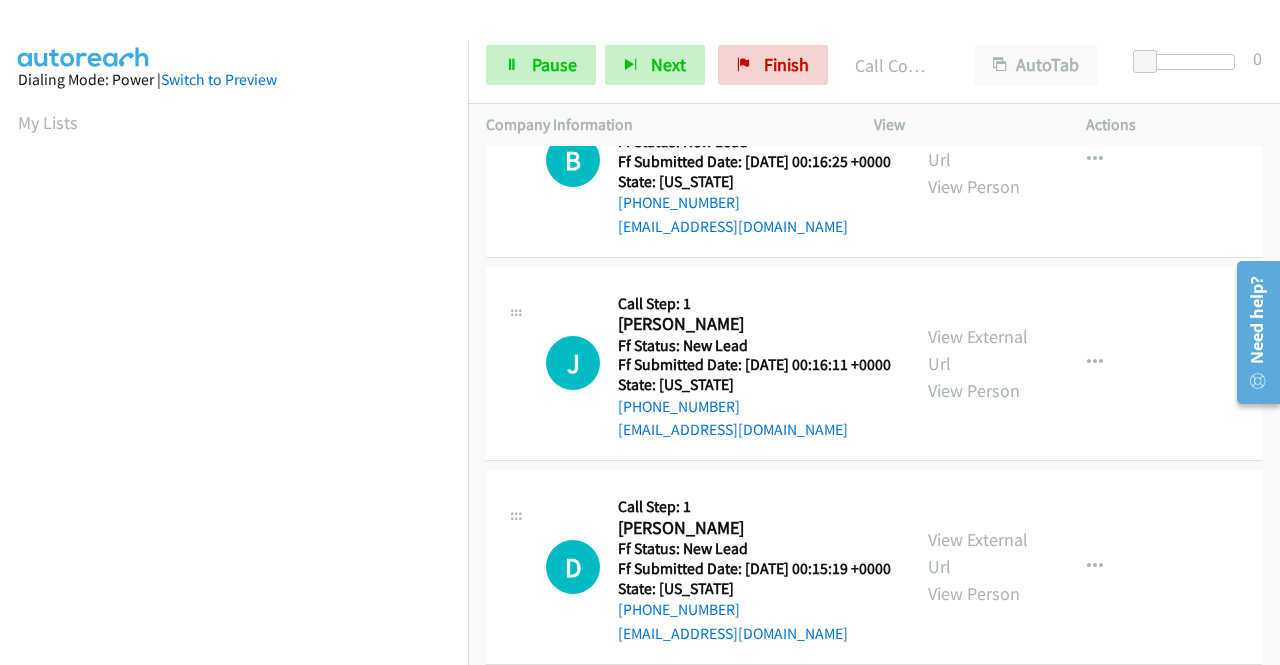 scroll, scrollTop: 5047, scrollLeft: 0, axis: vertical 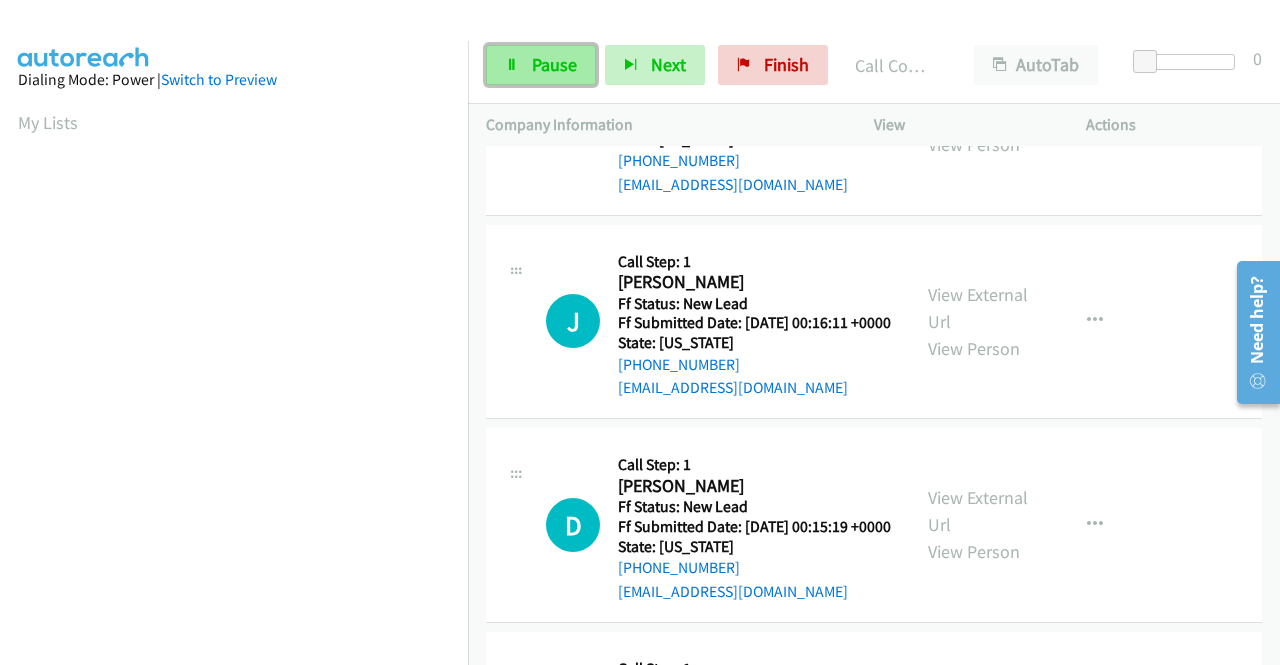 click on "Pause" at bounding box center [554, 64] 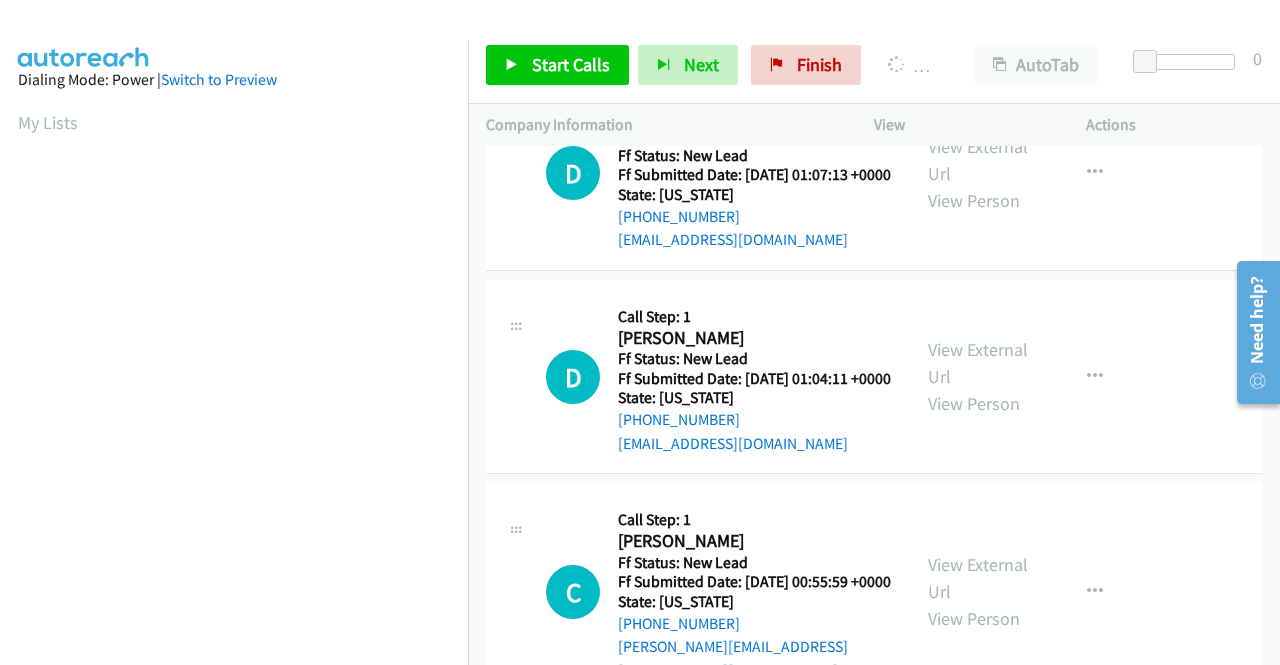 scroll, scrollTop: 3447, scrollLeft: 0, axis: vertical 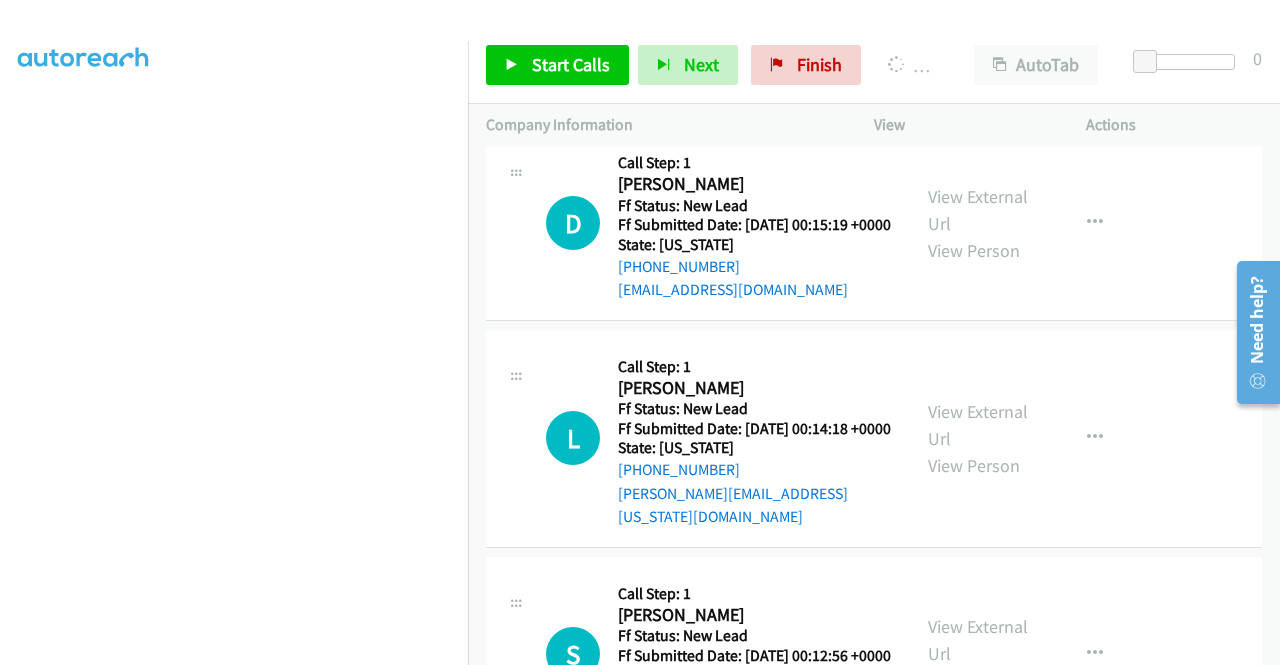 click on "View External Url" at bounding box center [978, 6] 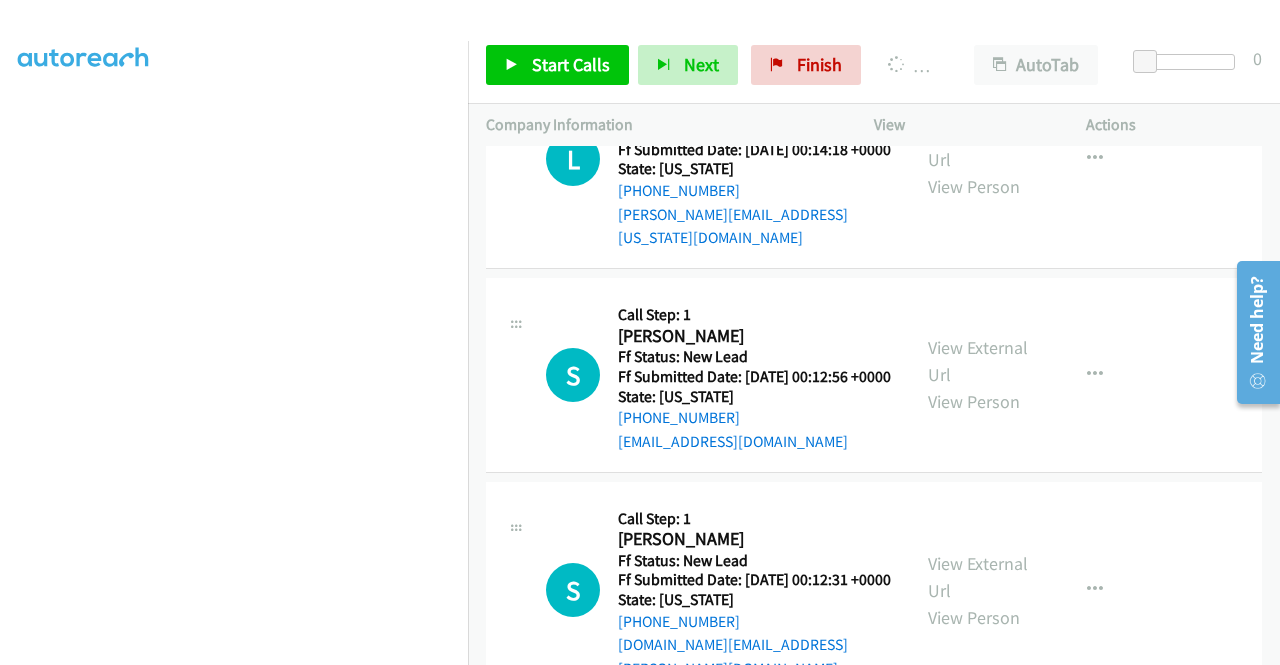 scroll, scrollTop: 5947, scrollLeft: 0, axis: vertical 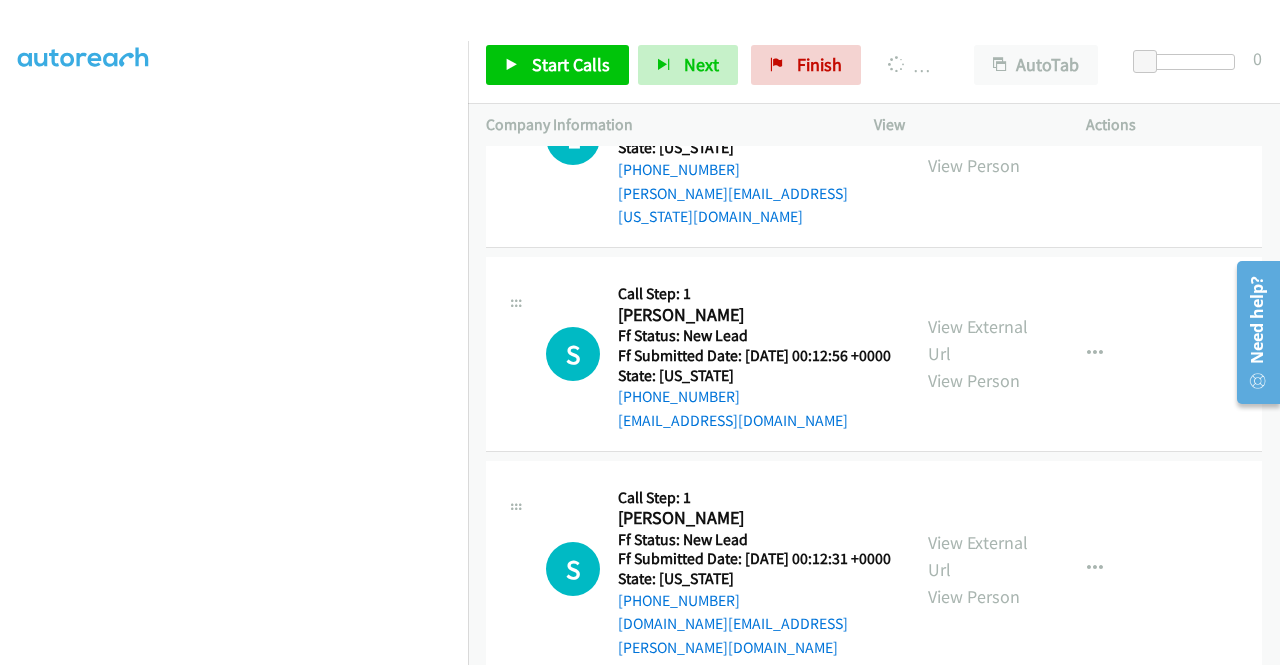 click on "View External Url" at bounding box center (978, -90) 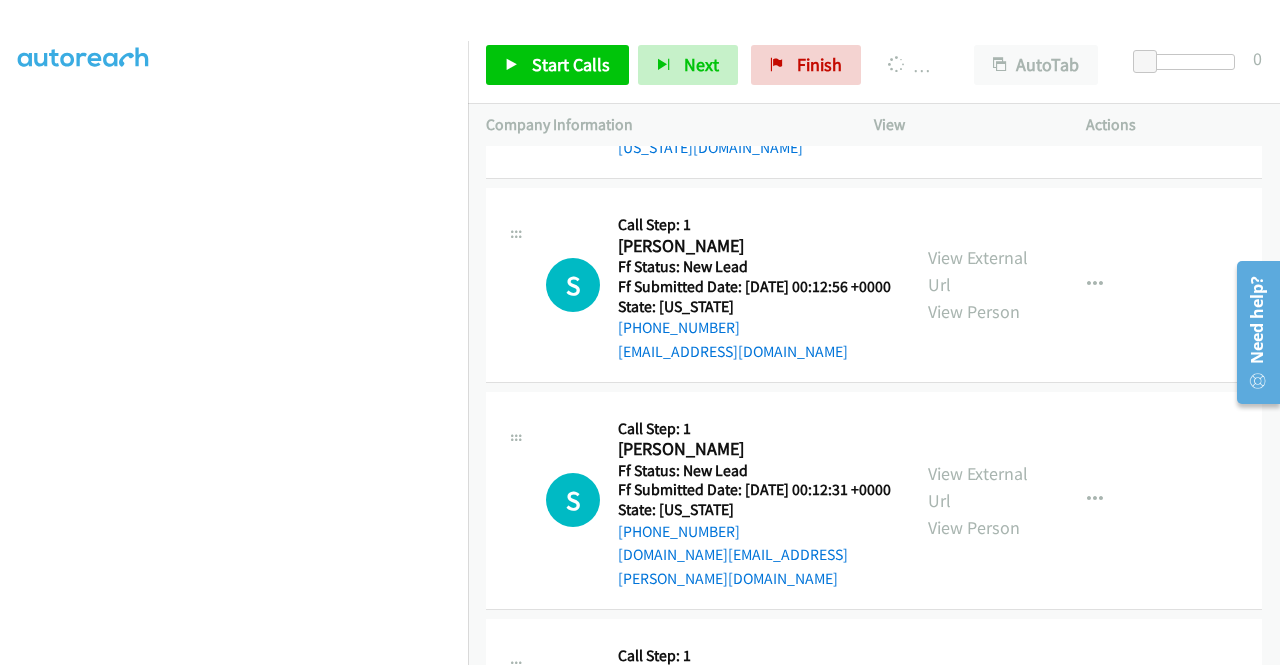 scroll, scrollTop: 6047, scrollLeft: 0, axis: vertical 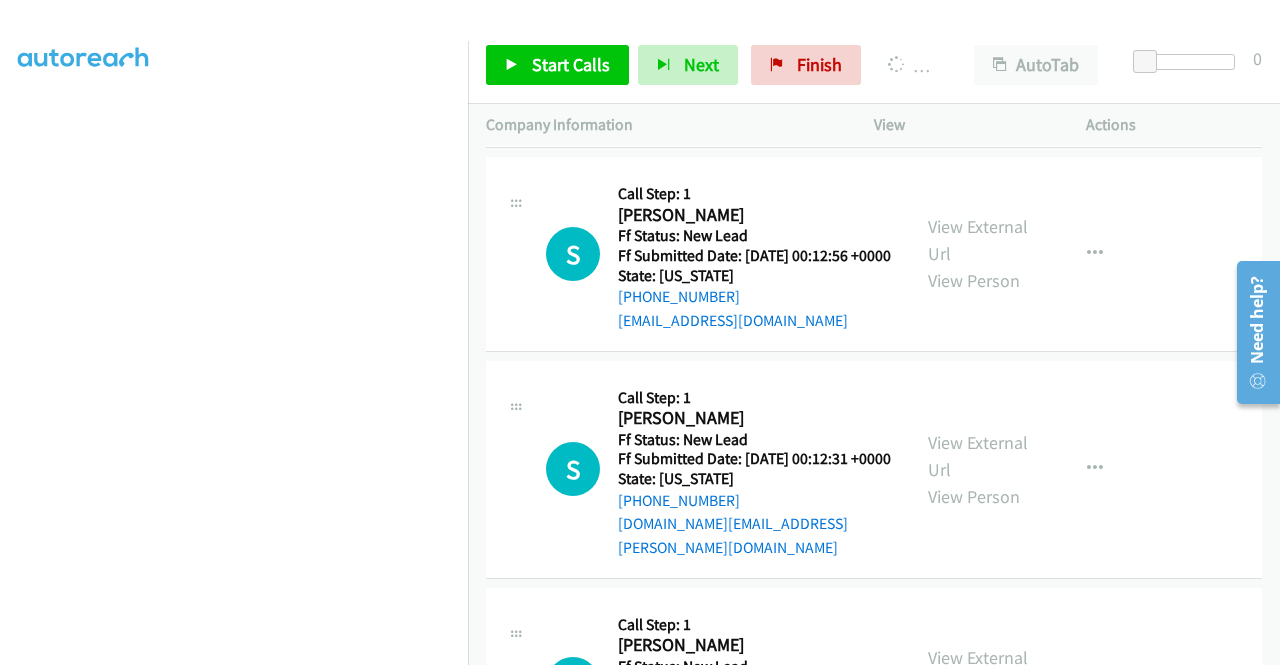 click on "View External Url" at bounding box center (978, 25) 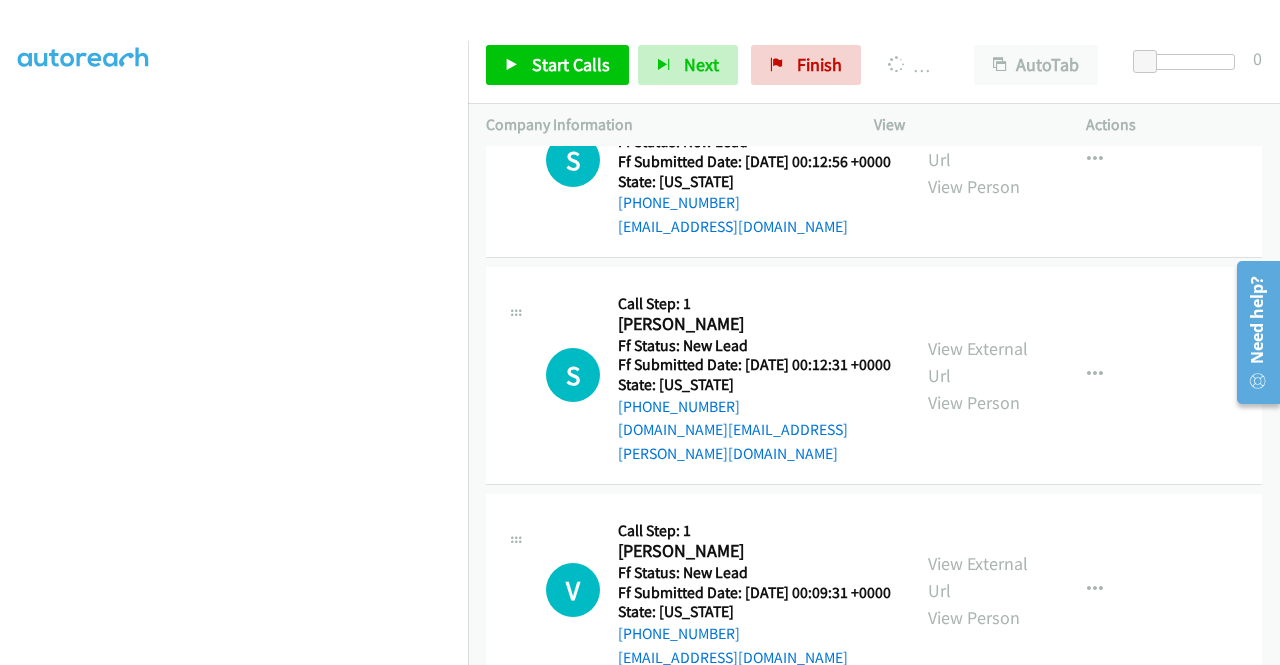 scroll, scrollTop: 6247, scrollLeft: 0, axis: vertical 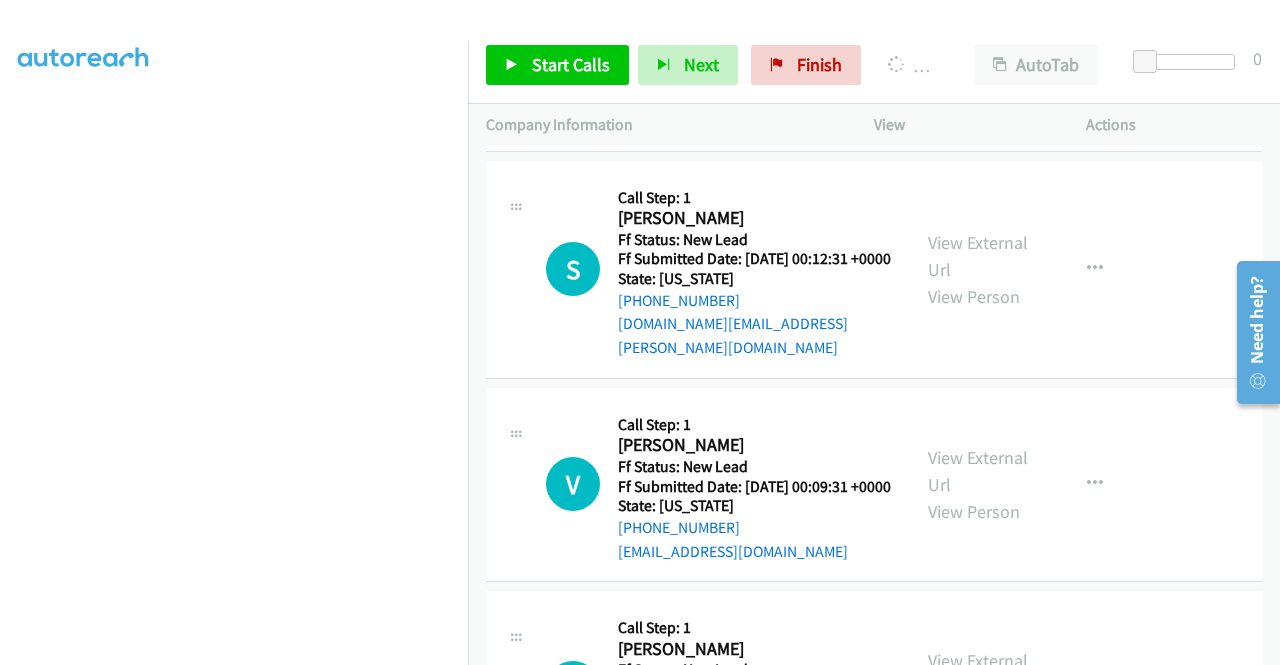 click on "View External Url" at bounding box center [978, 40] 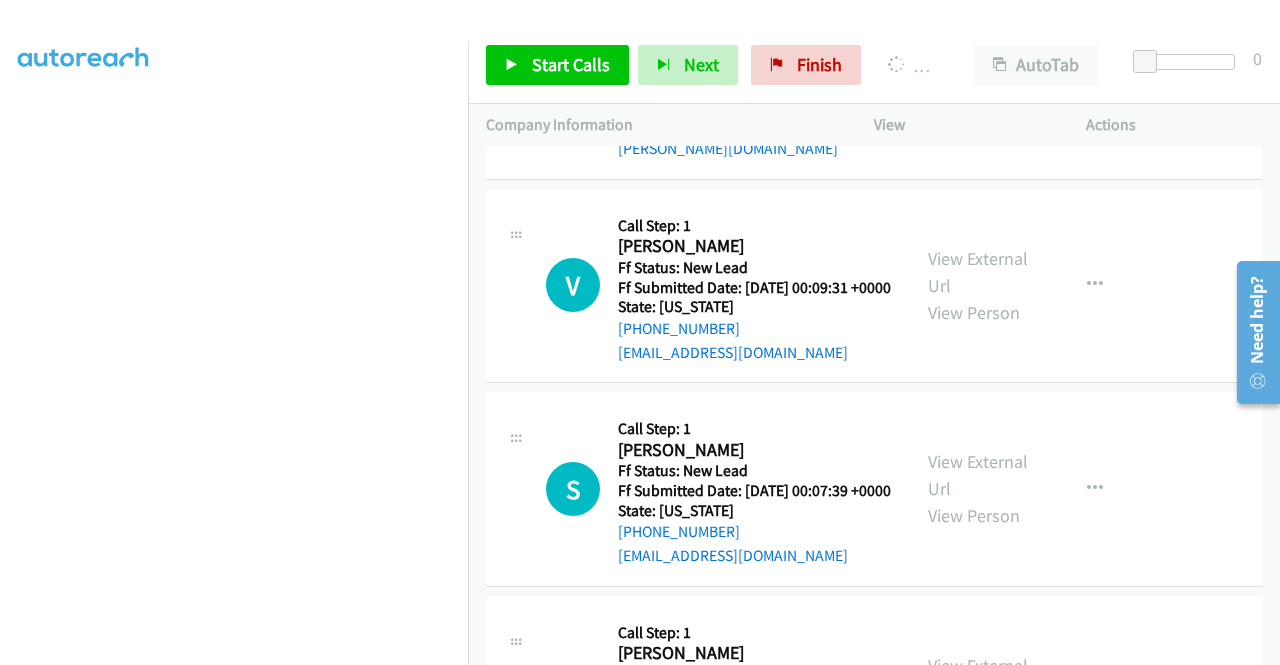 scroll, scrollTop: 6447, scrollLeft: 0, axis: vertical 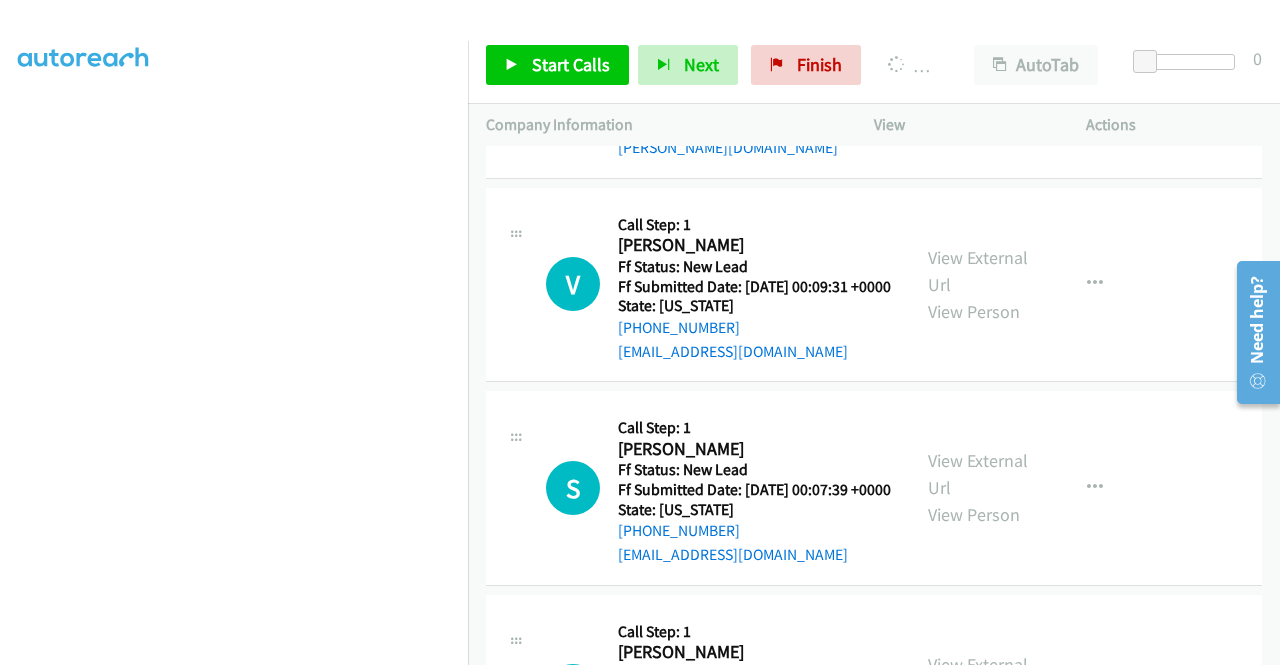 click on "View External Url" at bounding box center [978, 56] 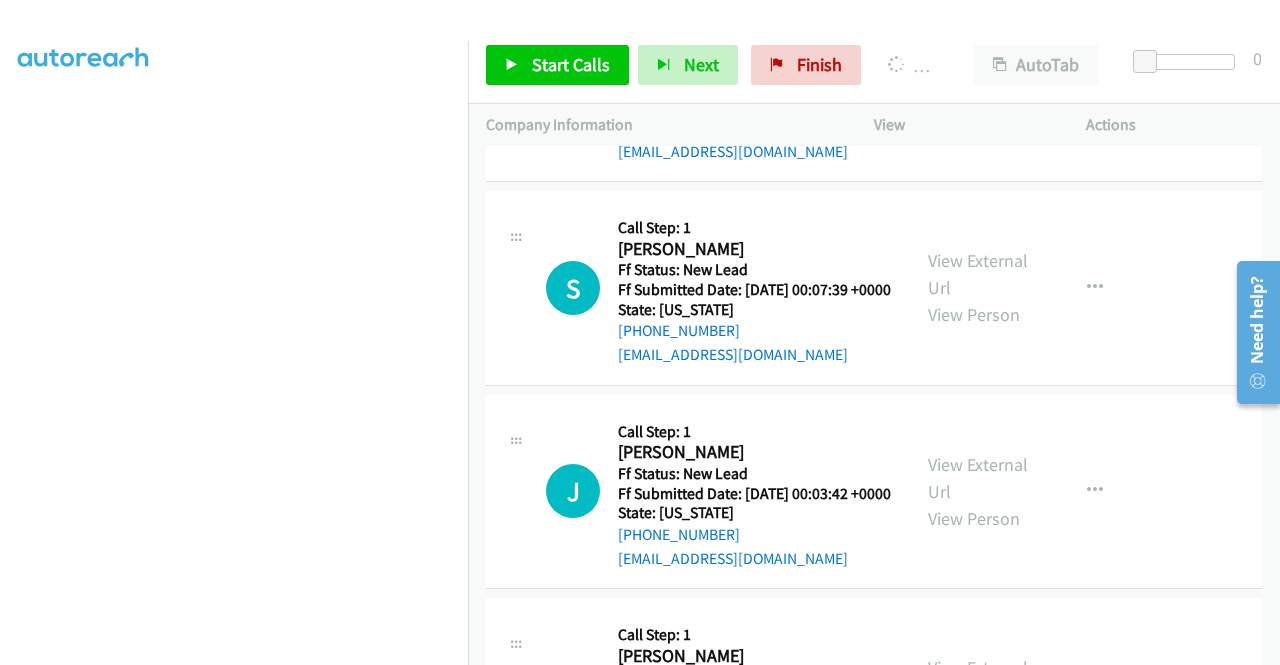scroll, scrollTop: 6847, scrollLeft: 0, axis: vertical 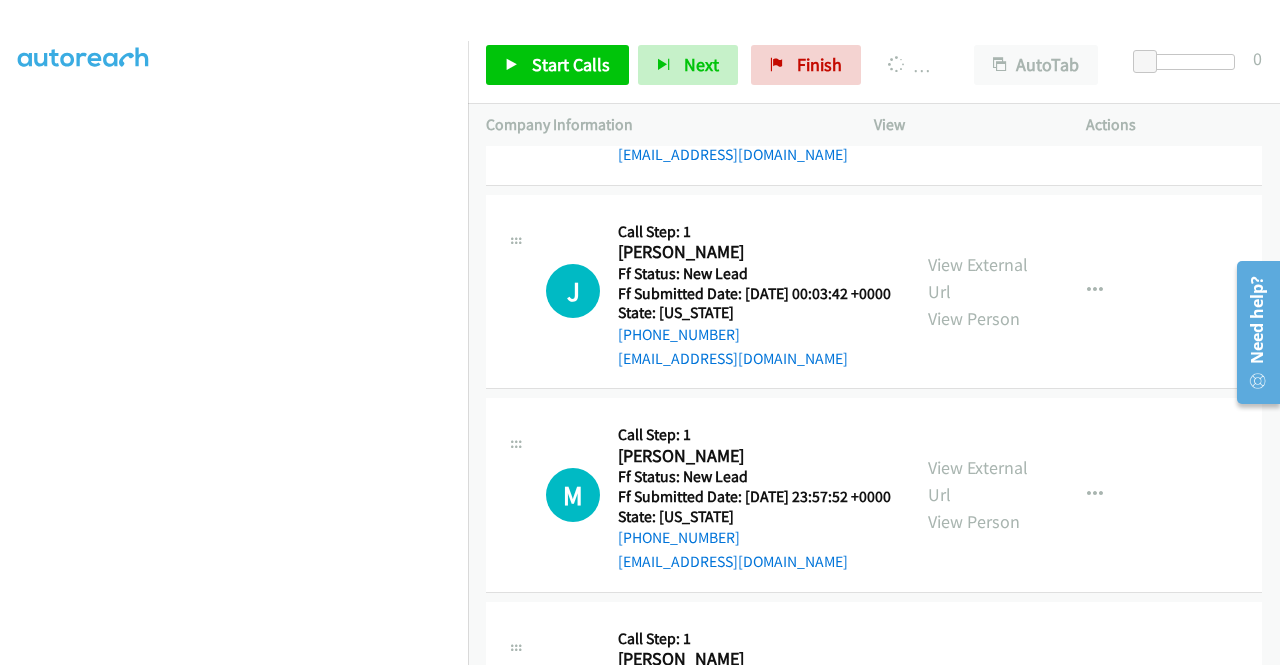 click on "View External Url" at bounding box center (978, -129) 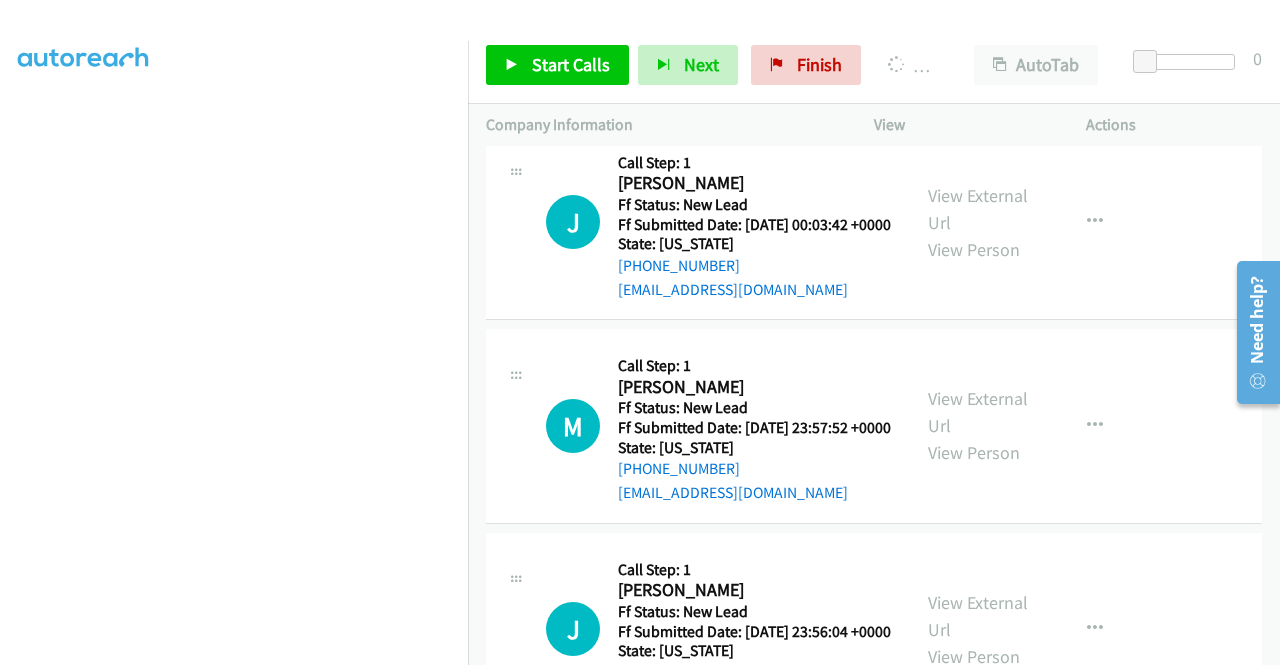 scroll, scrollTop: 6947, scrollLeft: 0, axis: vertical 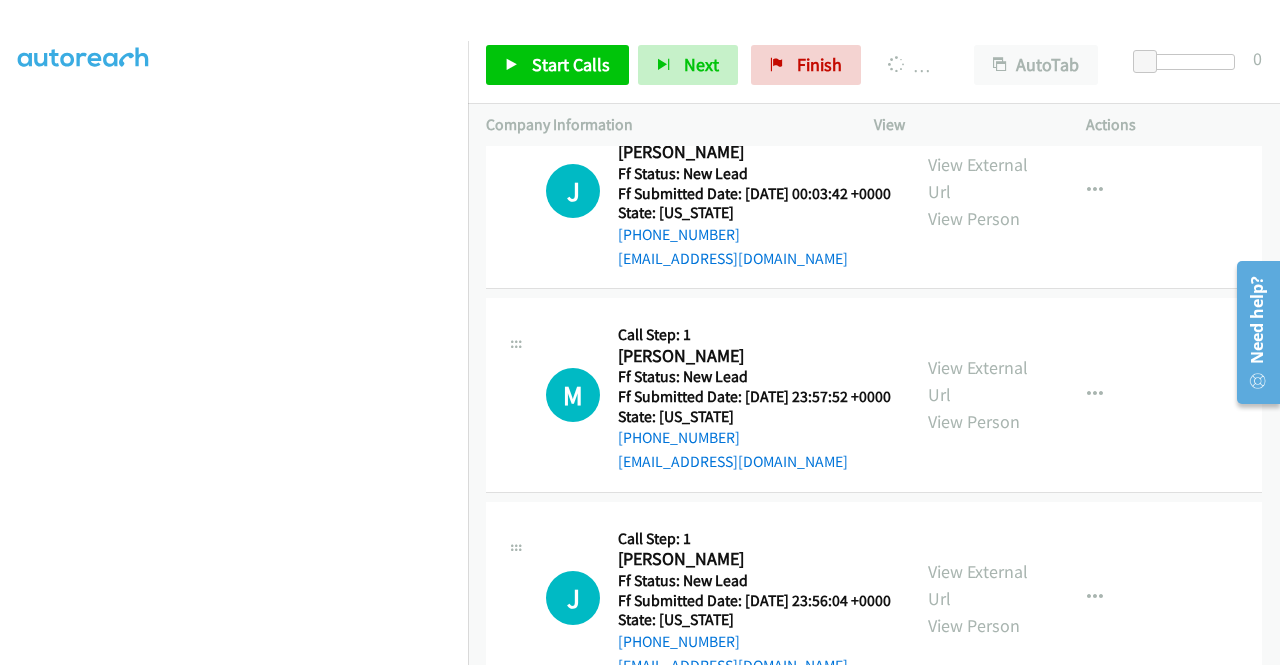 click on "View External Url" at bounding box center (978, -26) 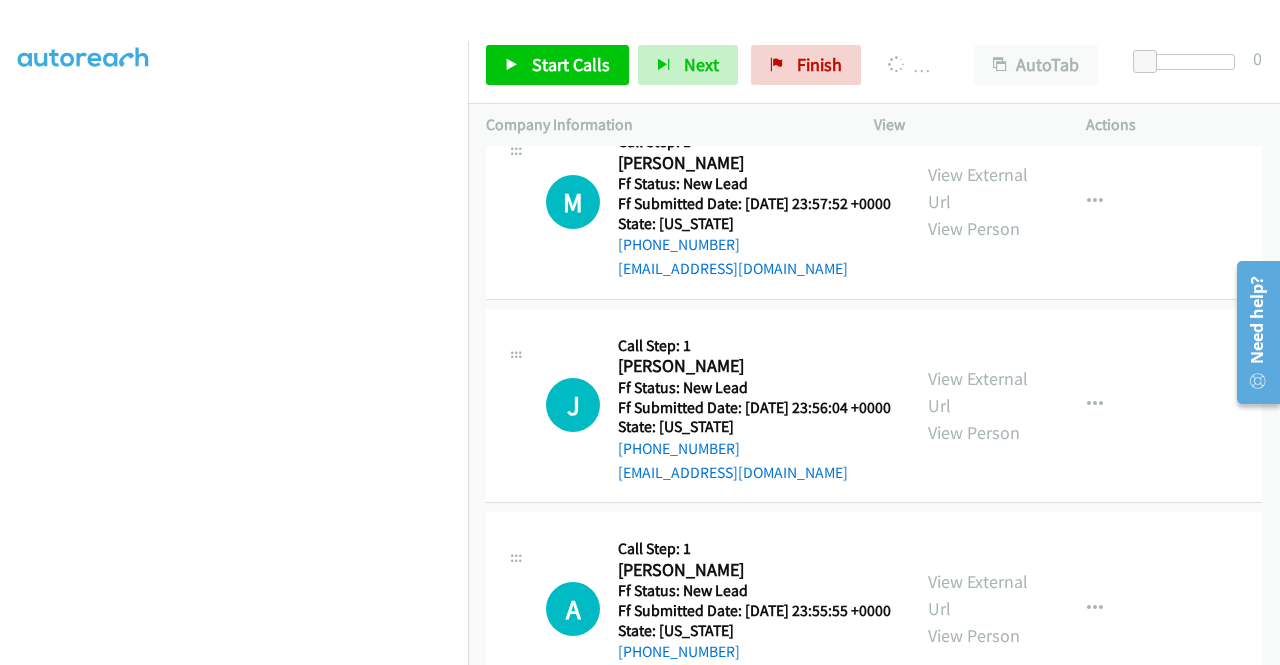 scroll, scrollTop: 7147, scrollLeft: 0, axis: vertical 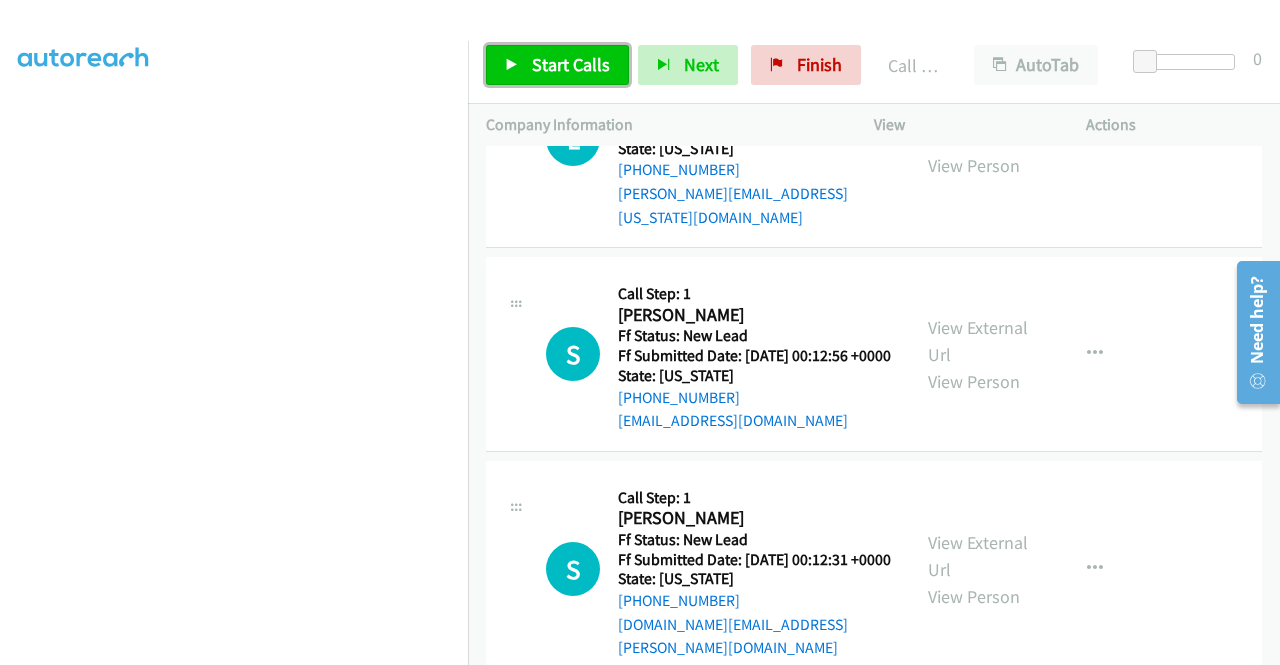 click on "Start Calls" at bounding box center [557, 65] 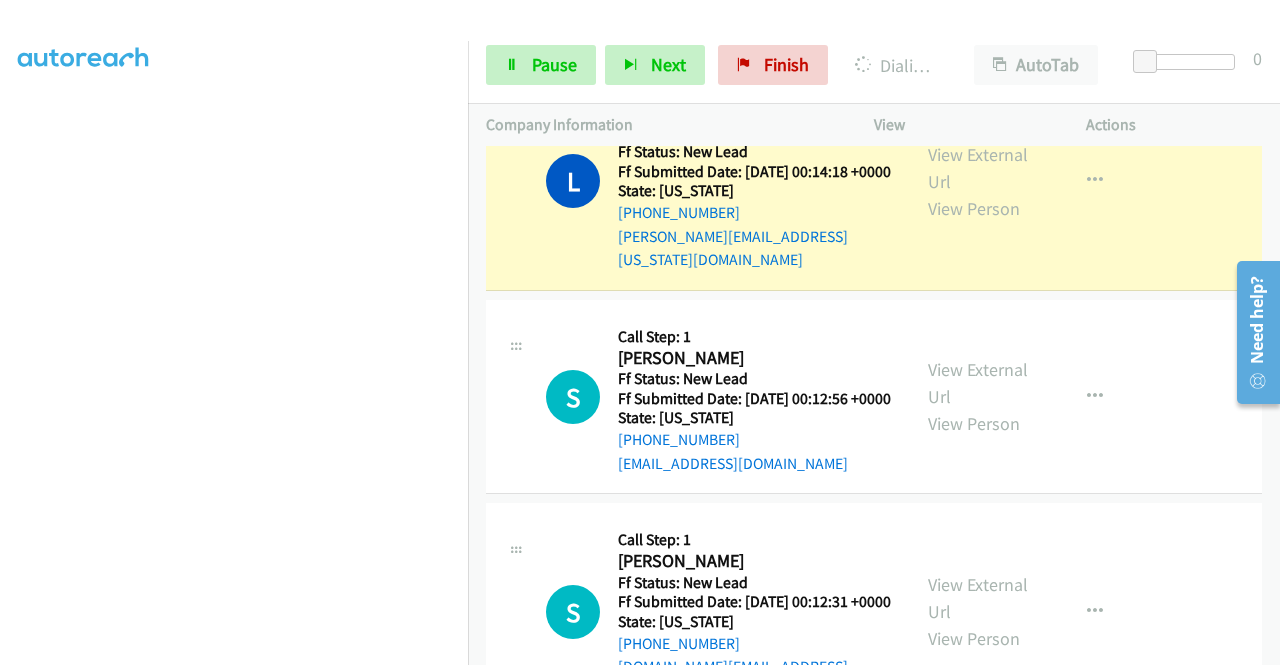 scroll, scrollTop: 400, scrollLeft: 0, axis: vertical 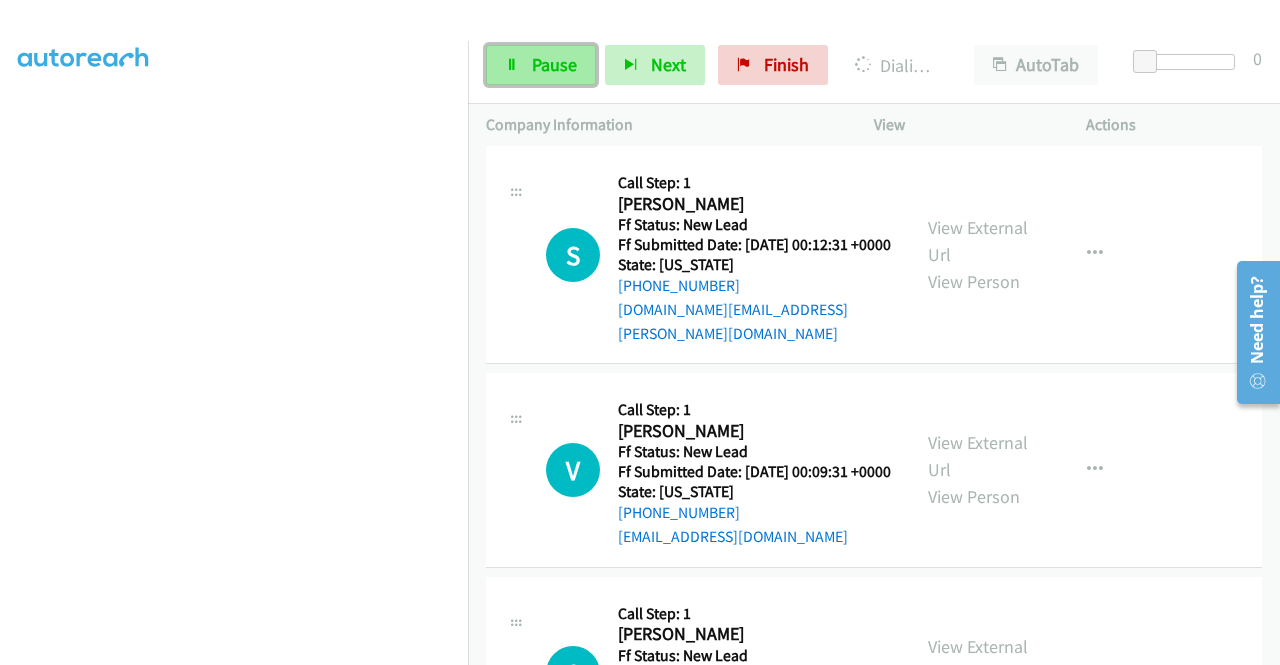 click on "Pause" at bounding box center (554, 64) 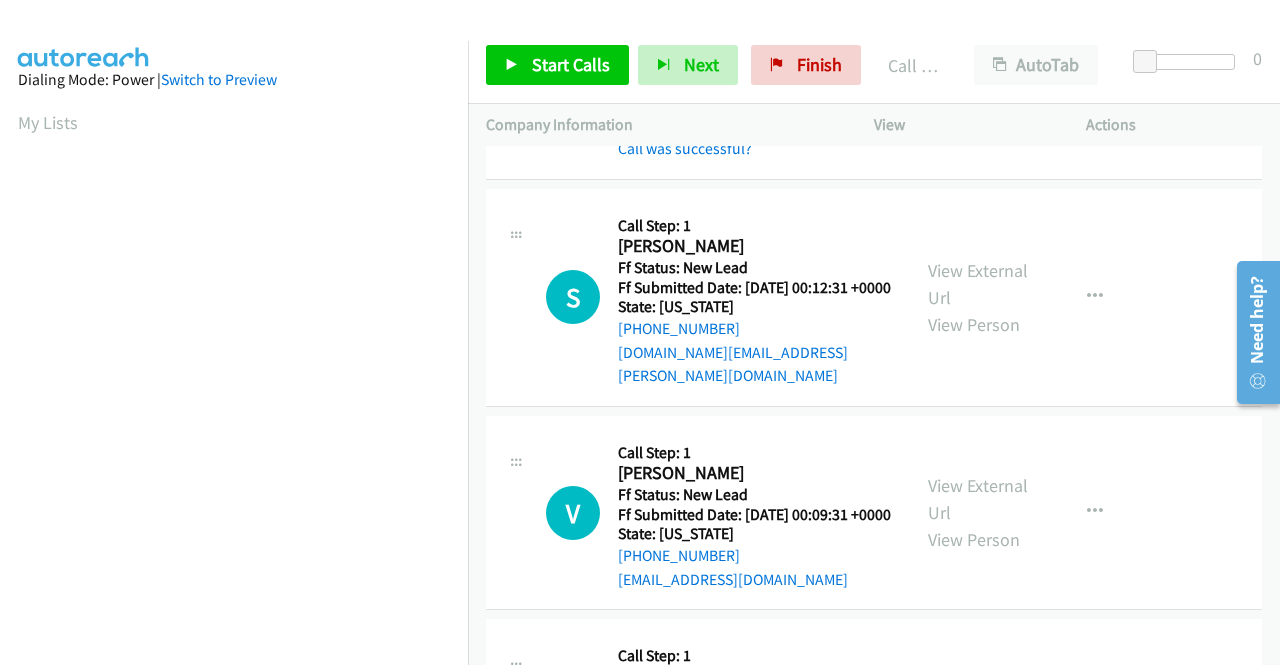 scroll, scrollTop: 113, scrollLeft: 0, axis: vertical 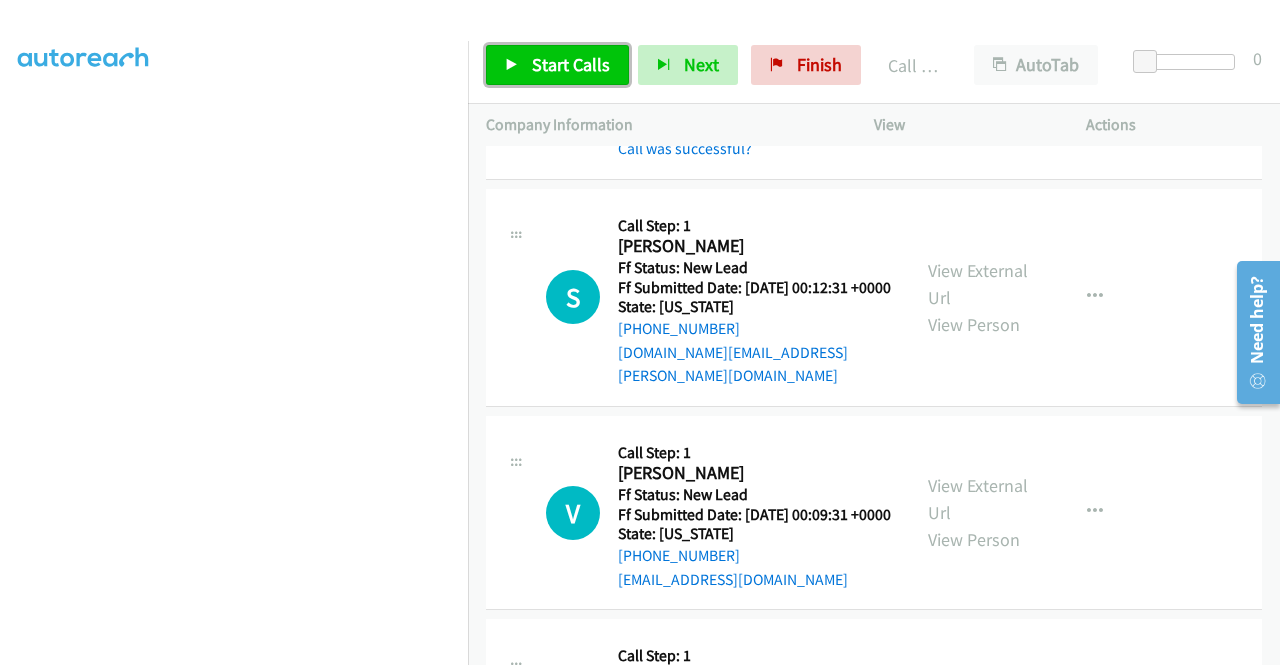 click on "Start Calls" at bounding box center [557, 65] 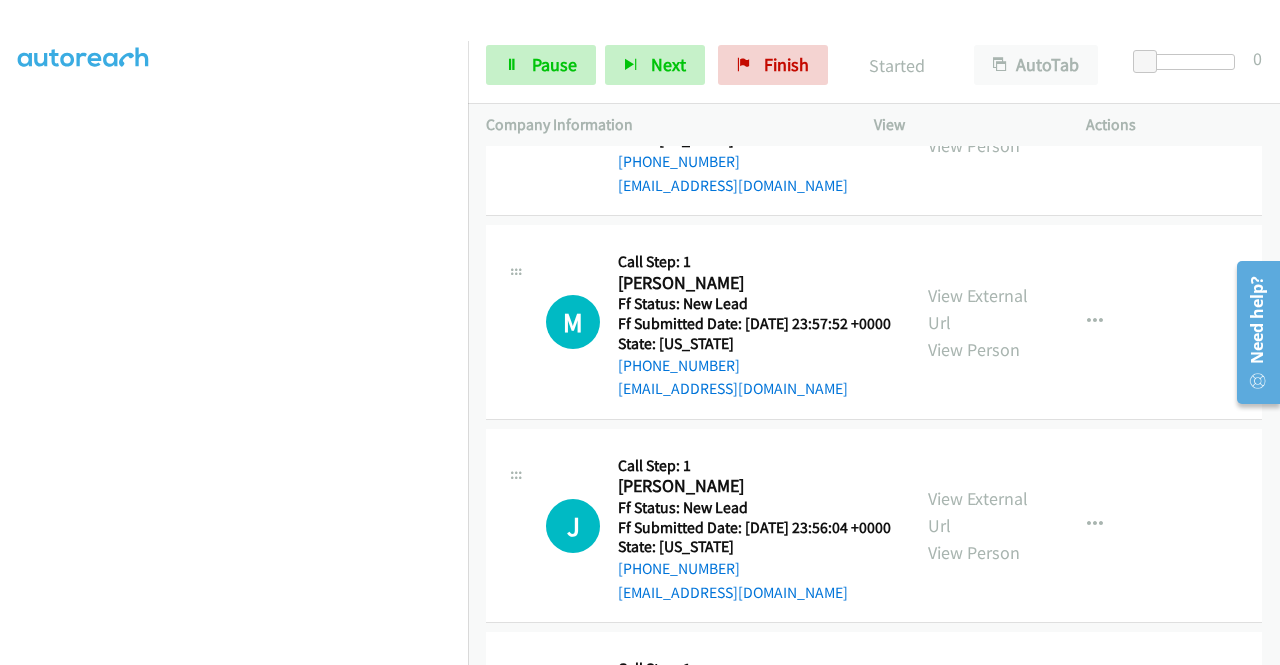 scroll, scrollTop: 7332, scrollLeft: 0, axis: vertical 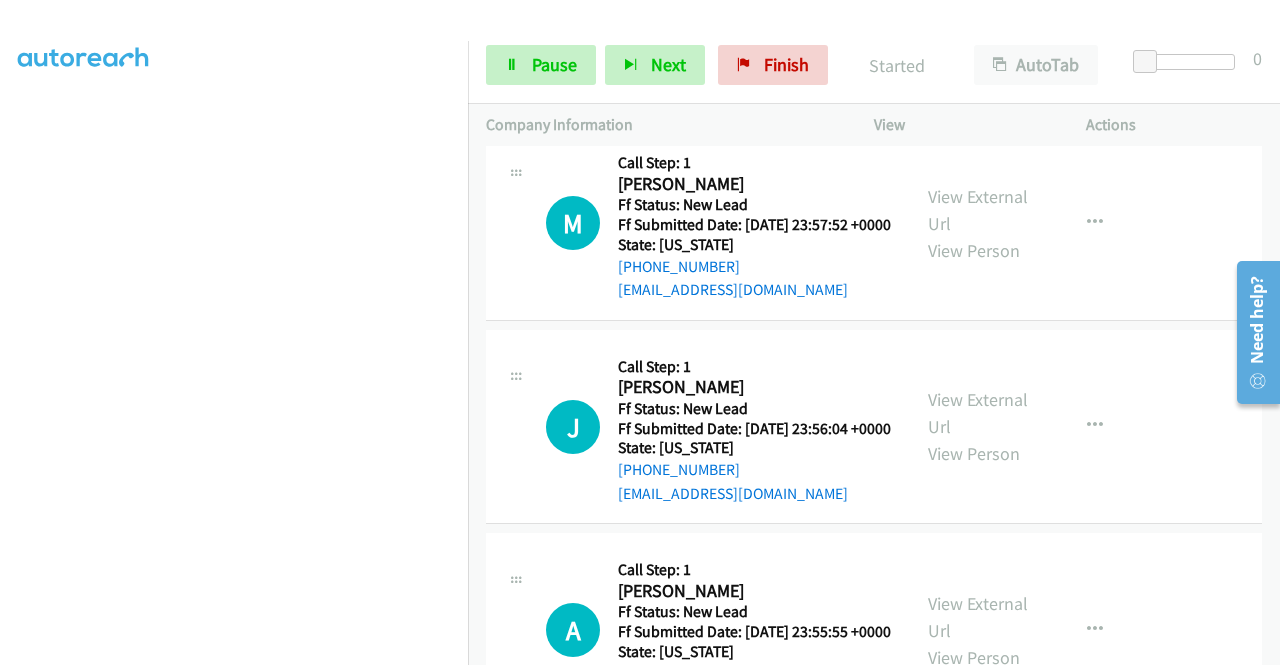 click on "View External Url" at bounding box center (978, 6) 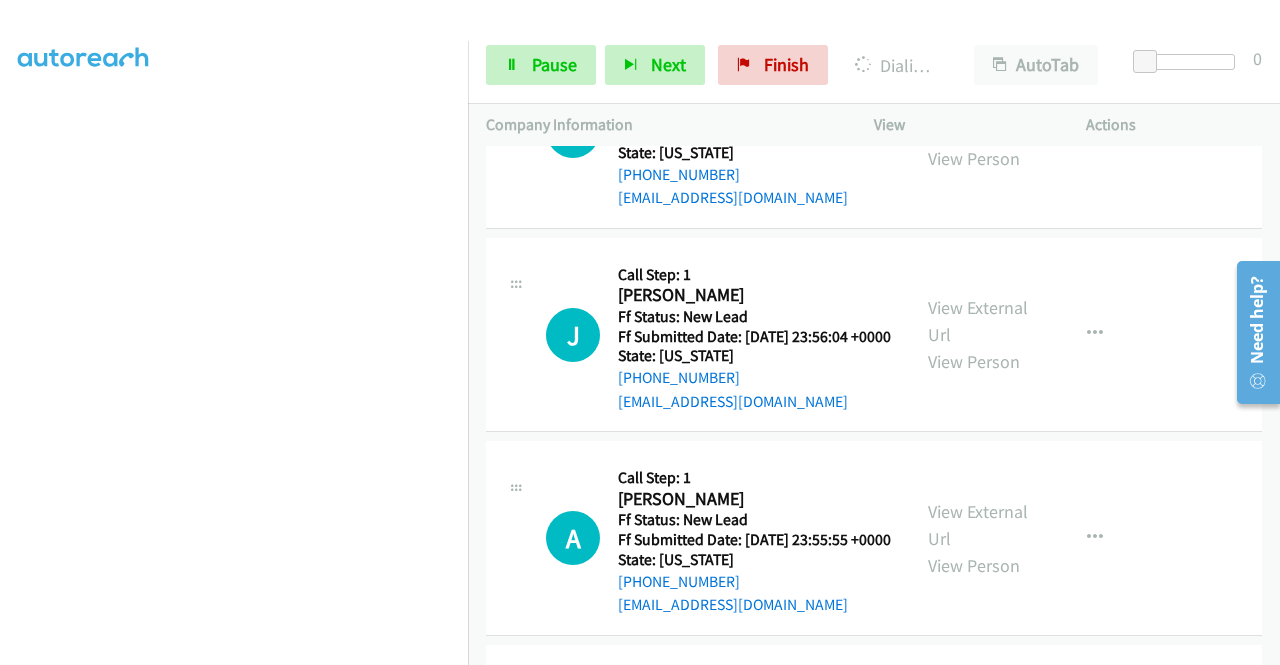 scroll, scrollTop: 7532, scrollLeft: 0, axis: vertical 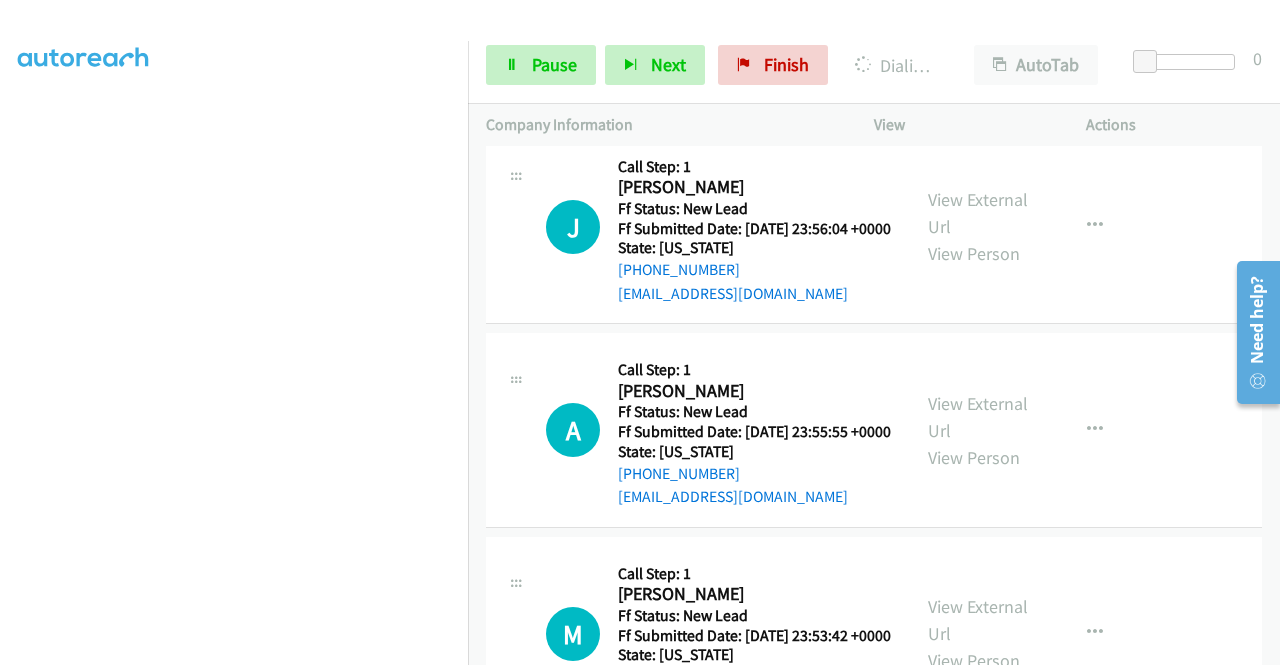 click on "View External Url" at bounding box center (978, 10) 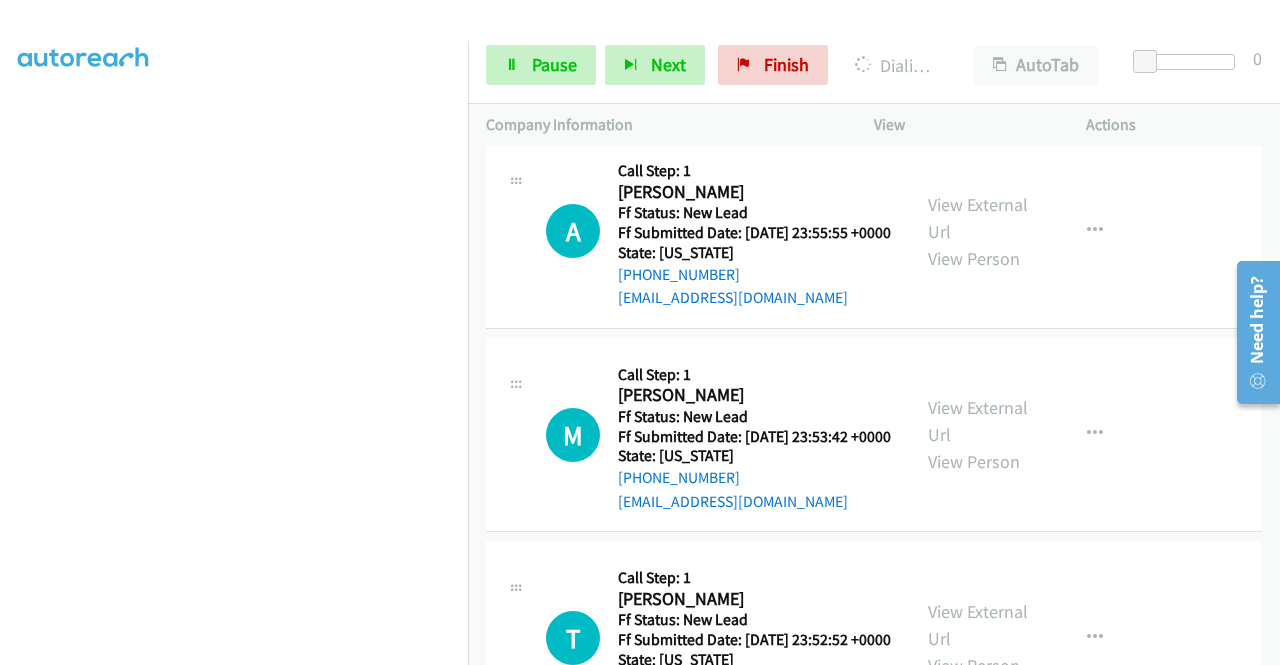 scroll, scrollTop: 7732, scrollLeft: 0, axis: vertical 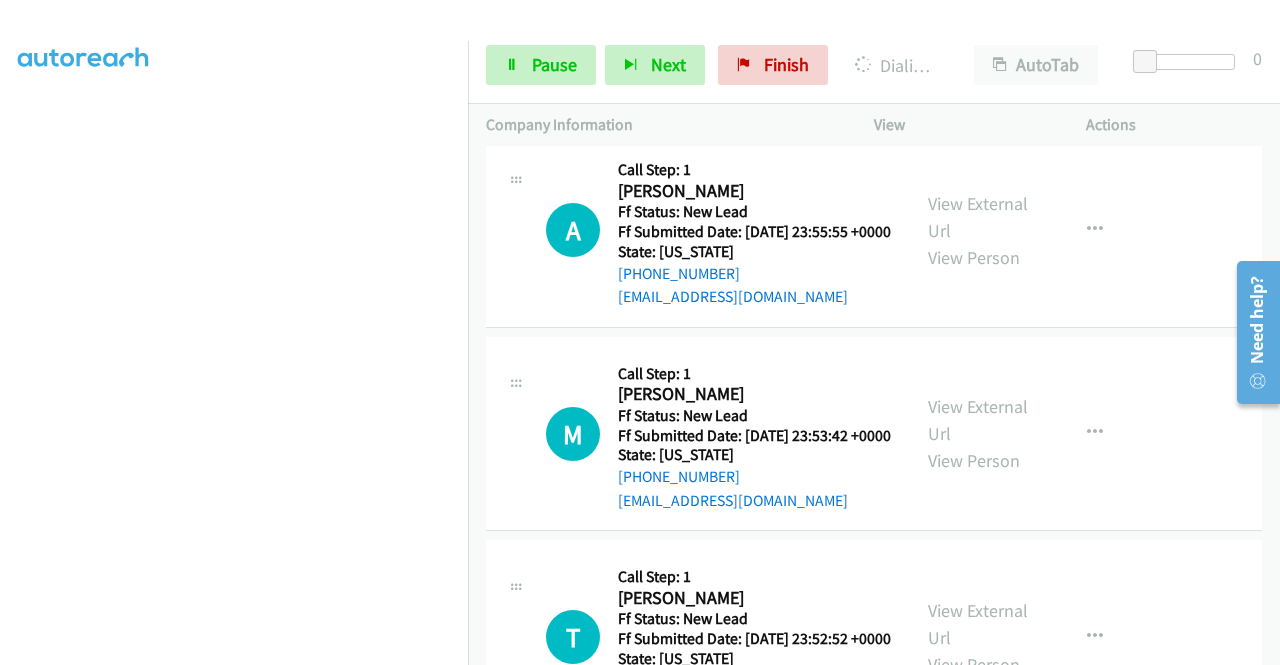 click on "View External Url" at bounding box center [978, 13] 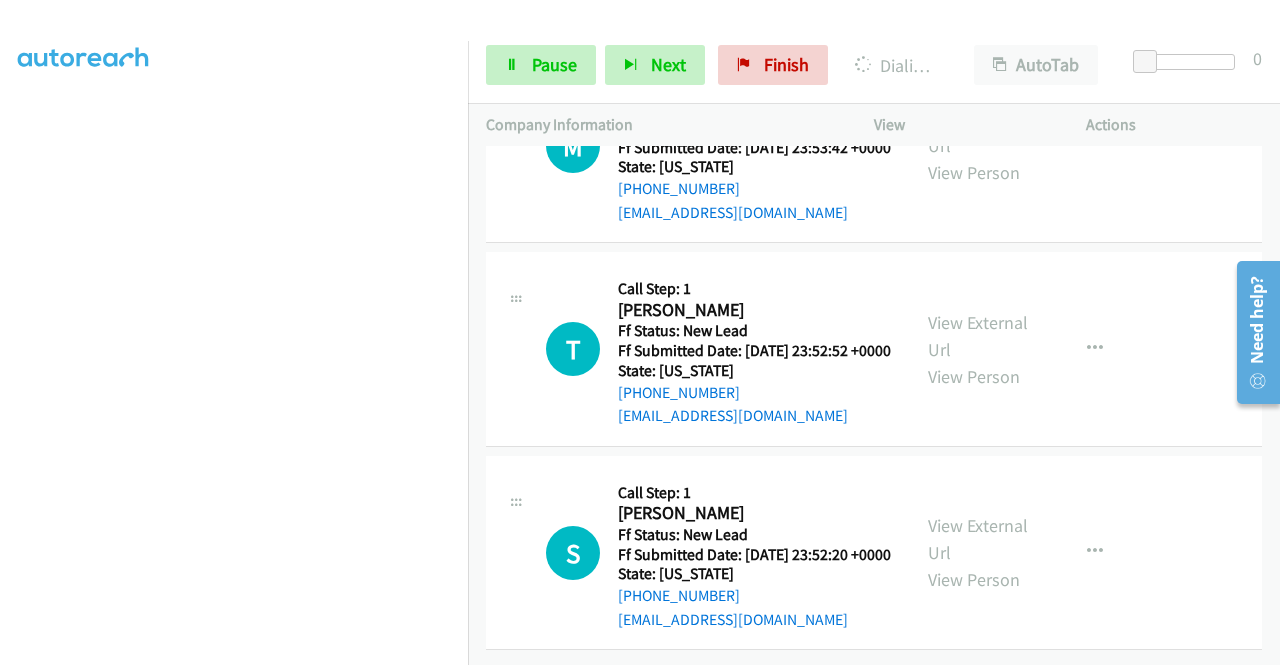 scroll, scrollTop: 8032, scrollLeft: 0, axis: vertical 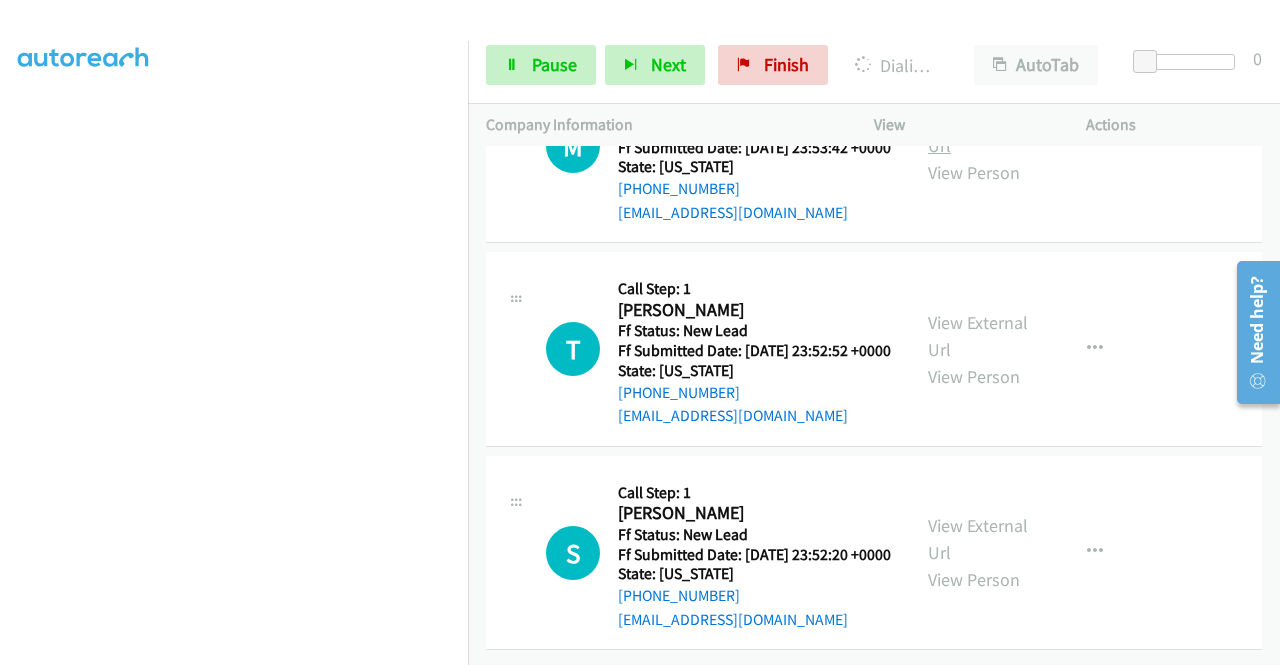 click on "View External Url" at bounding box center [978, 132] 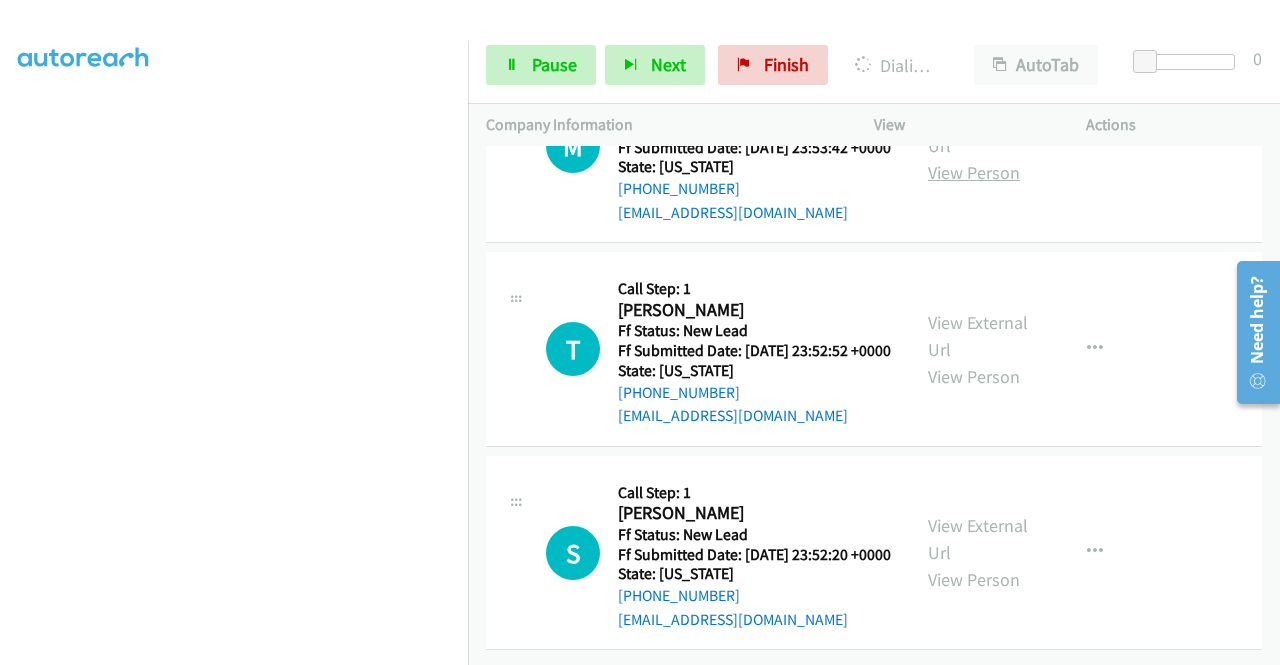 scroll, scrollTop: 8532, scrollLeft: 0, axis: vertical 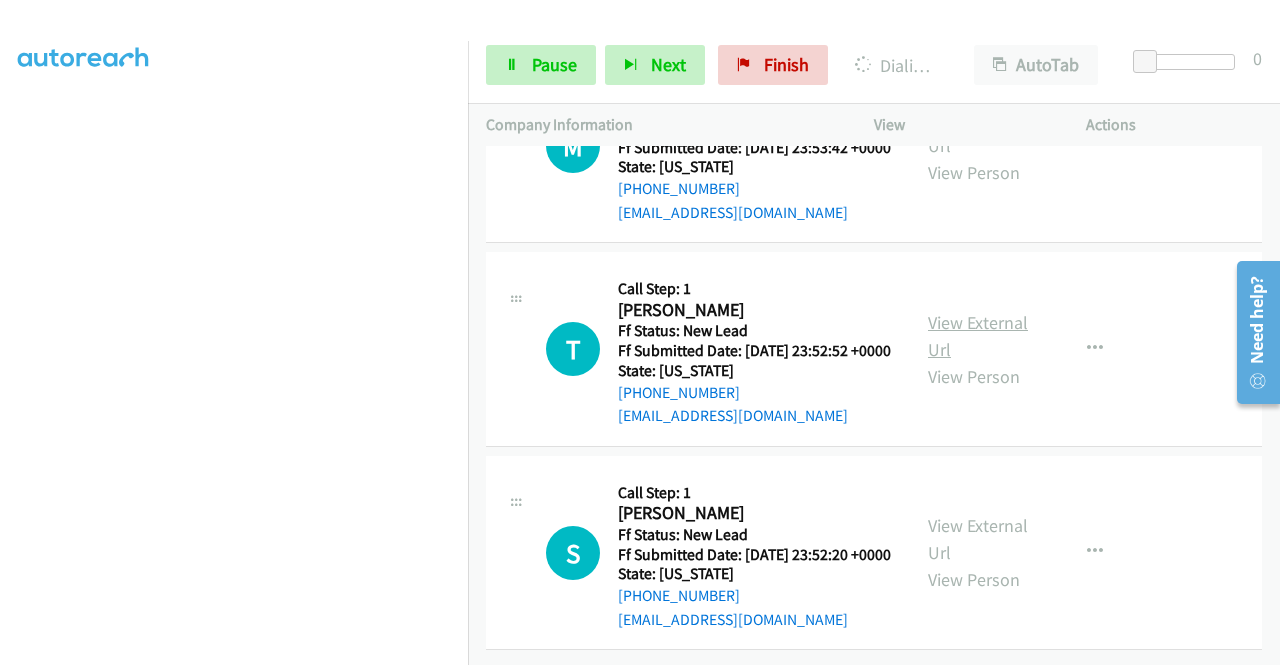 click on "View External Url" at bounding box center (978, 336) 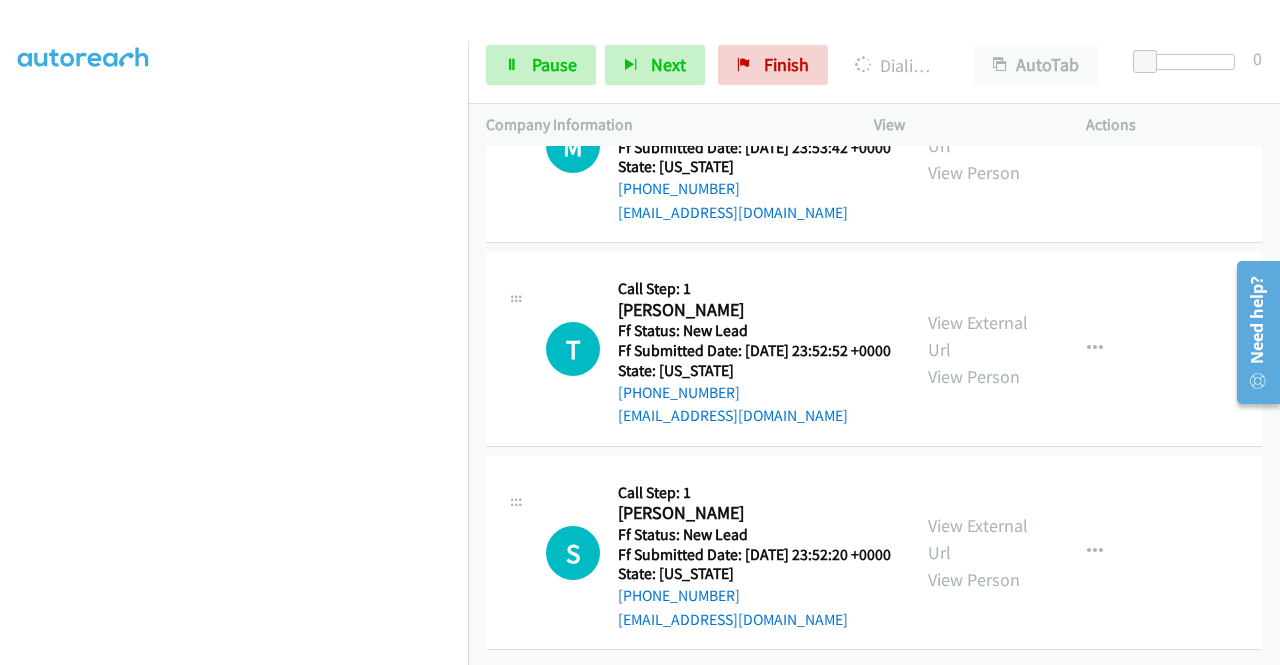 scroll, scrollTop: 400, scrollLeft: 0, axis: vertical 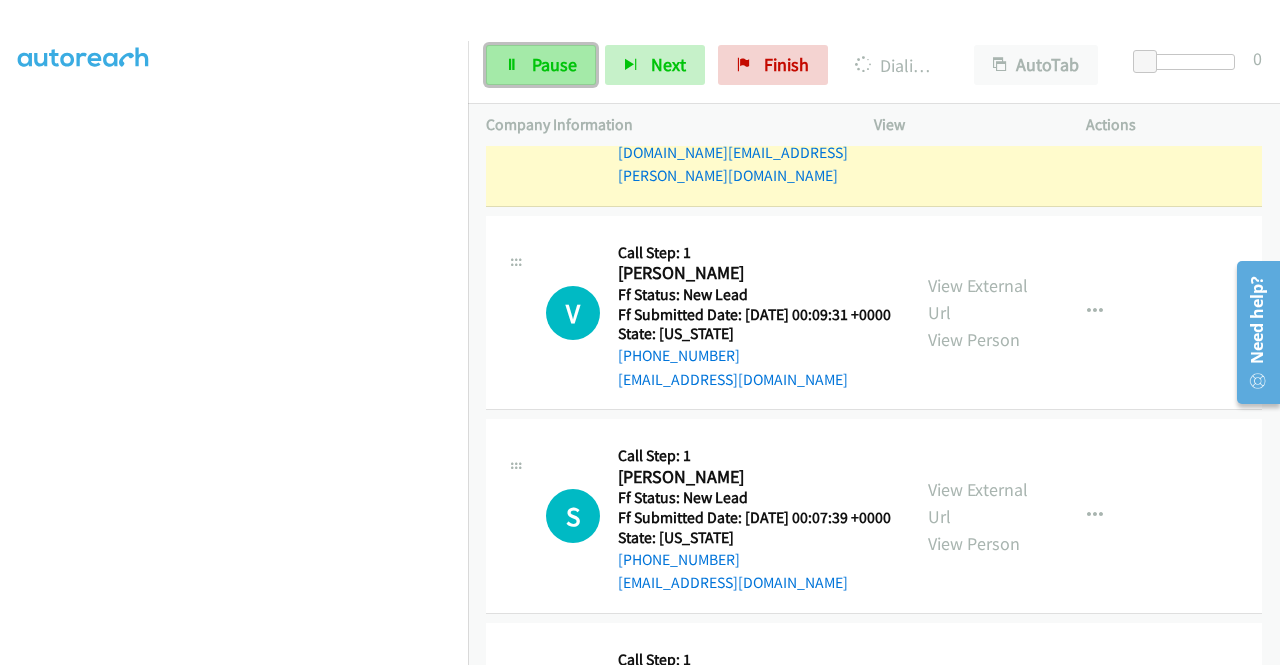 click on "Pause" at bounding box center [554, 64] 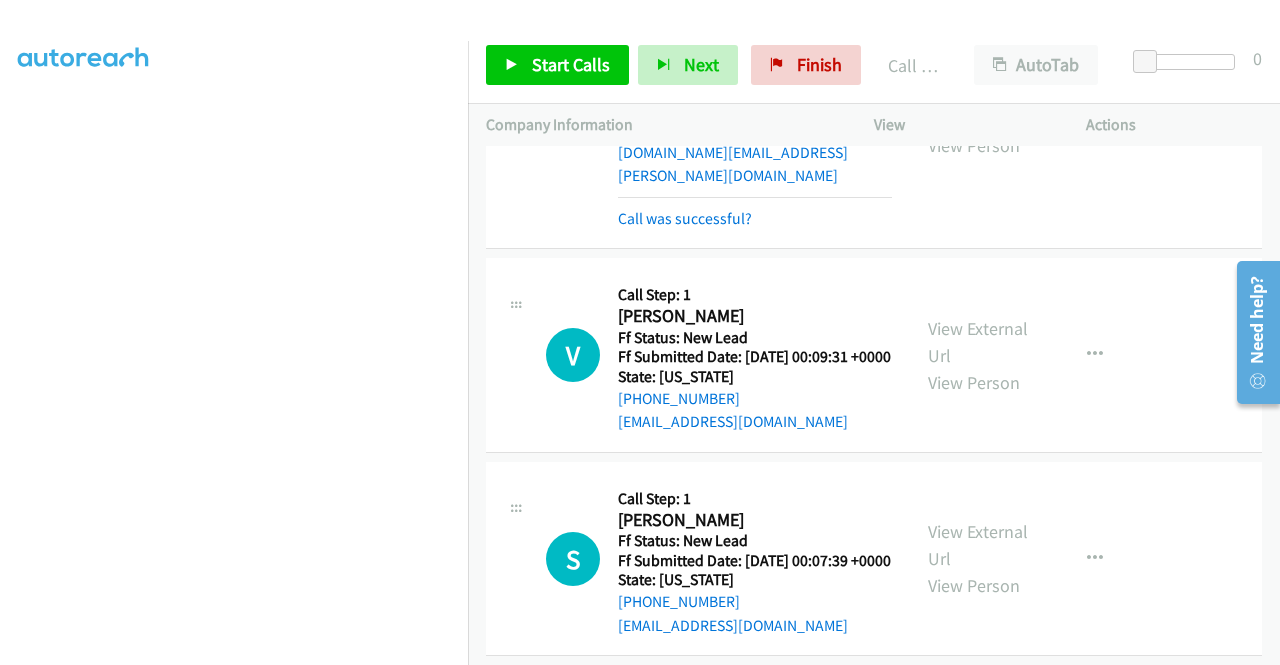 click on "View External Url" at bounding box center (978, 105) 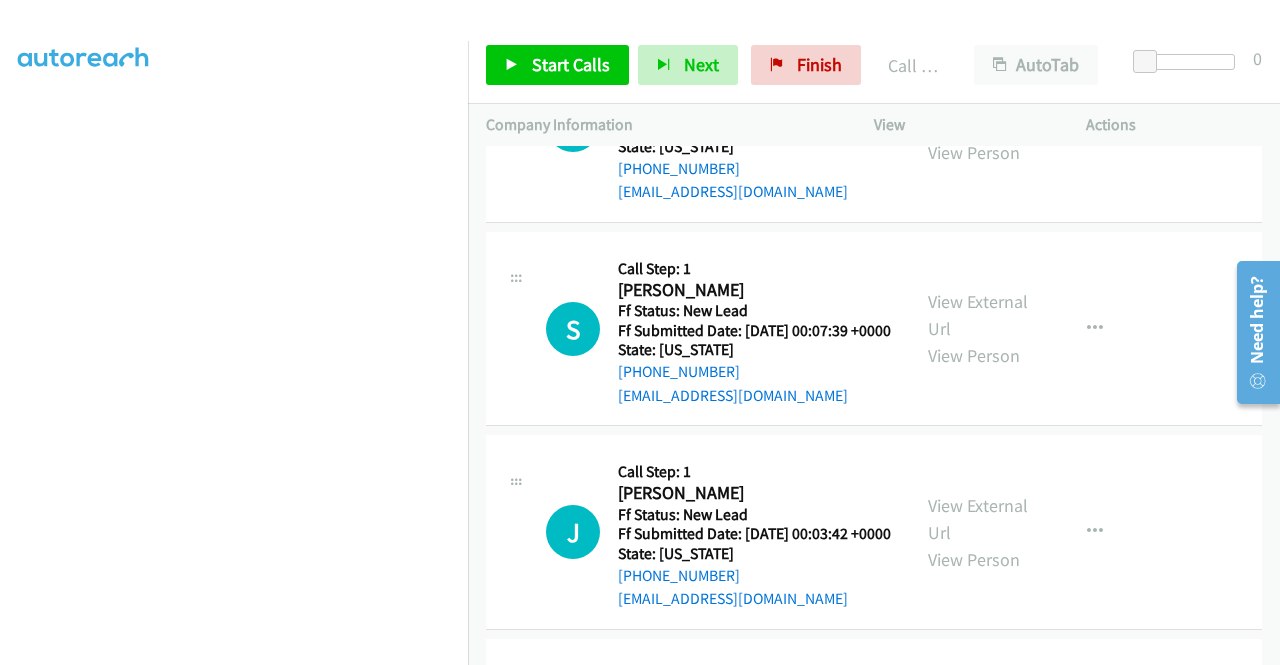 scroll, scrollTop: 6932, scrollLeft: 0, axis: vertical 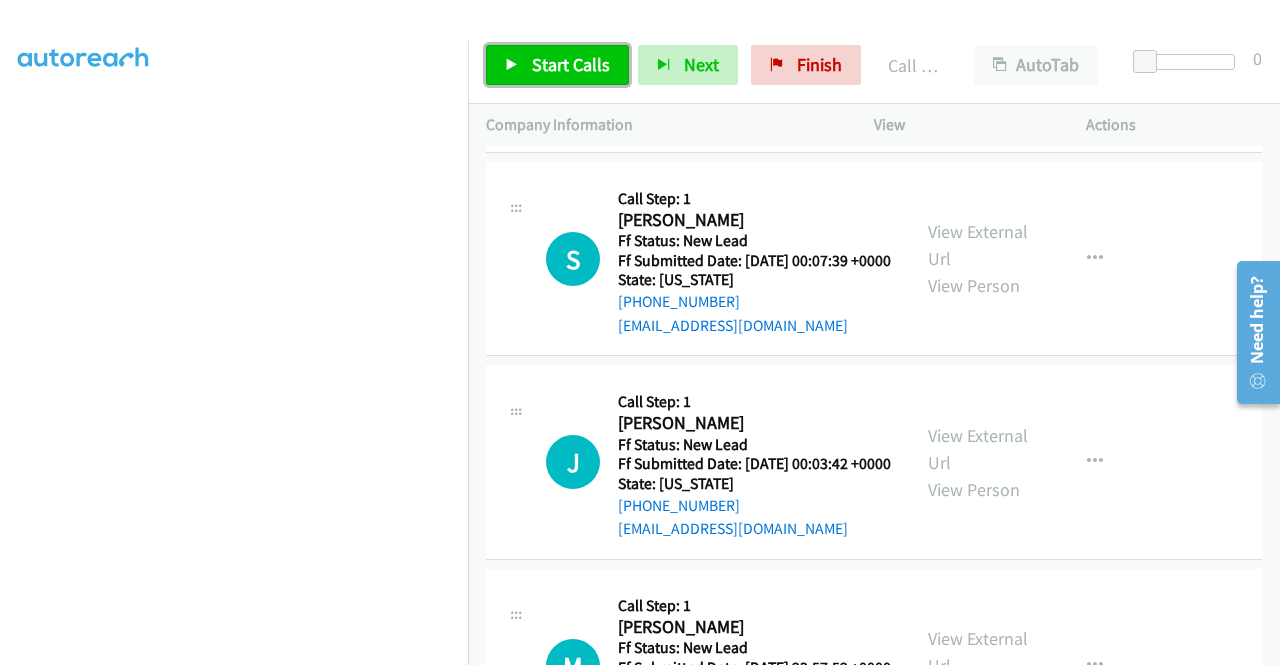 click on "Start Calls" at bounding box center [571, 64] 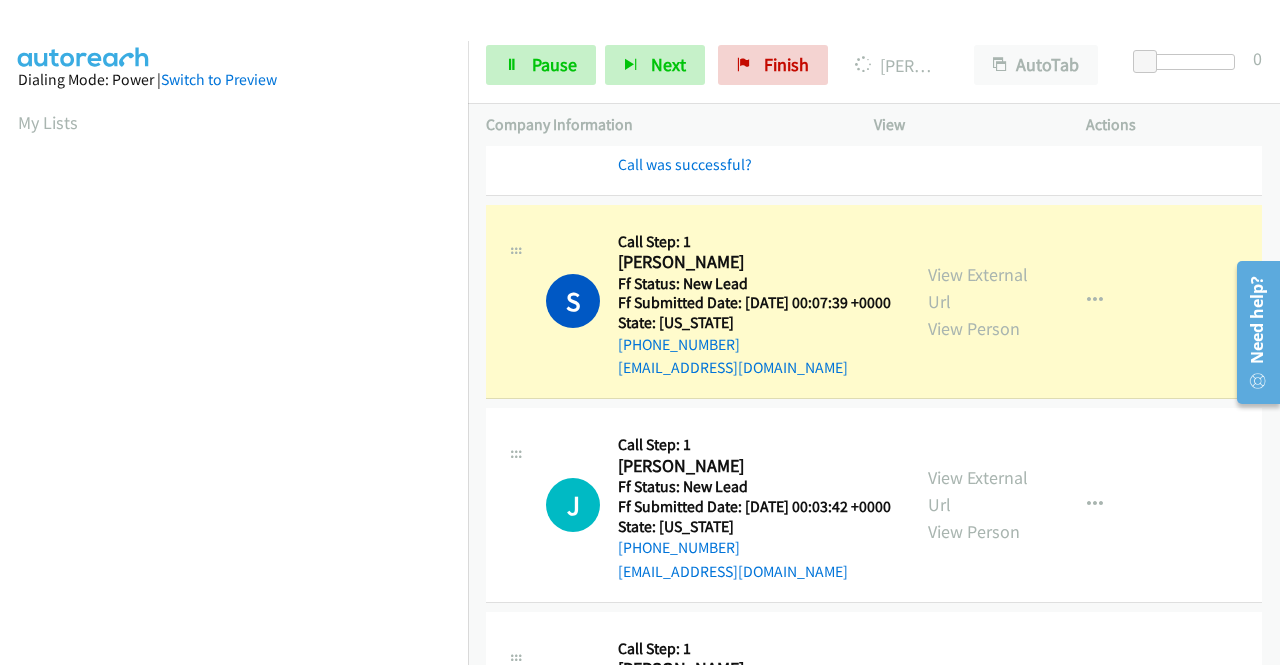 scroll, scrollTop: 400, scrollLeft: 0, axis: vertical 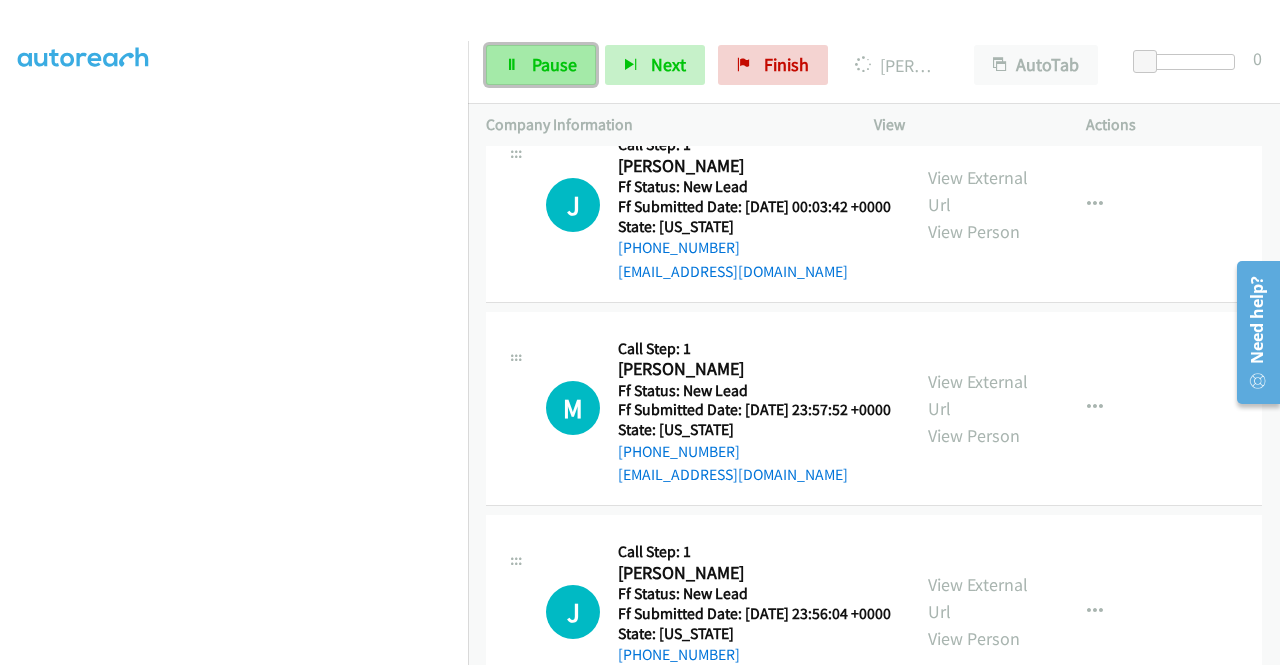click on "Pause" at bounding box center [541, 65] 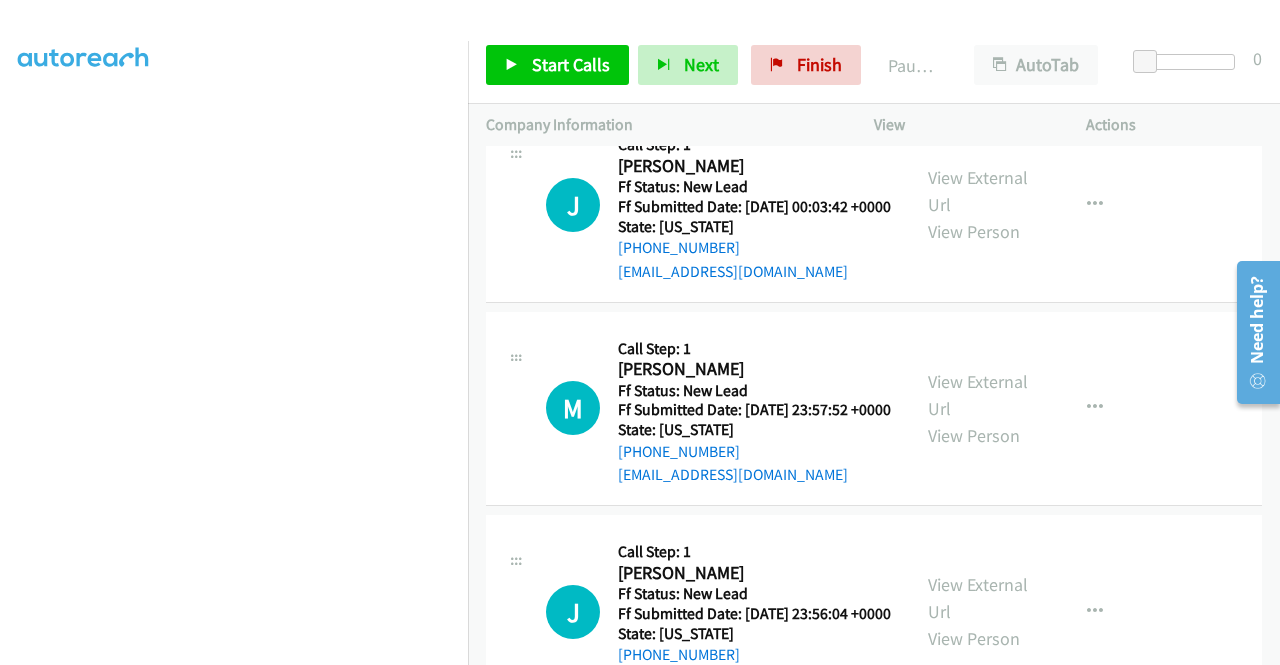 scroll, scrollTop: 0, scrollLeft: 0, axis: both 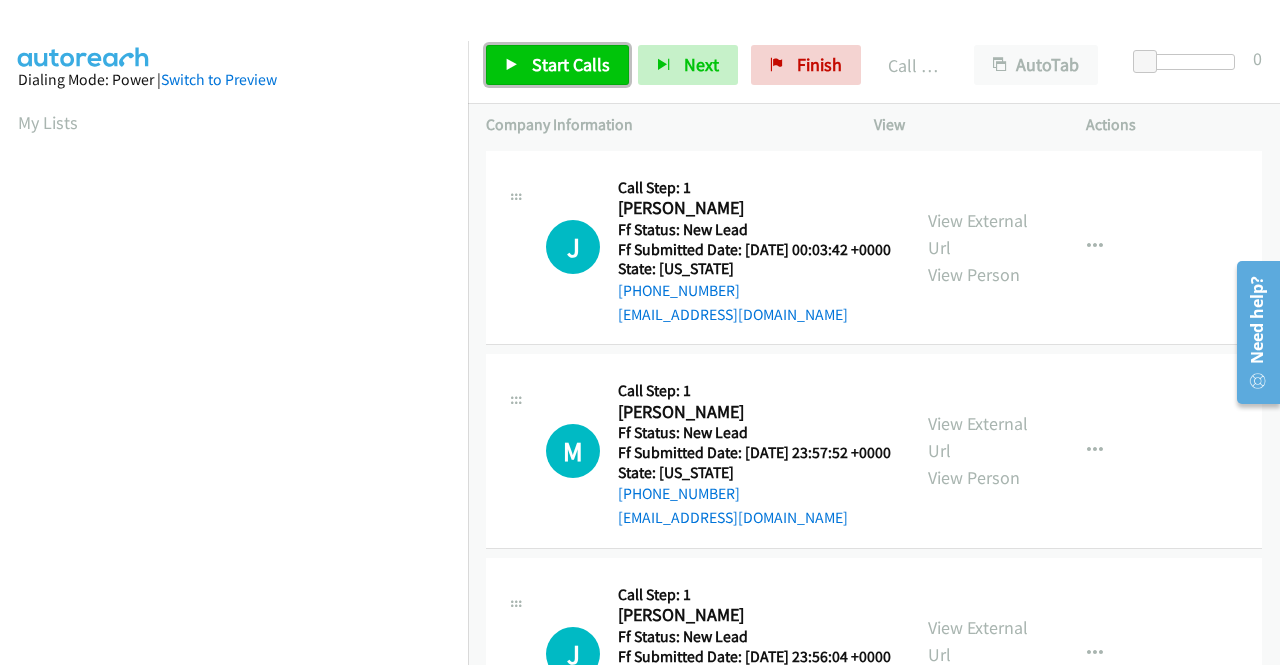 click on "Start Calls" at bounding box center [557, 65] 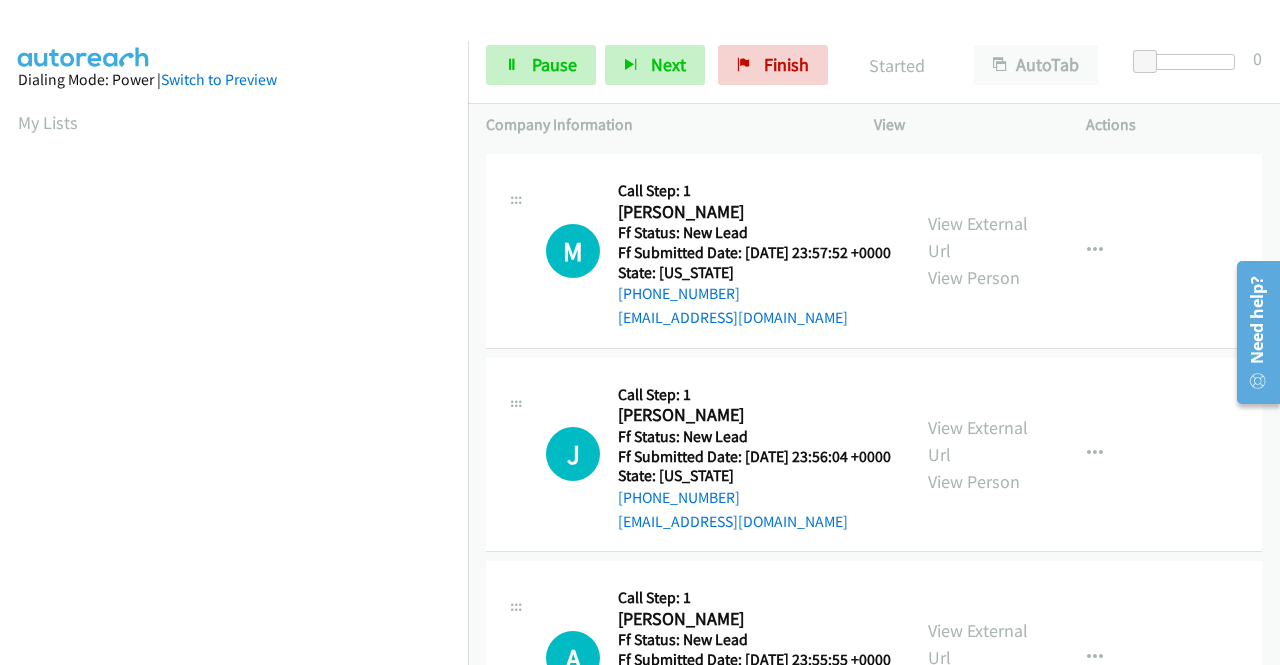 scroll, scrollTop: 7532, scrollLeft: 0, axis: vertical 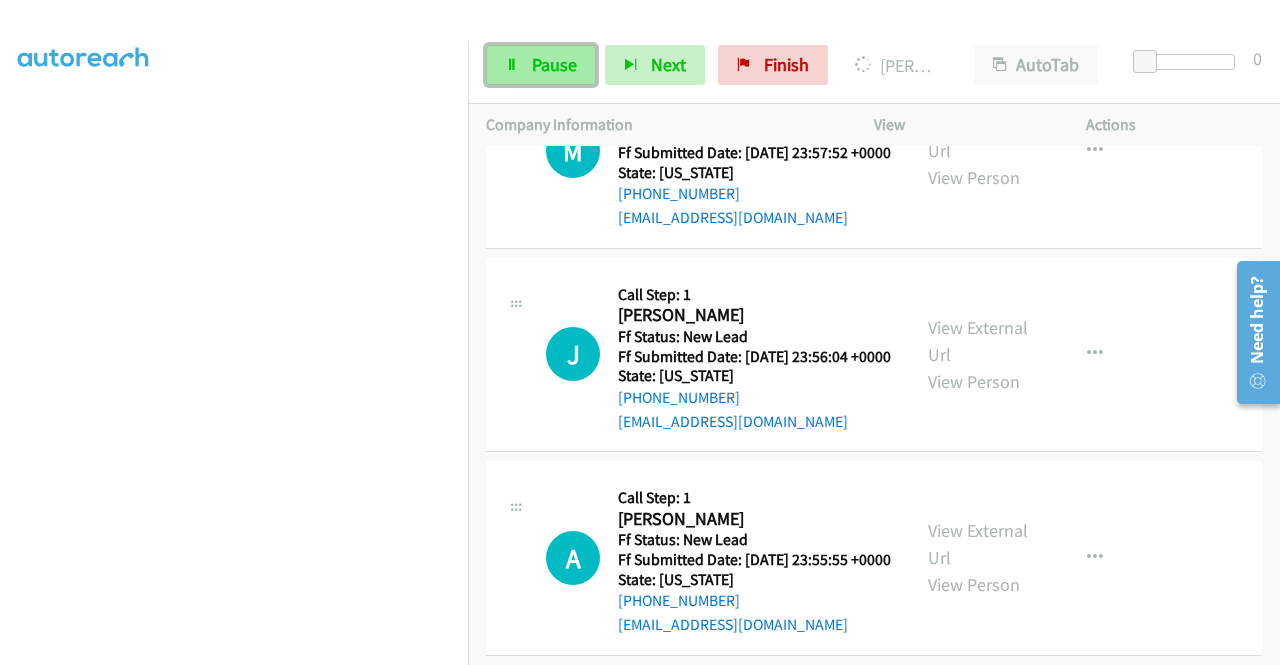 click on "Pause" at bounding box center (554, 64) 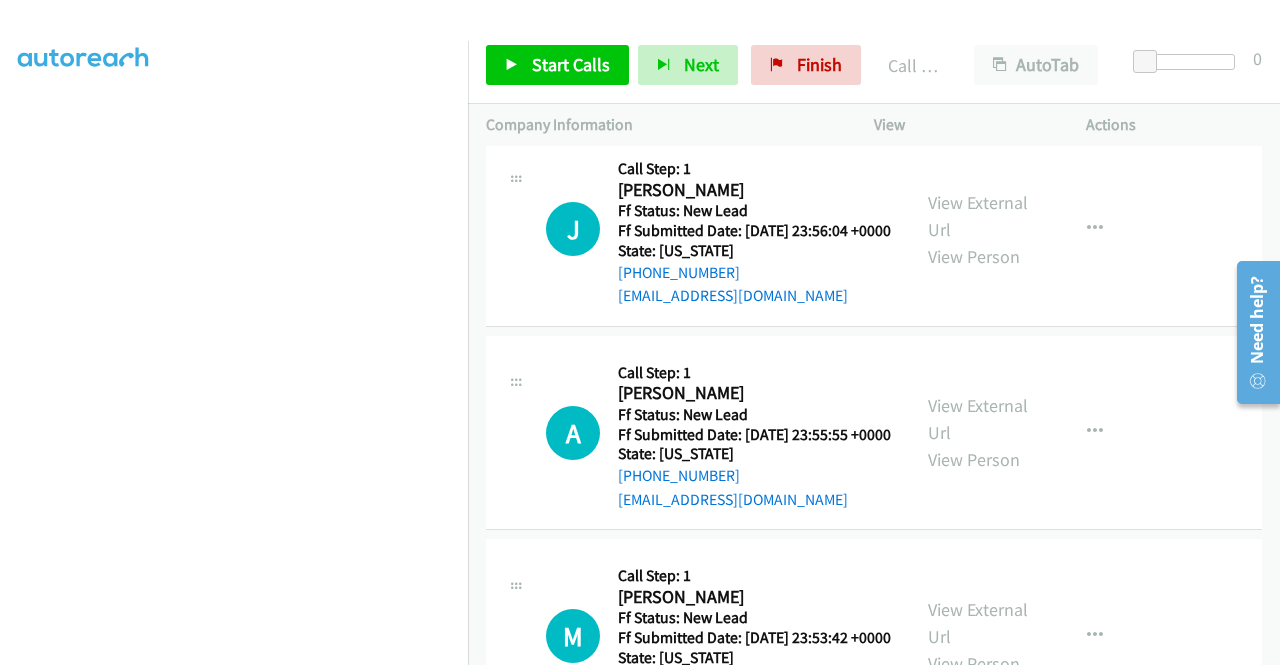 scroll, scrollTop: 7732, scrollLeft: 0, axis: vertical 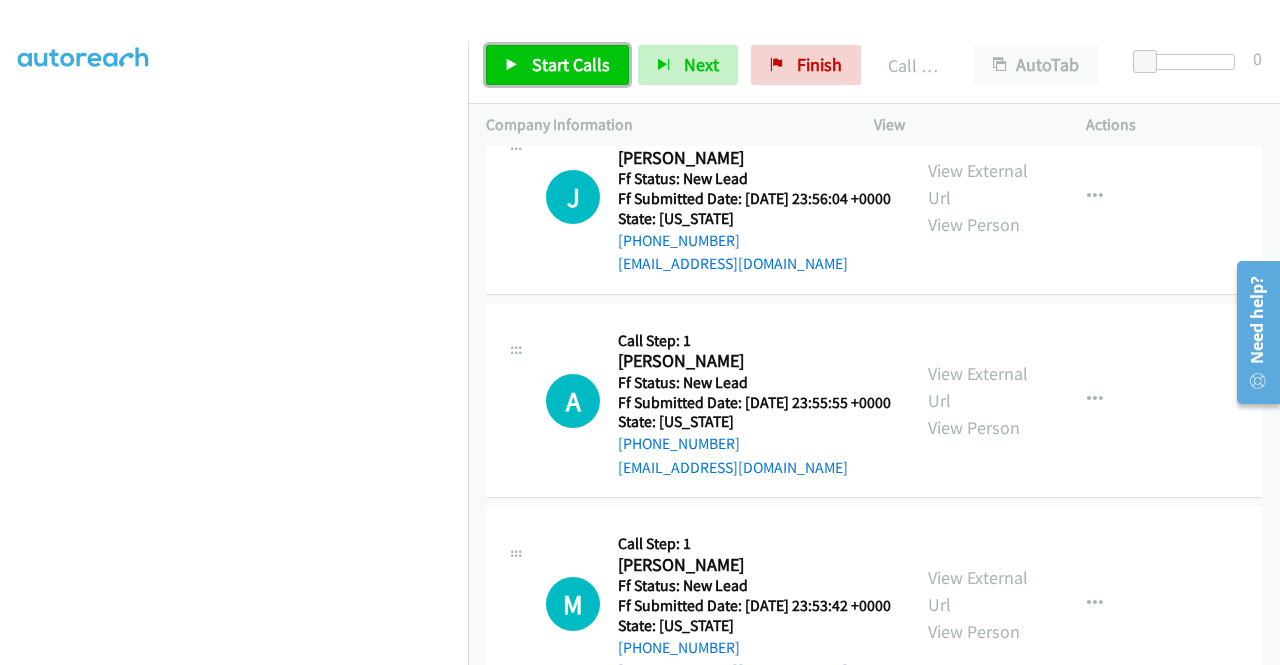 click on "Start Calls" at bounding box center (571, 64) 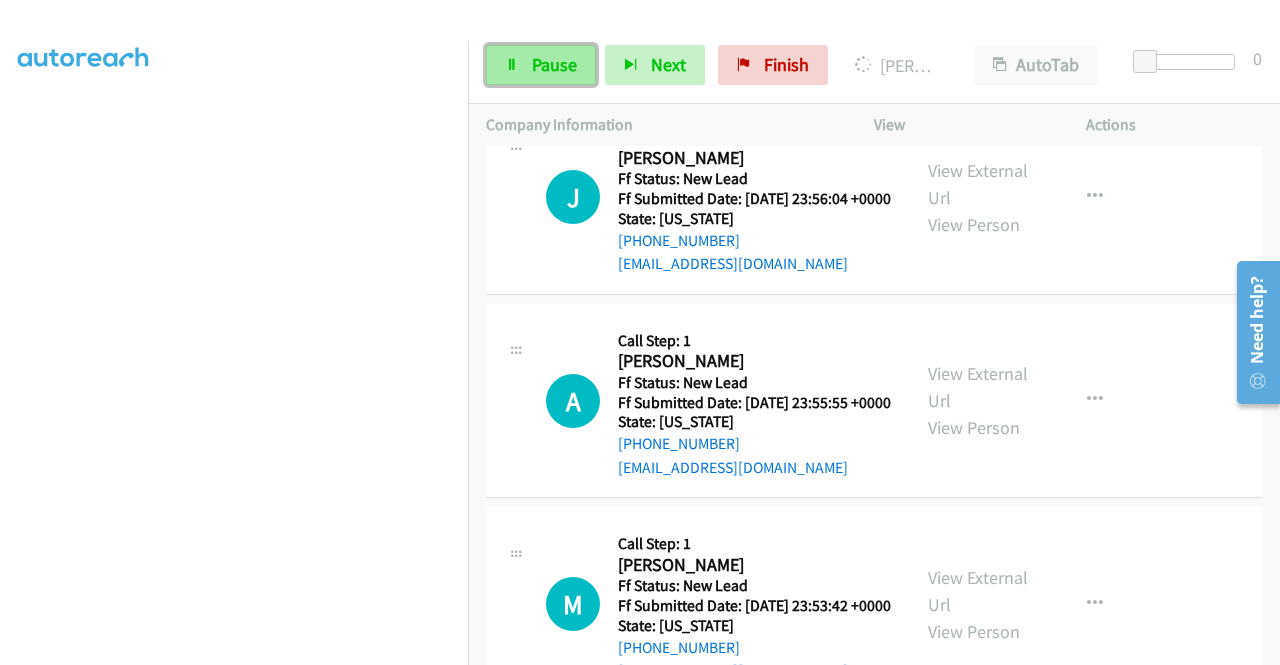 click on "Pause" at bounding box center [554, 64] 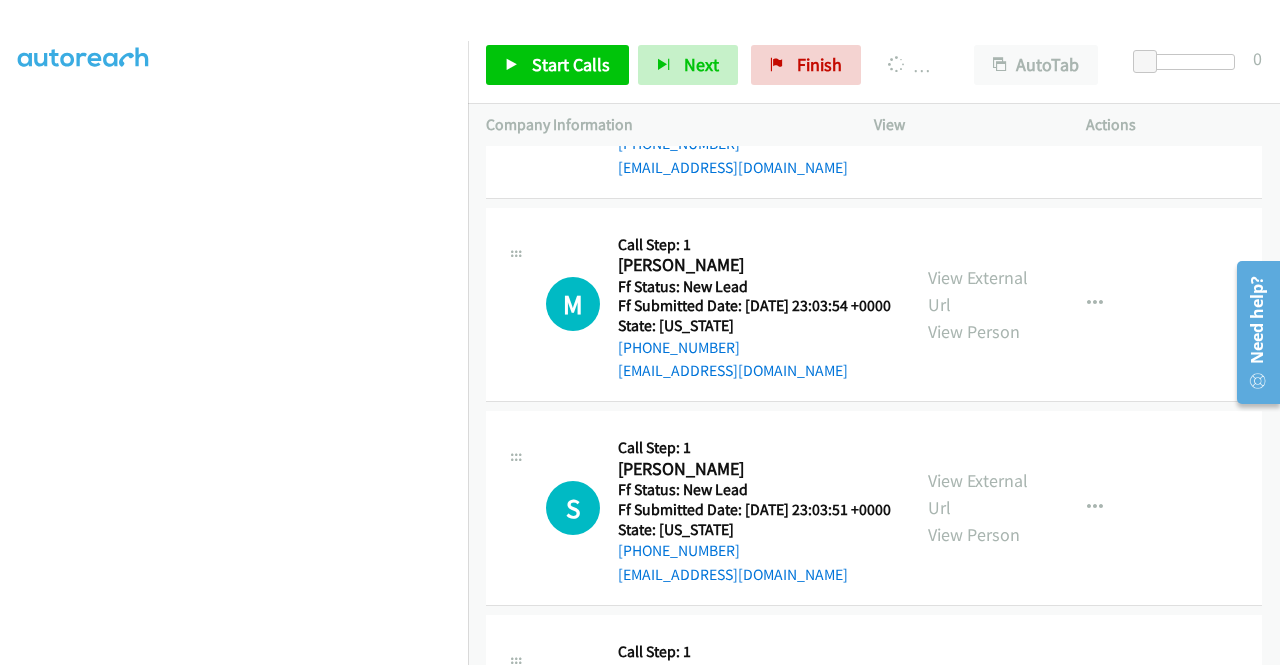 scroll, scrollTop: 8932, scrollLeft: 0, axis: vertical 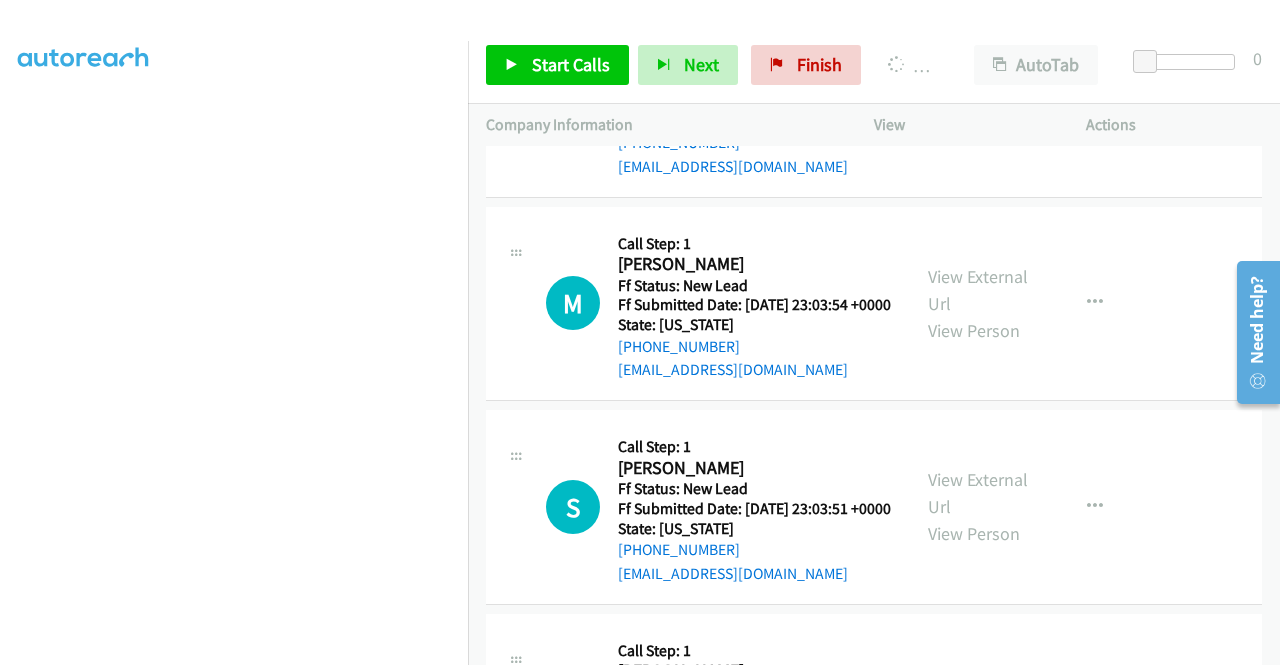 click on "View External Url" at bounding box center [978, -117] 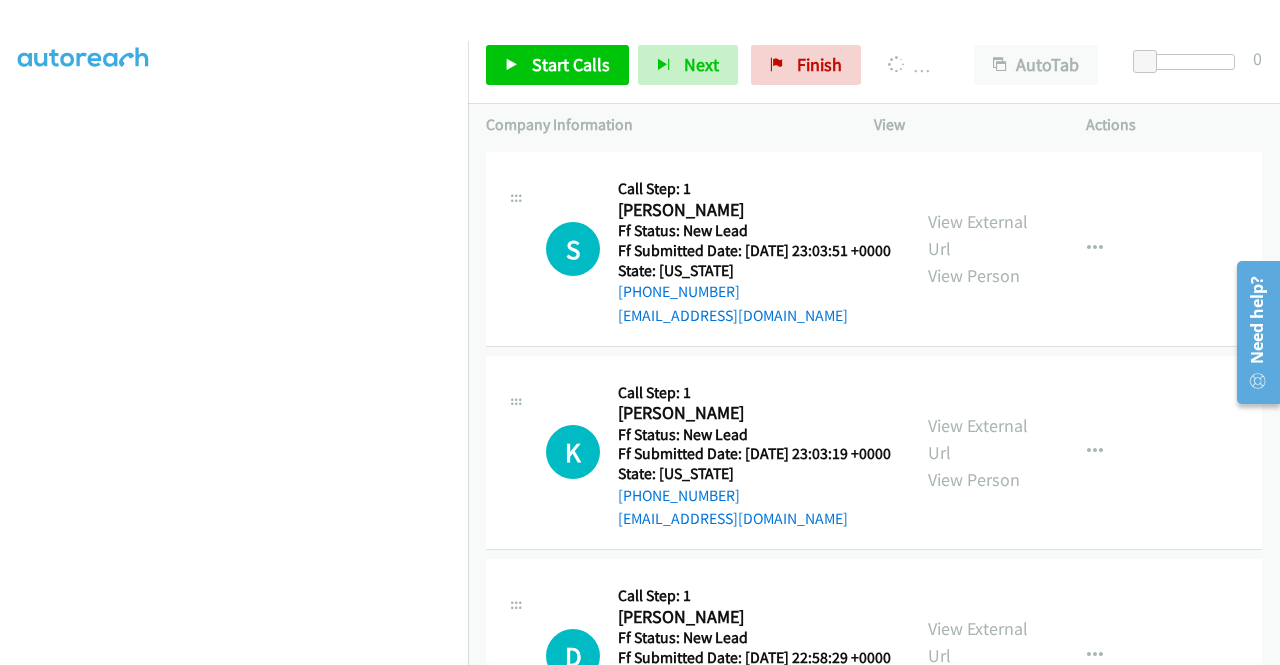 scroll, scrollTop: 9232, scrollLeft: 0, axis: vertical 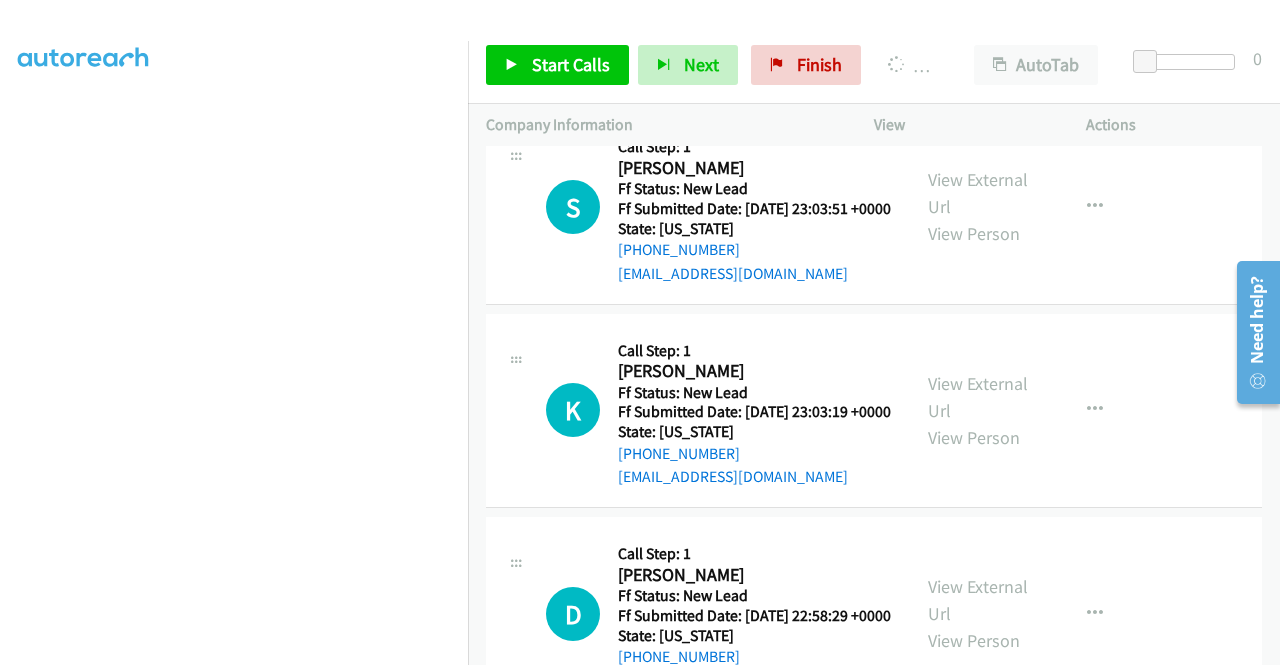 click on "View External Url" at bounding box center [978, -214] 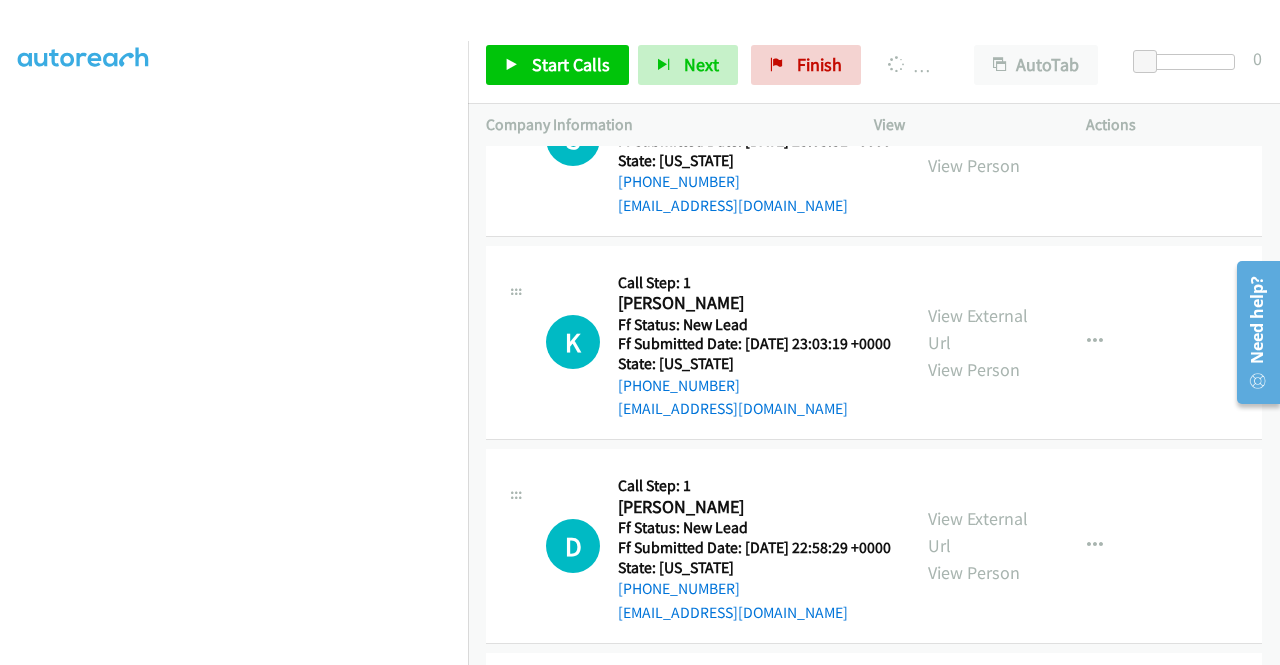 scroll, scrollTop: 9432, scrollLeft: 0, axis: vertical 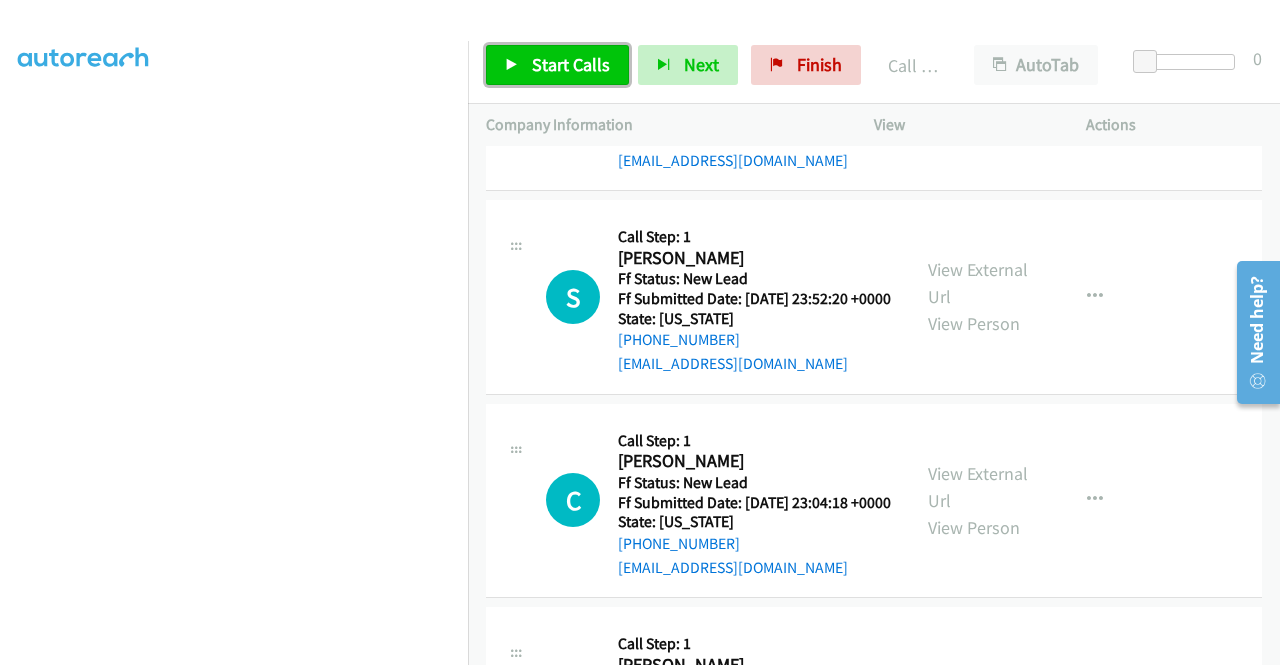 drag, startPoint x: 554, startPoint y: 66, endPoint x: 573, endPoint y: 82, distance: 24.839485 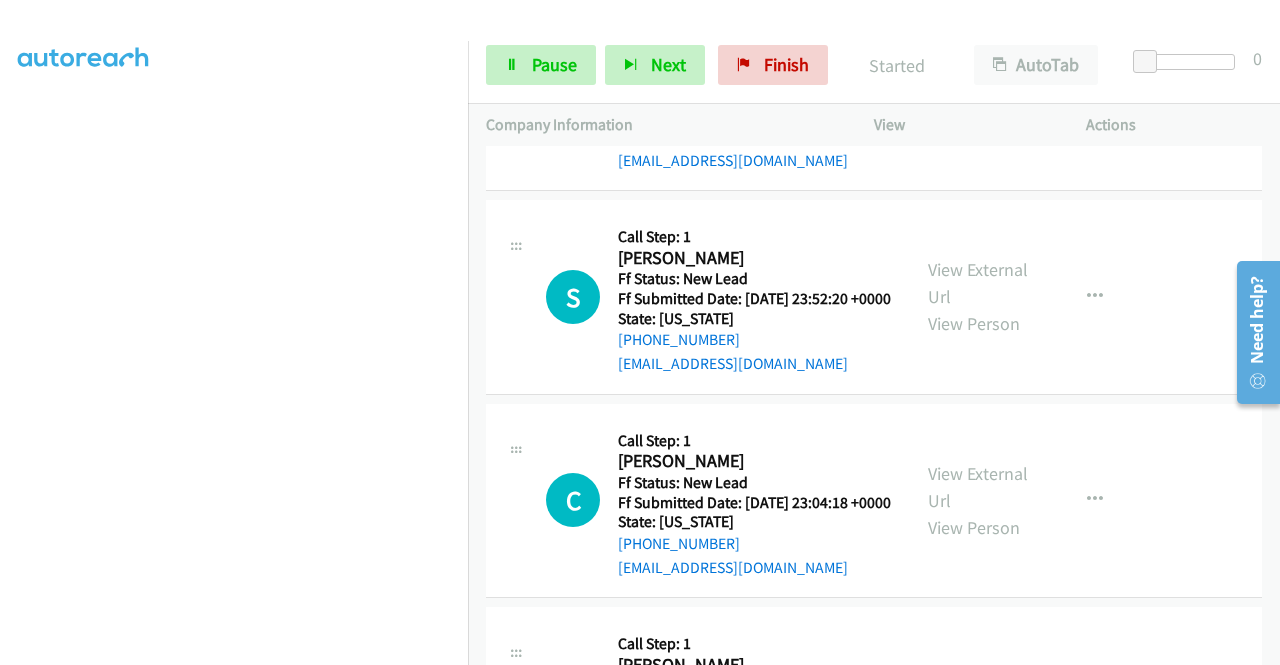 scroll, scrollTop: 8674, scrollLeft: 0, axis: vertical 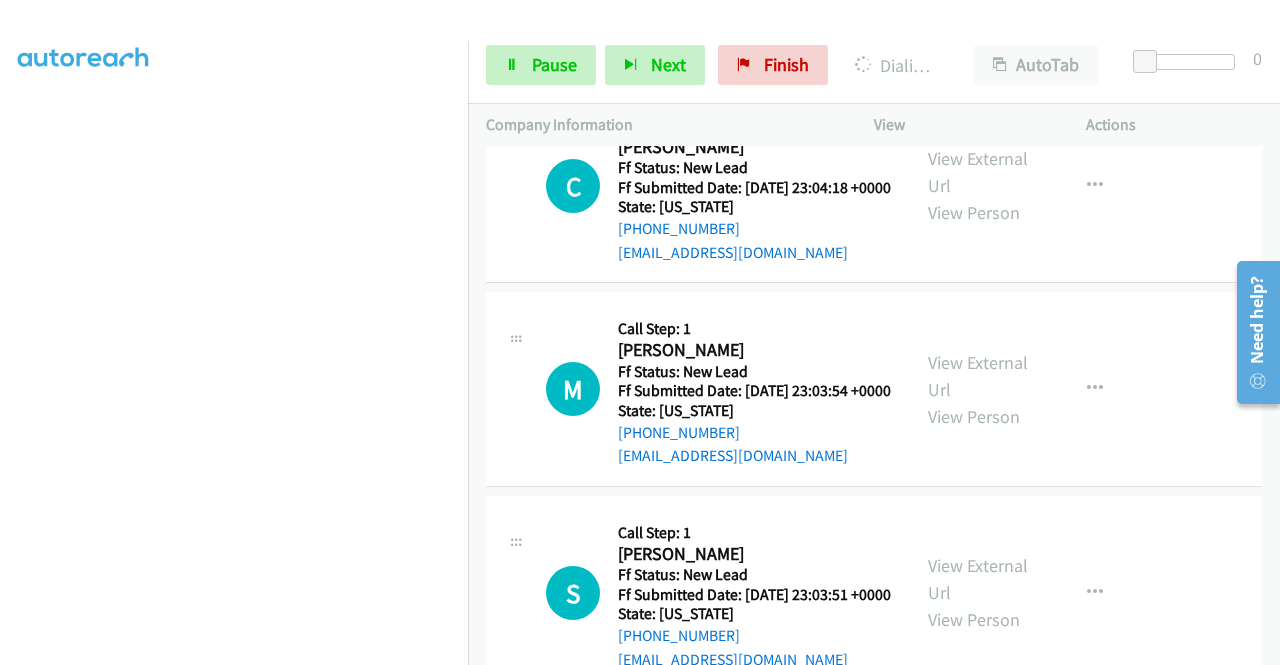 click on "S
Callback Scheduled
Call Step: 1
[PERSON_NAME]
America/New_York
Ff Status: New Lead
Ff Submitted Date: [DATE] 23:52:20 +0000
State: [US_STATE]
[PHONE_NUMBER]
[EMAIL_ADDRESS][DOMAIN_NAME]
Call was successful?
View External Url
View Person
View External Url
Email
Schedule/Manage Callback
Skip Call
Add to do not call list" at bounding box center (874, -17) 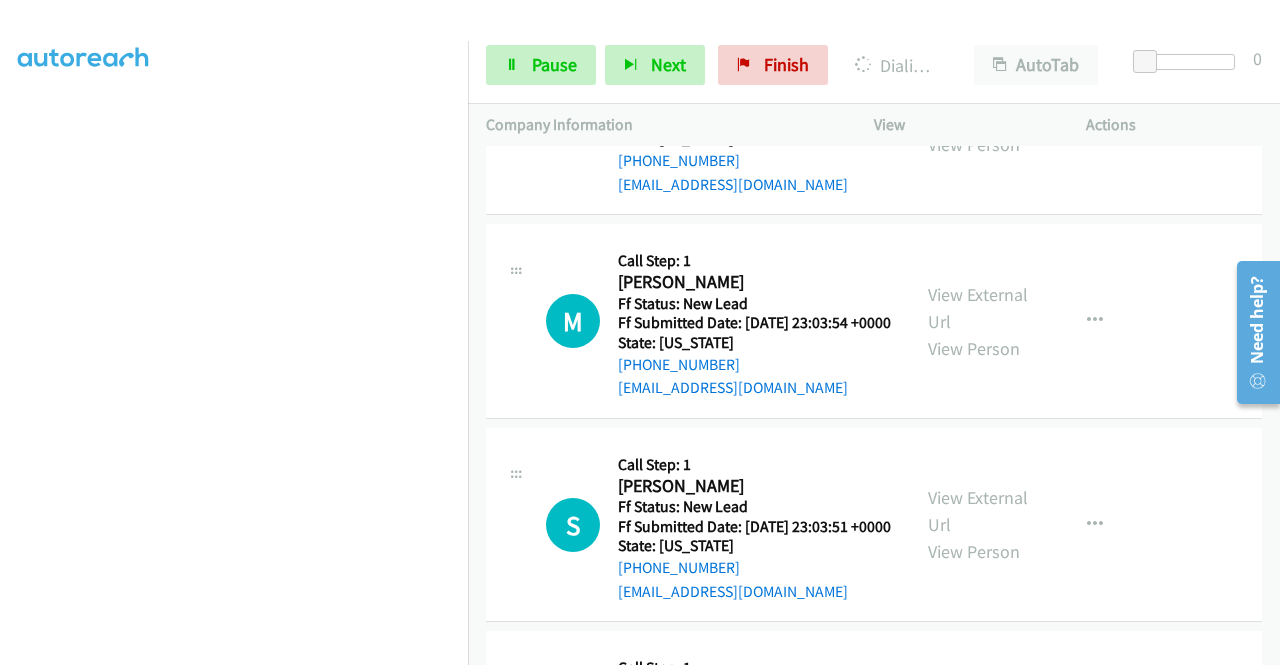 scroll, scrollTop: 9074, scrollLeft: 0, axis: vertical 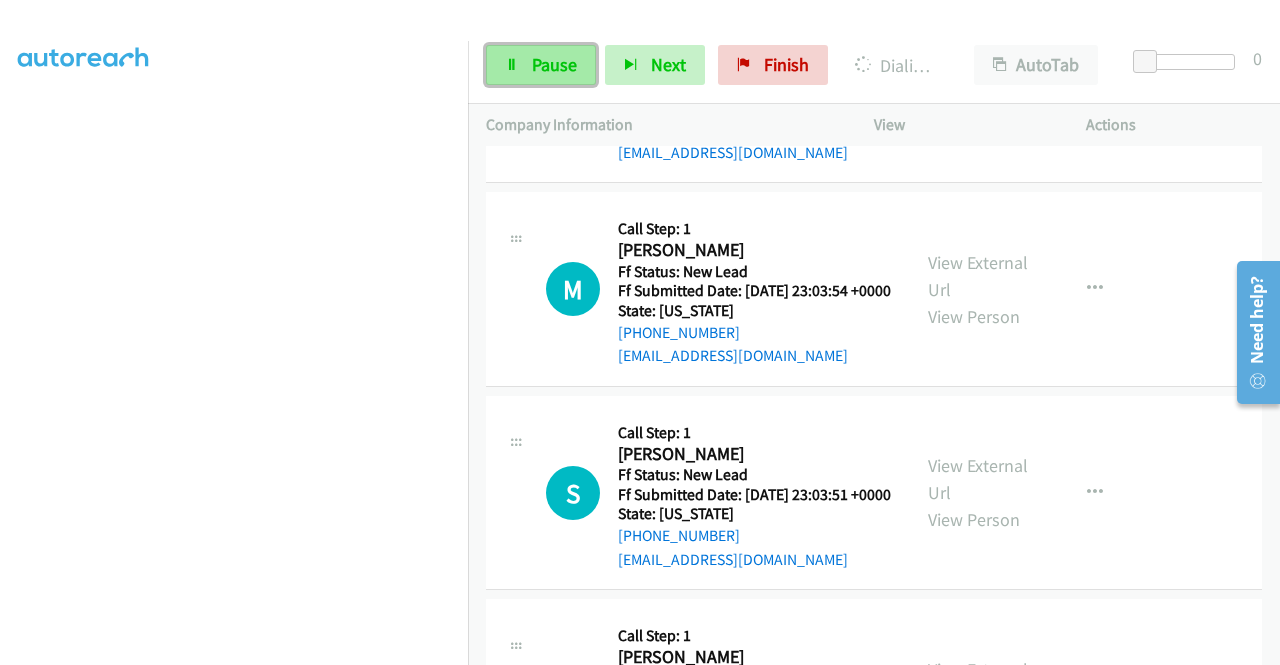 click on "Pause" at bounding box center (554, 64) 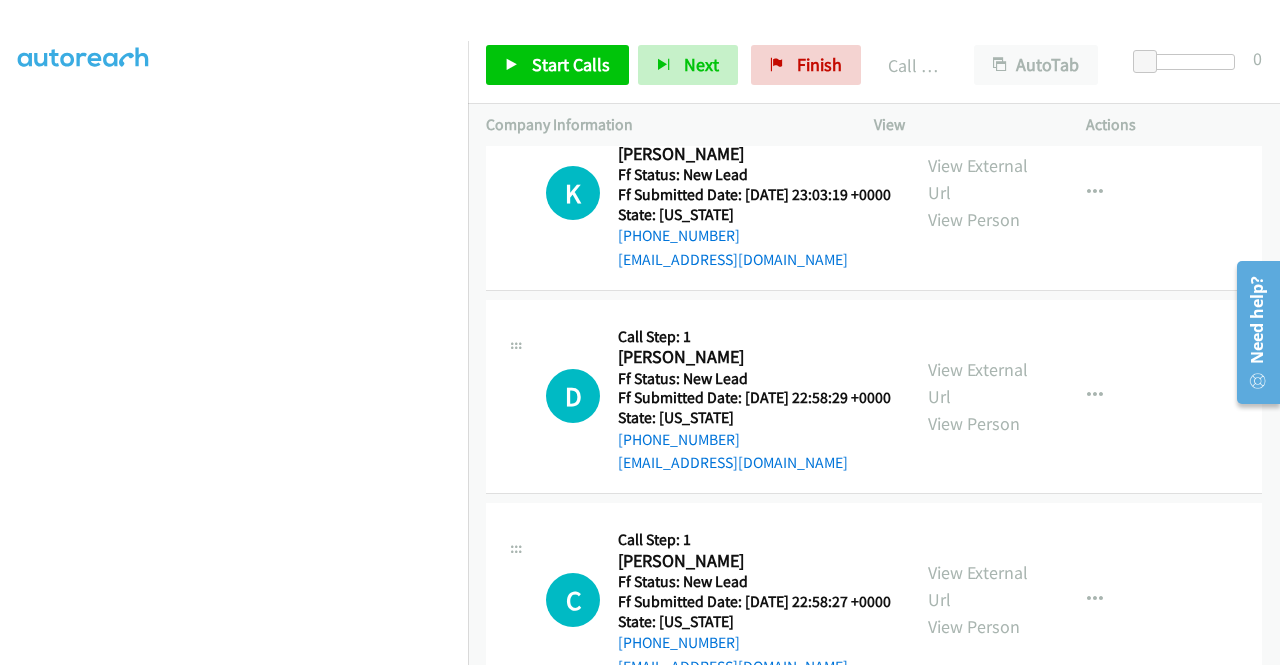 scroll, scrollTop: 9674, scrollLeft: 0, axis: vertical 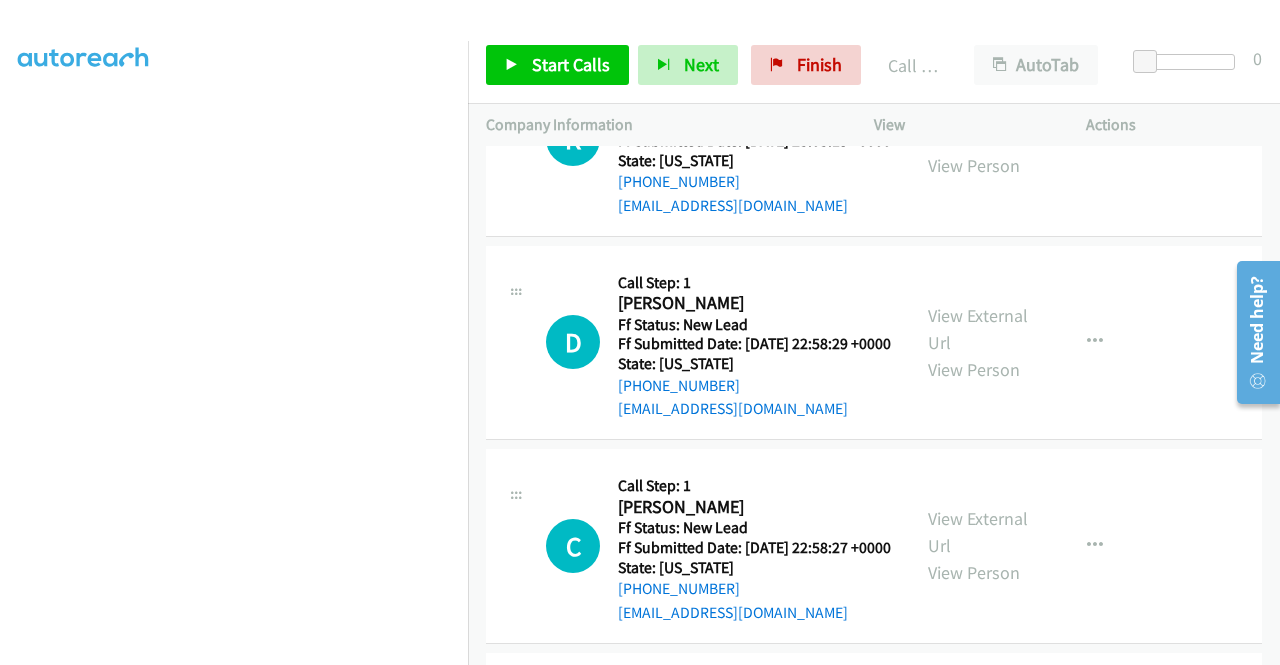 click on "View External Url" at bounding box center [978, -282] 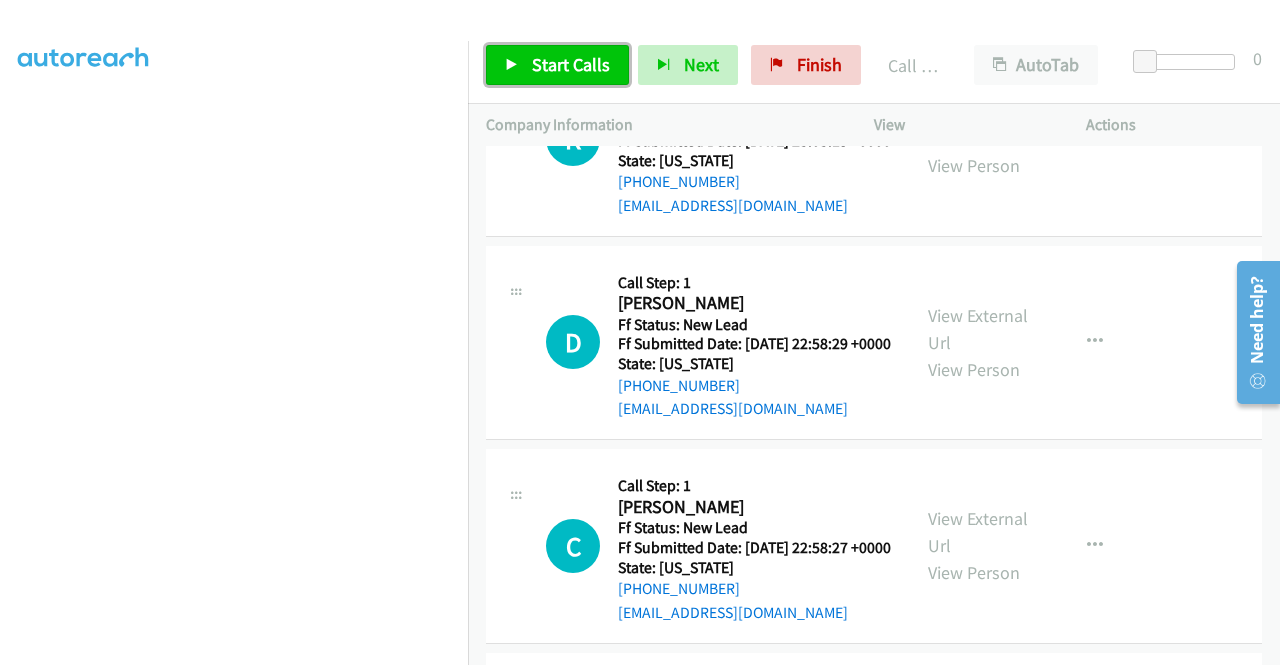 click on "Start Calls" at bounding box center [557, 65] 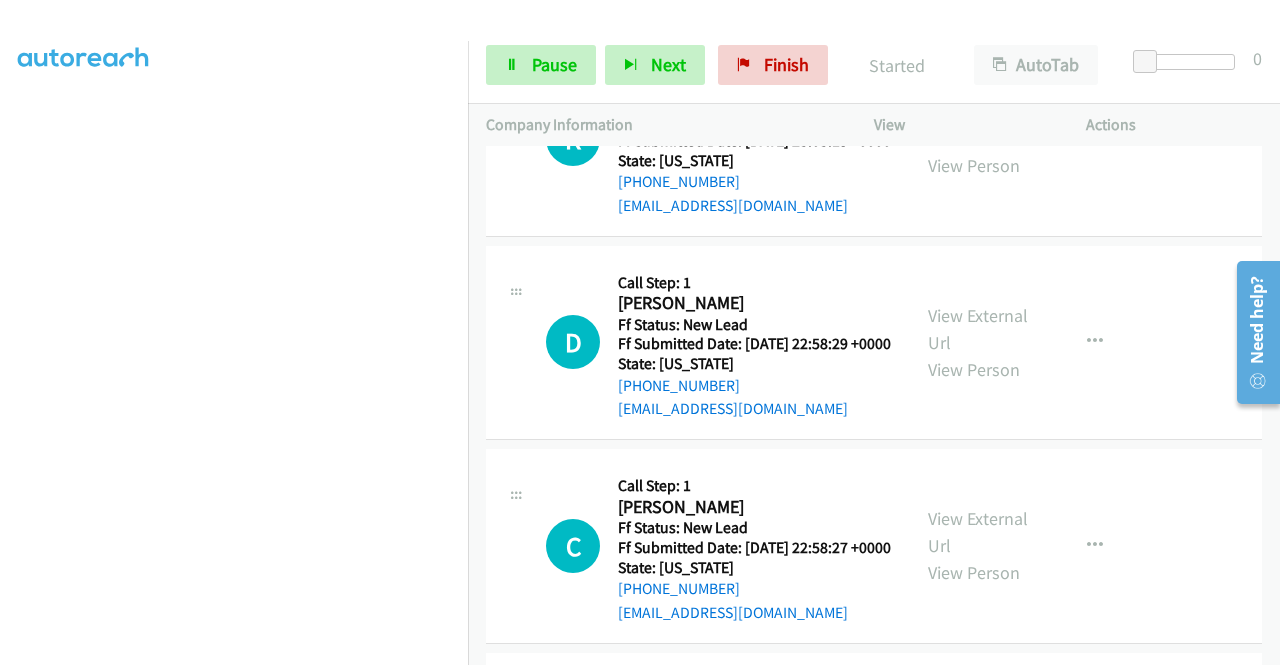 click on "View External Url" at bounding box center [978, -78] 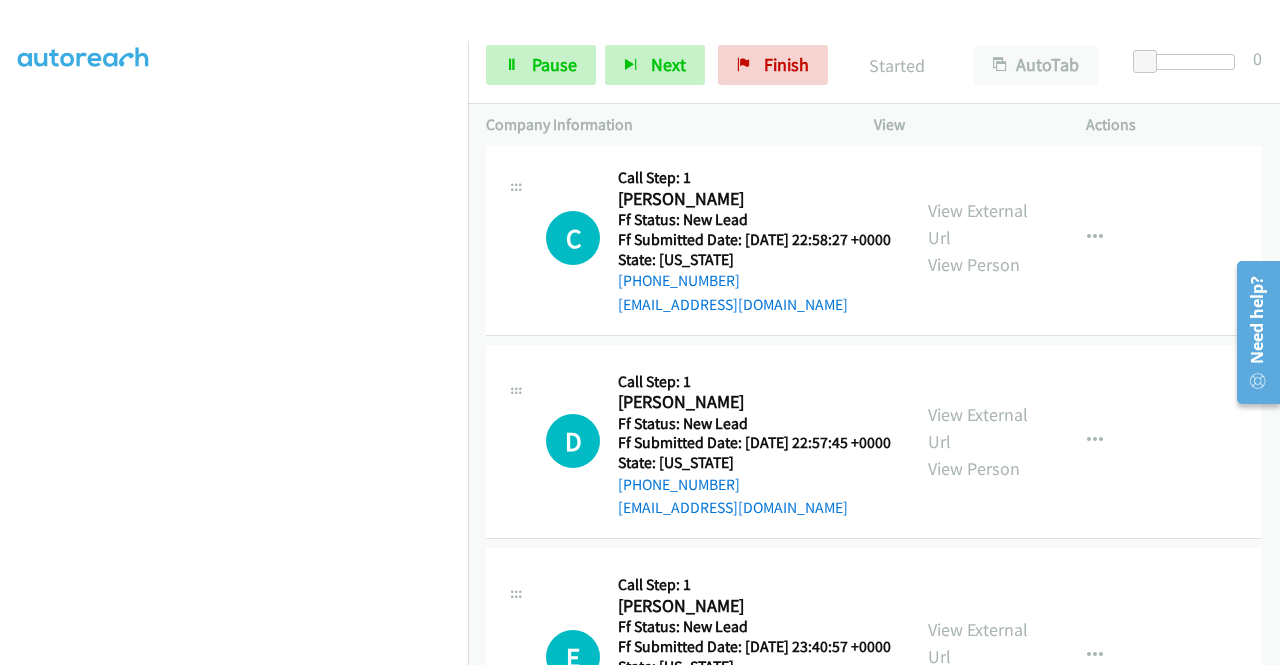 scroll, scrollTop: 10074, scrollLeft: 0, axis: vertical 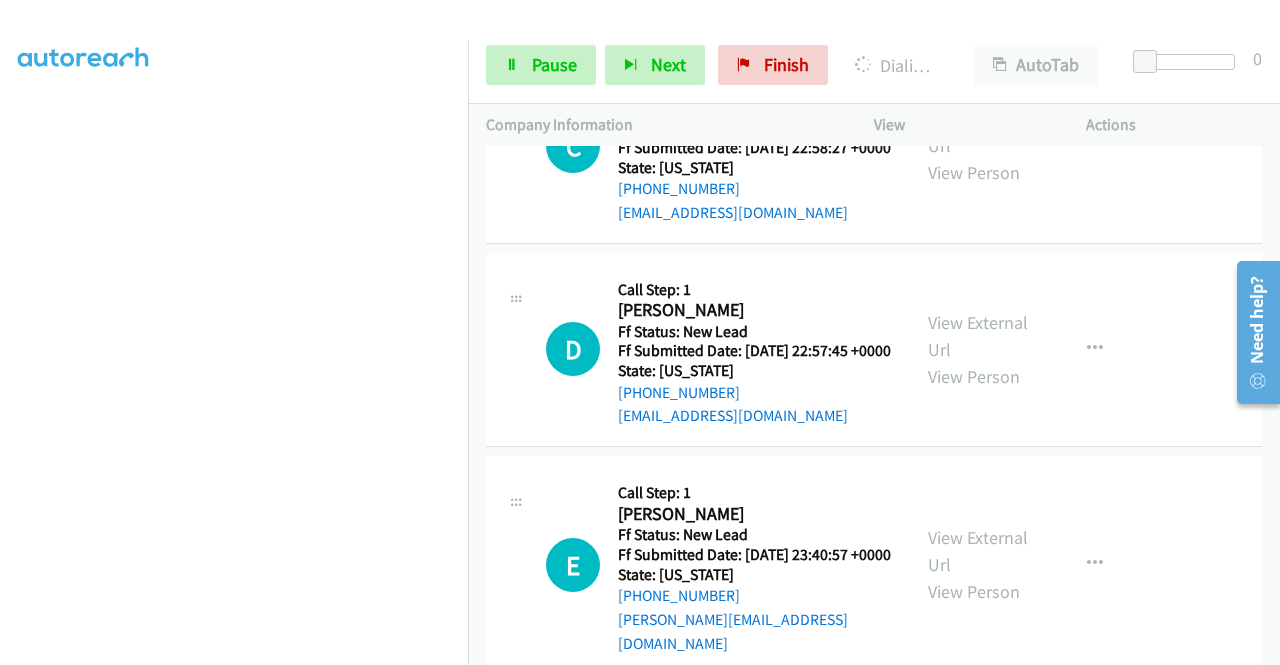 click on "View External Url" at bounding box center (978, -275) 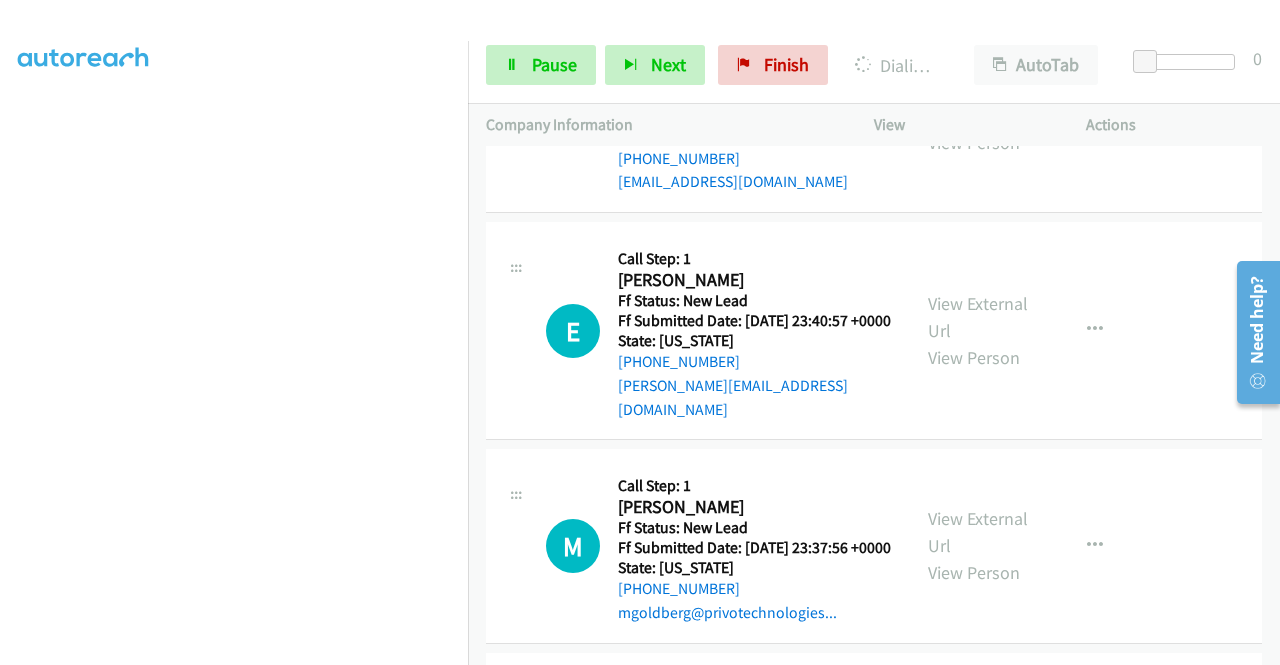 scroll, scrollTop: 10374, scrollLeft: 0, axis: vertical 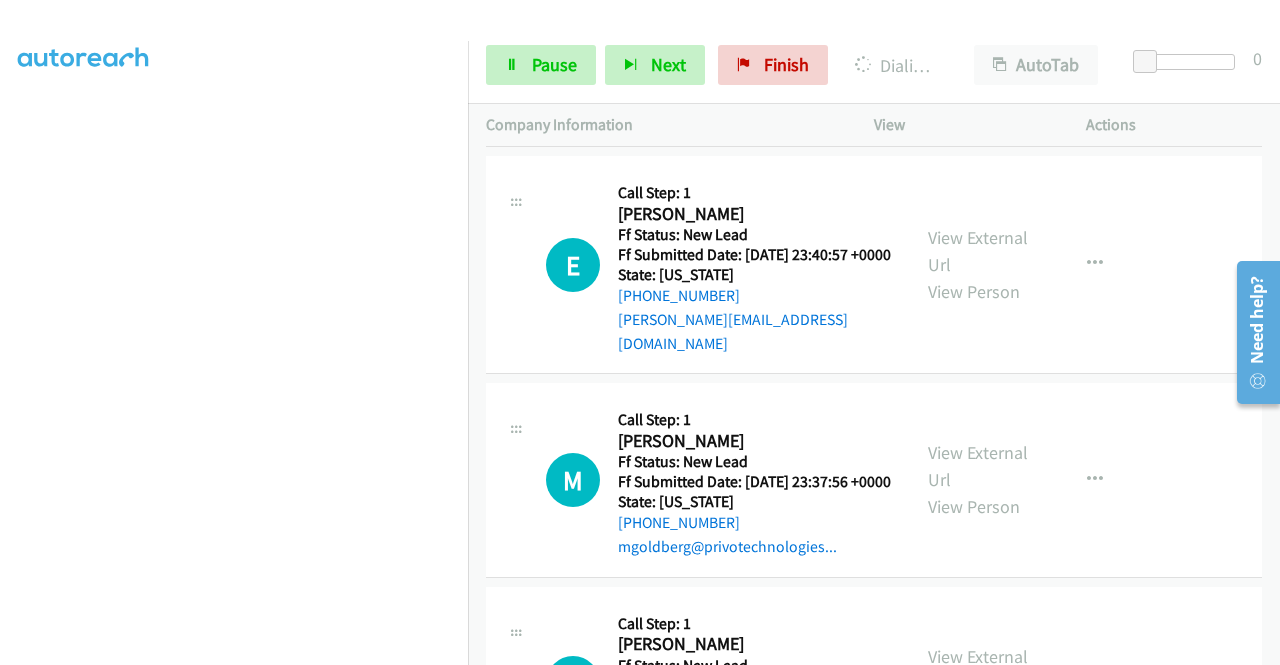 click on "View External Url" at bounding box center (978, -371) 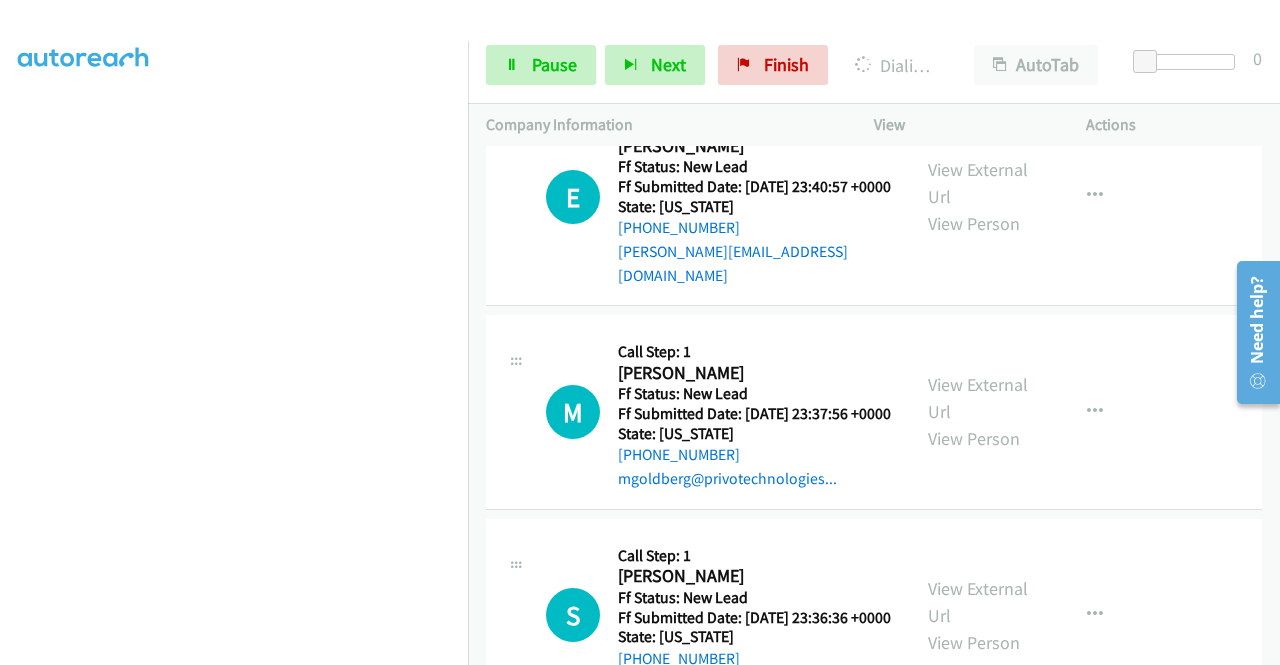 scroll, scrollTop: 10474, scrollLeft: 0, axis: vertical 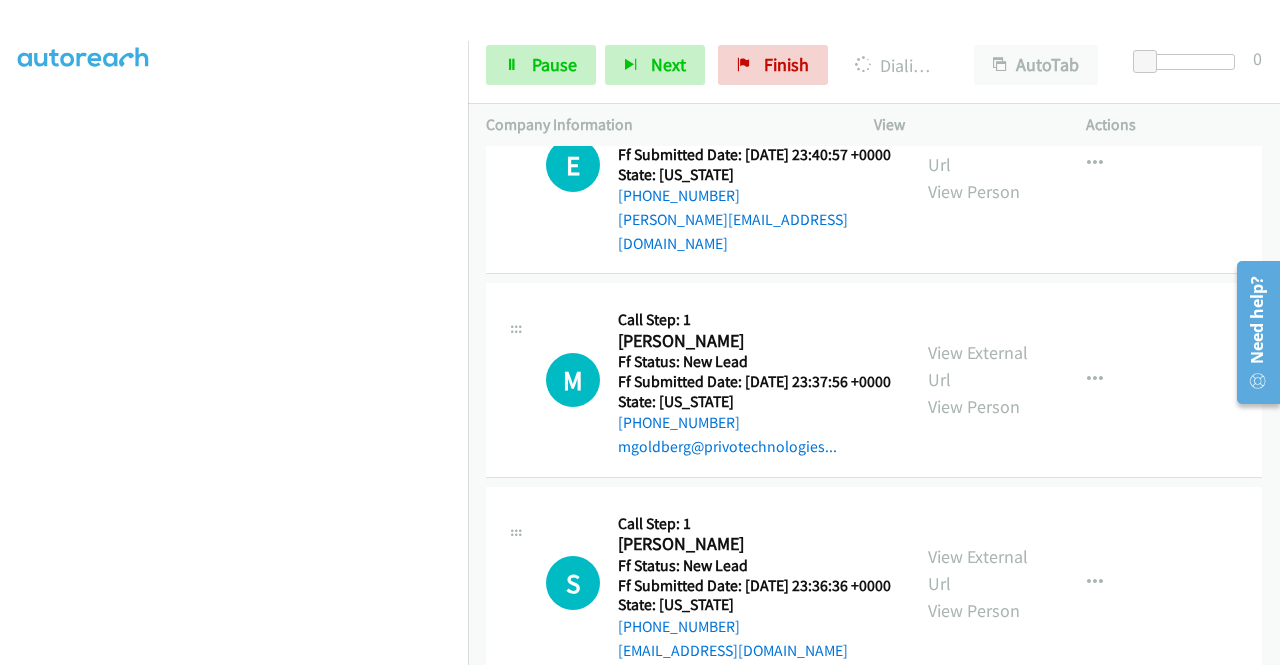 click on "View External Url" at bounding box center [978, -268] 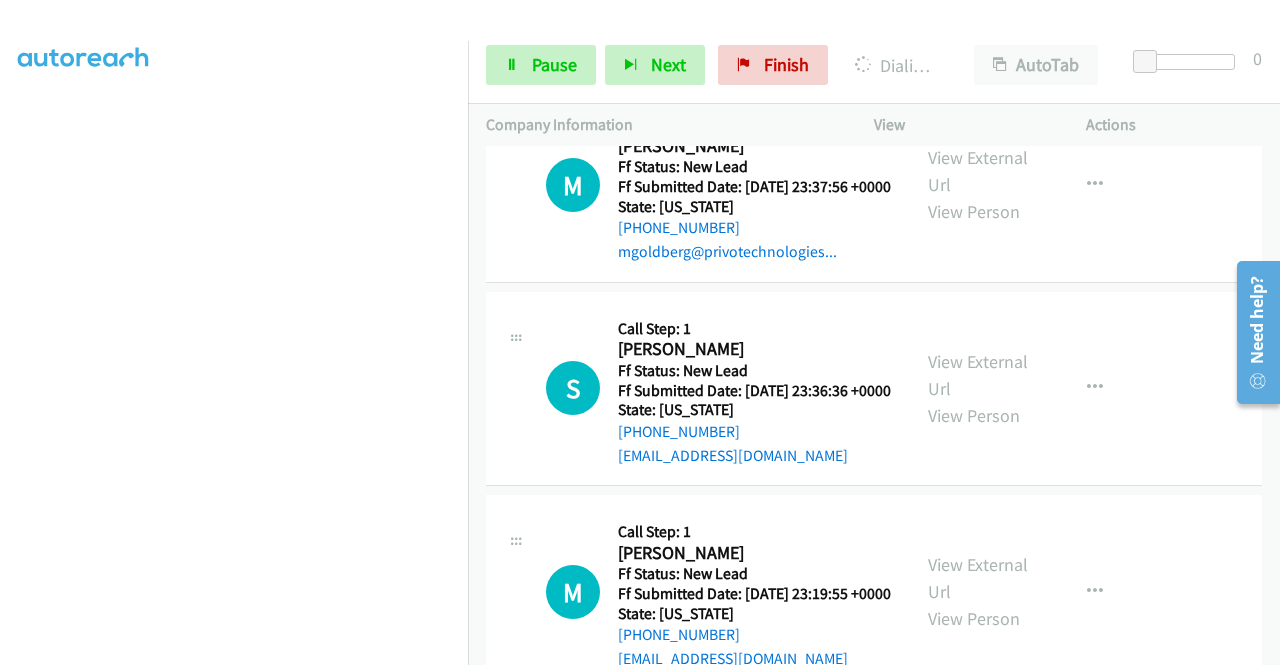 scroll, scrollTop: 10674, scrollLeft: 0, axis: vertical 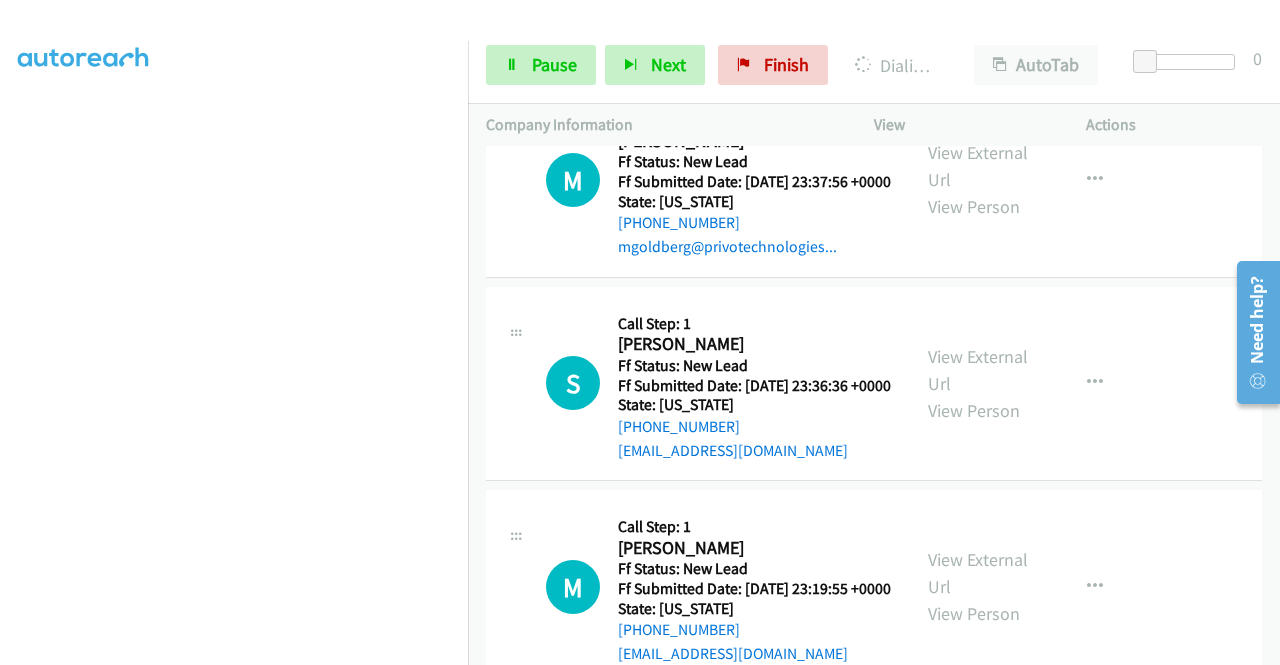 click on "View External Url" at bounding box center (978, -264) 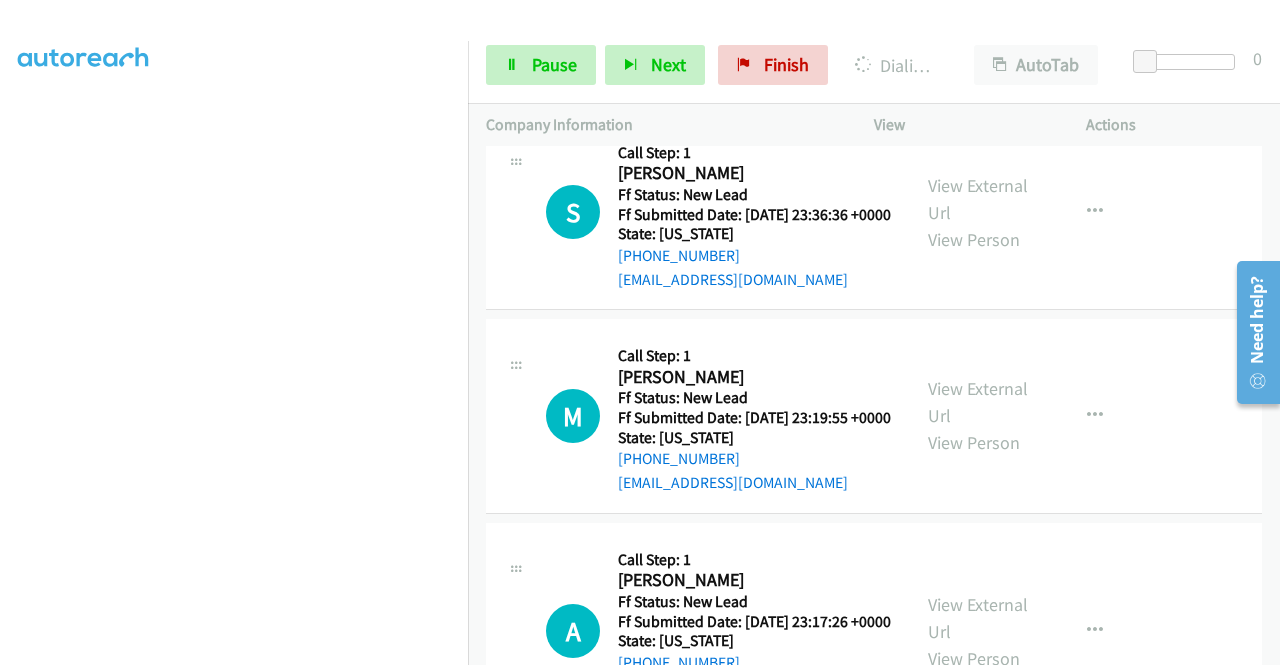 scroll, scrollTop: 10874, scrollLeft: 0, axis: vertical 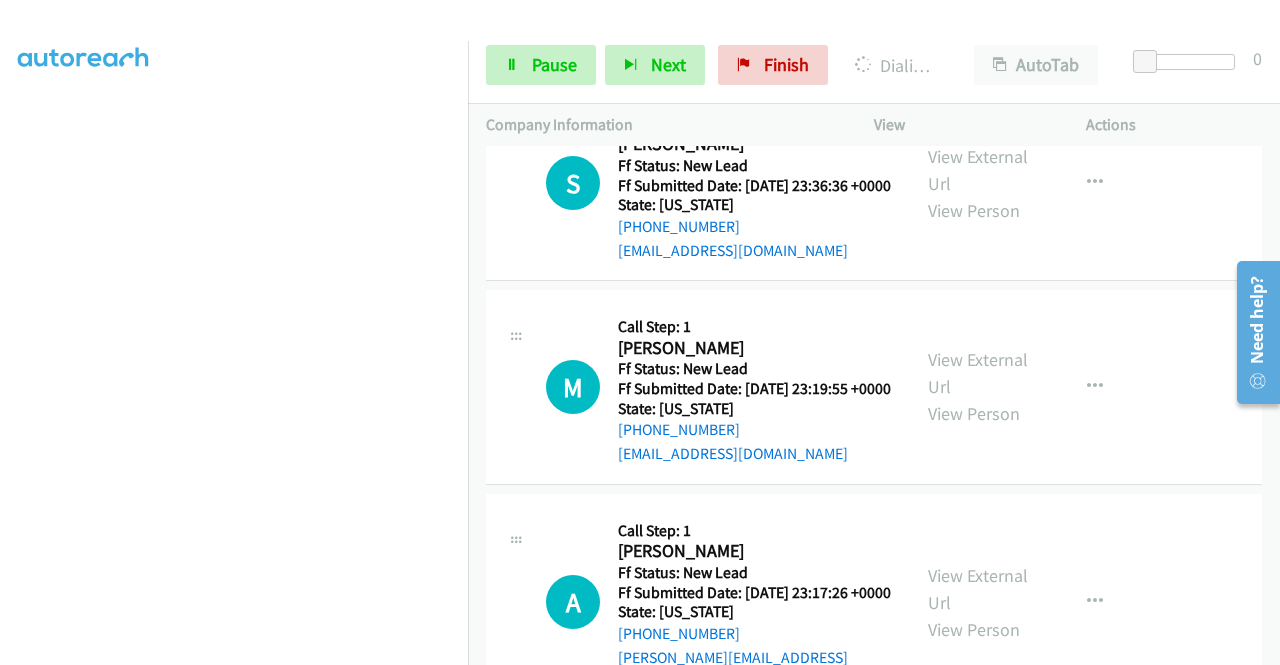 click on "View External Url" at bounding box center (978, -249) 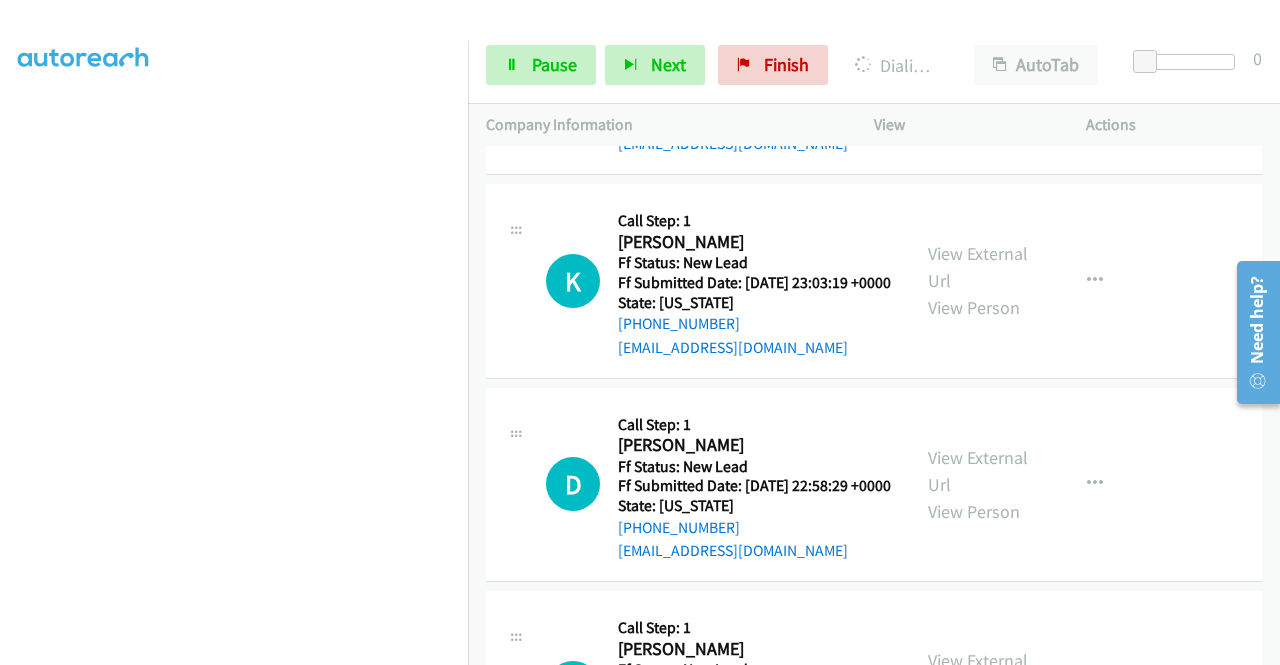 scroll, scrollTop: 9474, scrollLeft: 0, axis: vertical 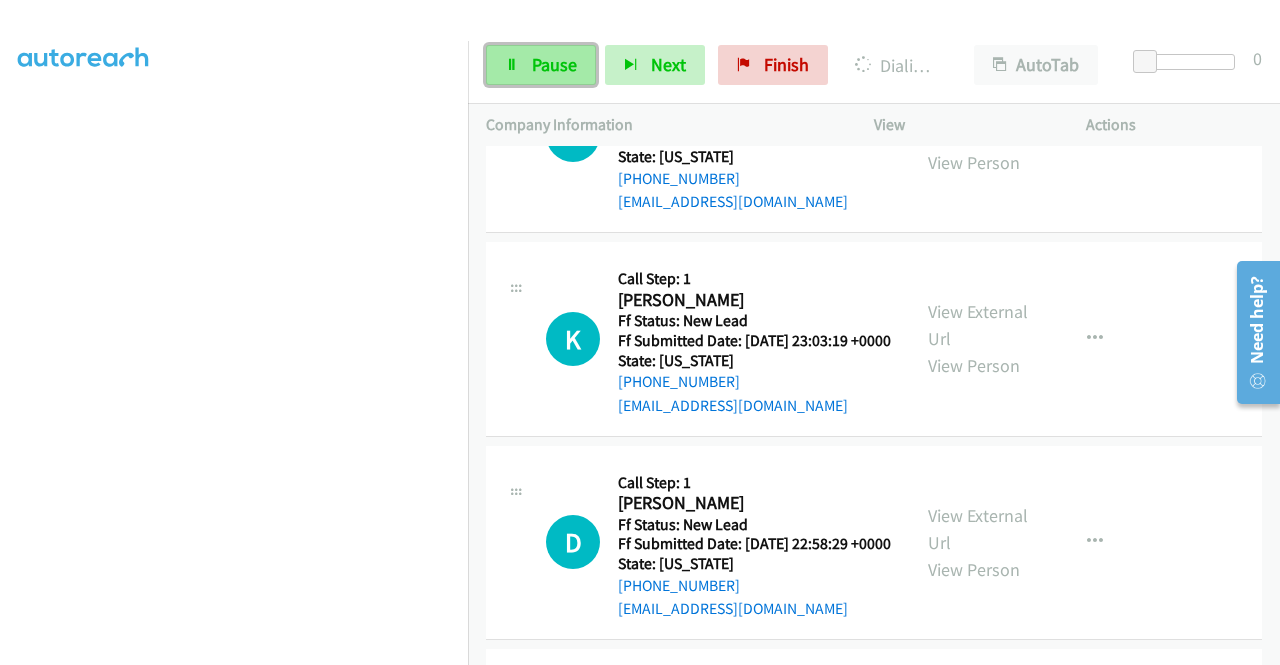 click on "Pause" at bounding box center (554, 64) 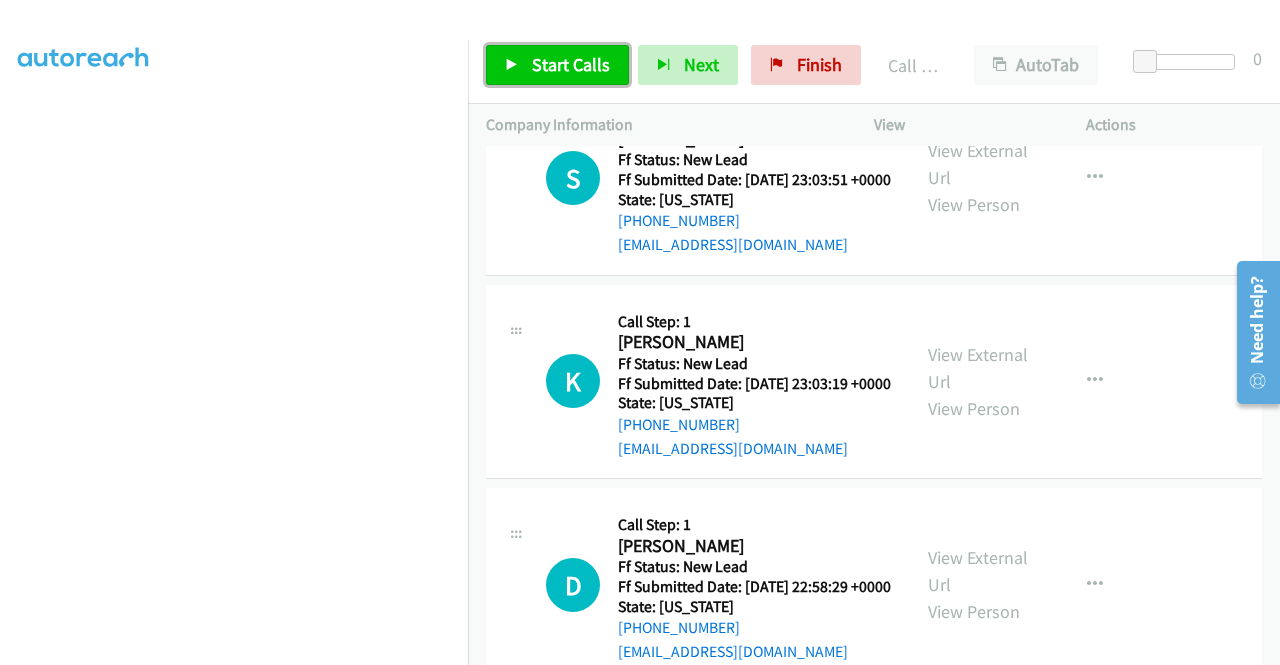 click on "Start Calls" at bounding box center (571, 64) 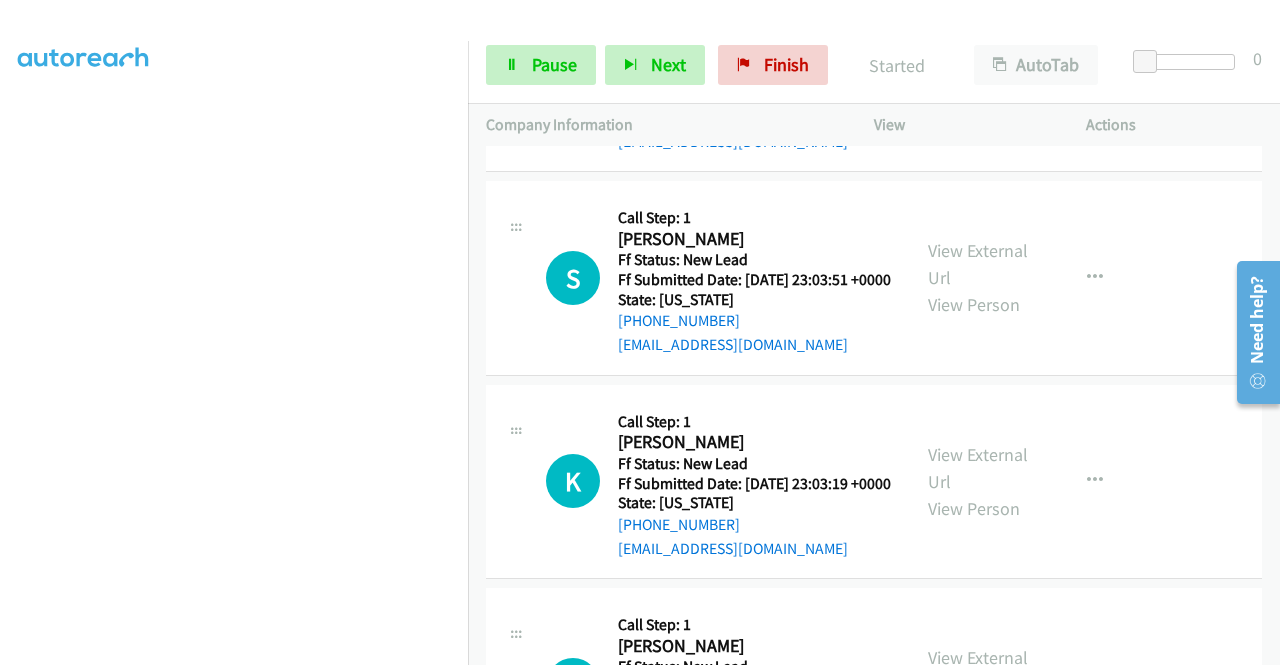 scroll, scrollTop: 9674, scrollLeft: 0, axis: vertical 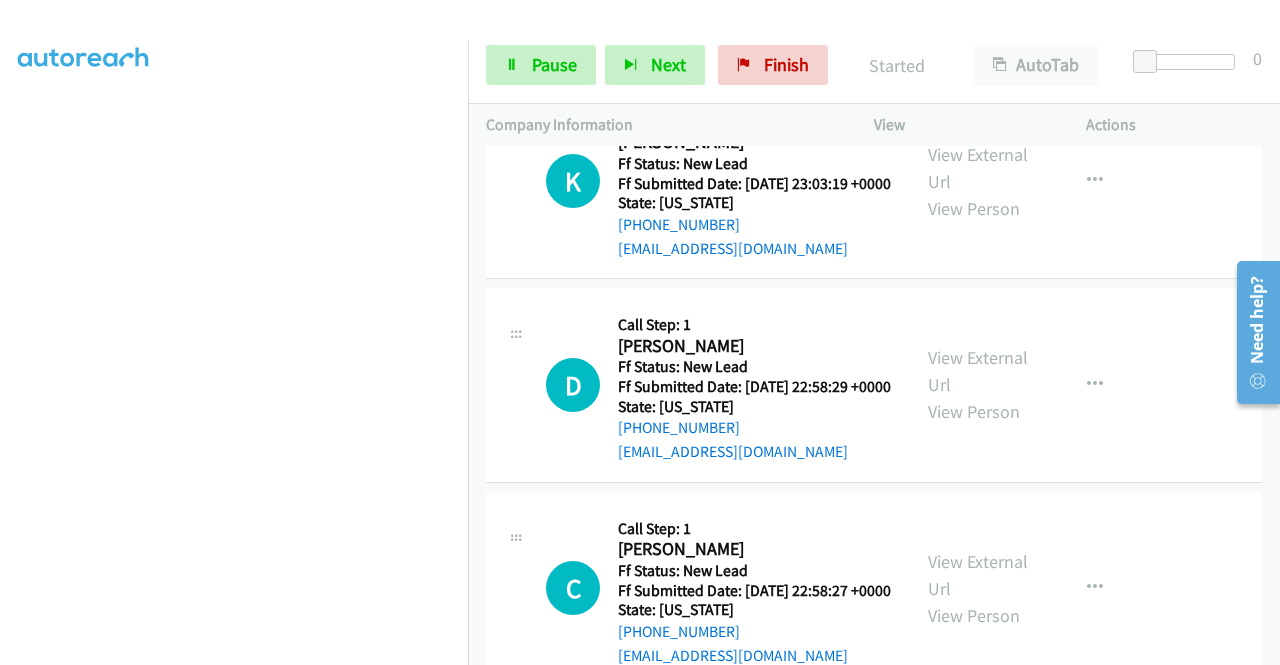 click on "Start Calls
Pause
Next
Finish
Started
AutoTab
AutoTab
0" at bounding box center [874, 65] 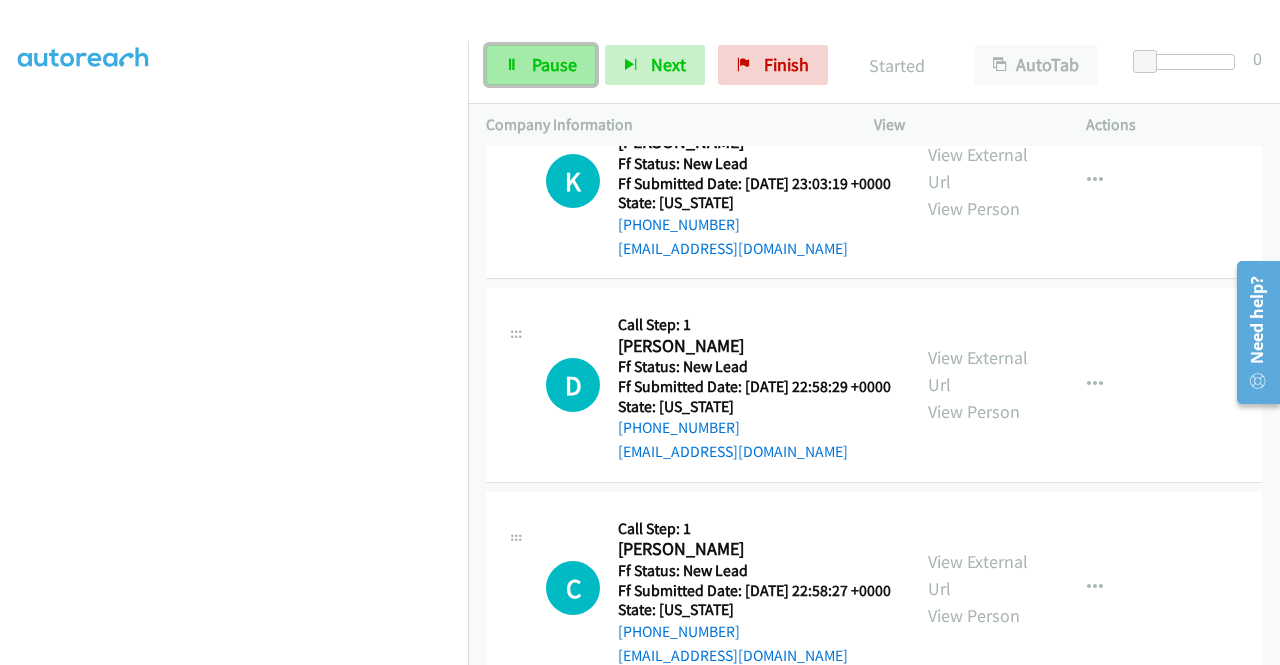 click on "Pause" at bounding box center (554, 64) 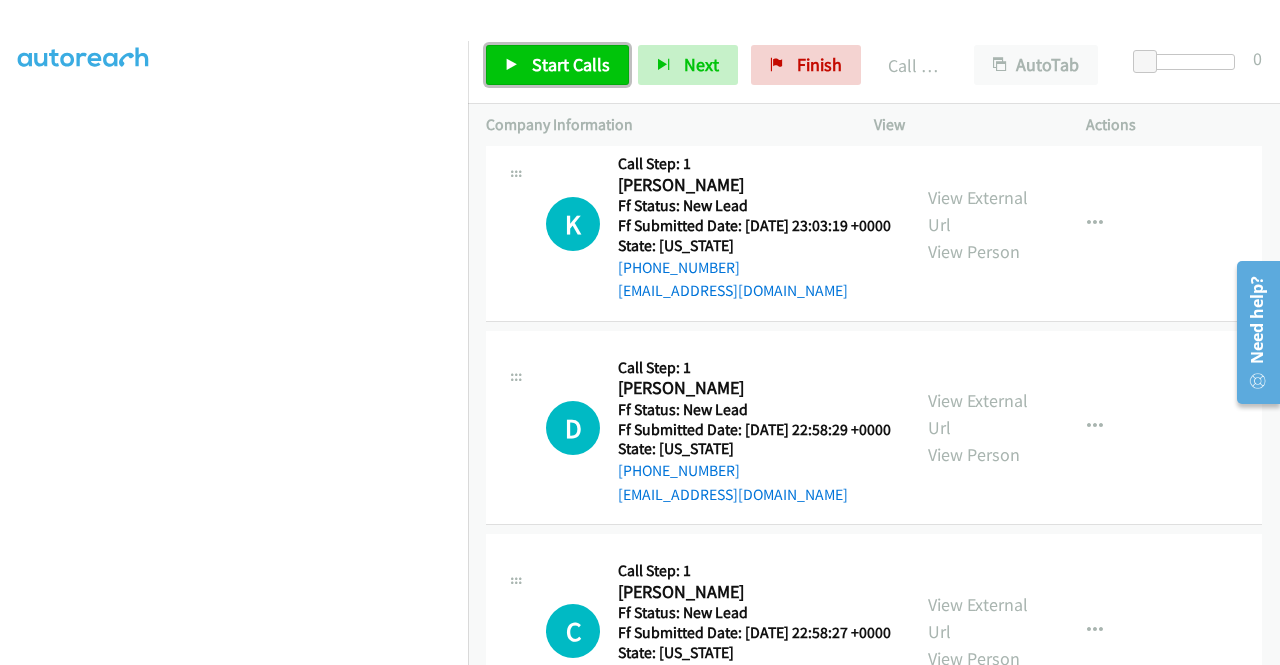 click on "Start Calls" at bounding box center [571, 64] 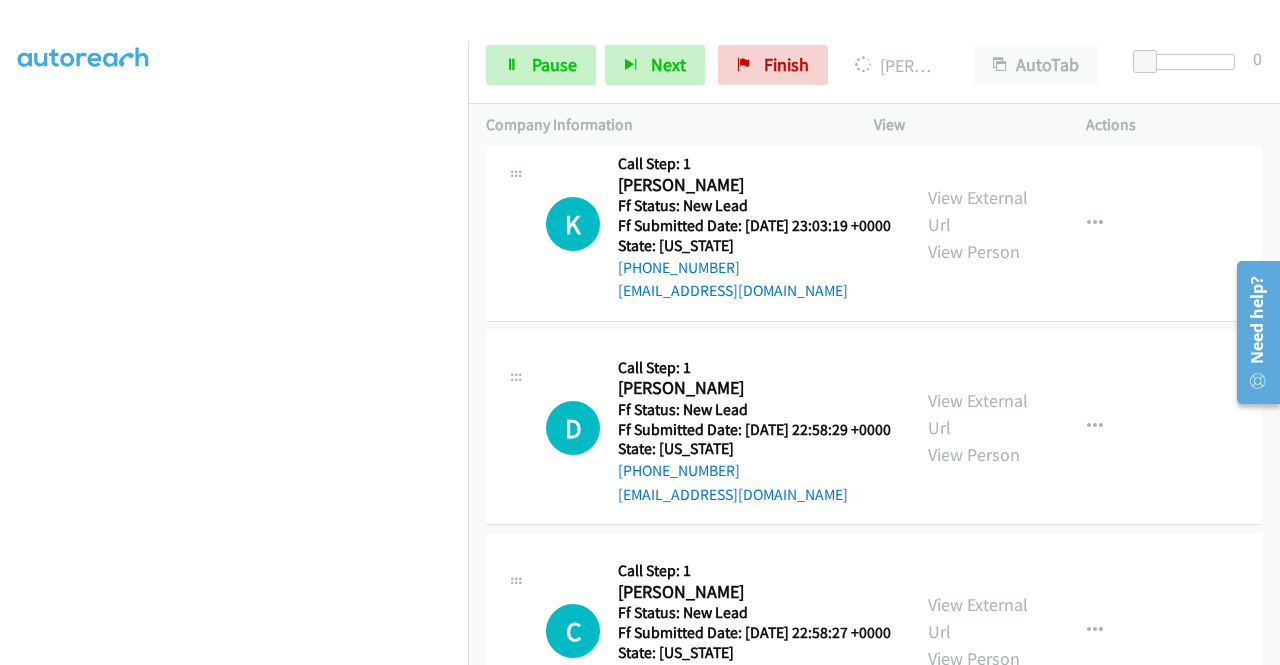 scroll, scrollTop: 9774, scrollLeft: 0, axis: vertical 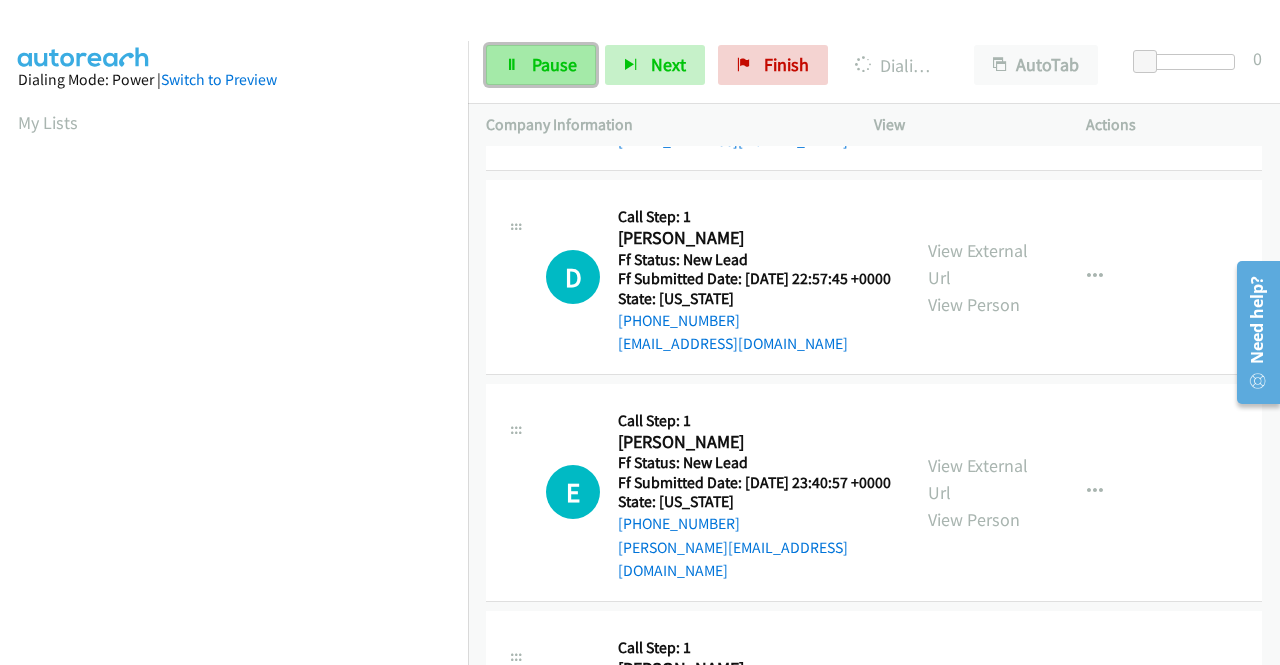click on "Pause" at bounding box center [554, 64] 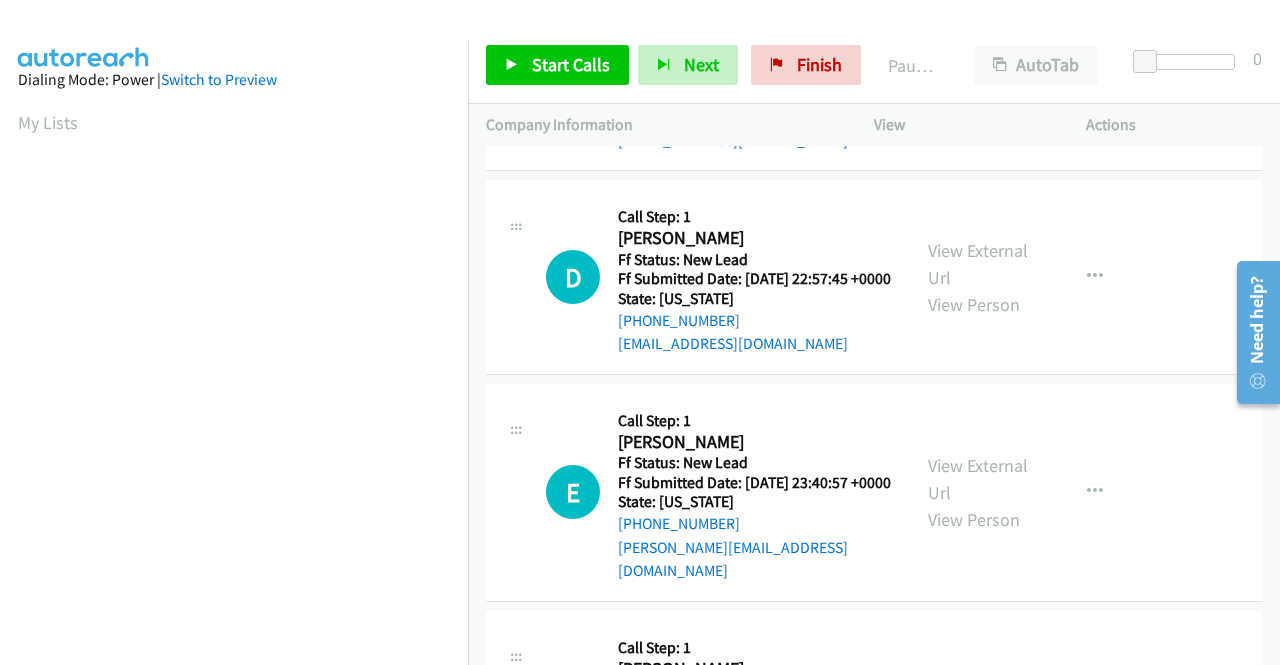 scroll, scrollTop: 456, scrollLeft: 0, axis: vertical 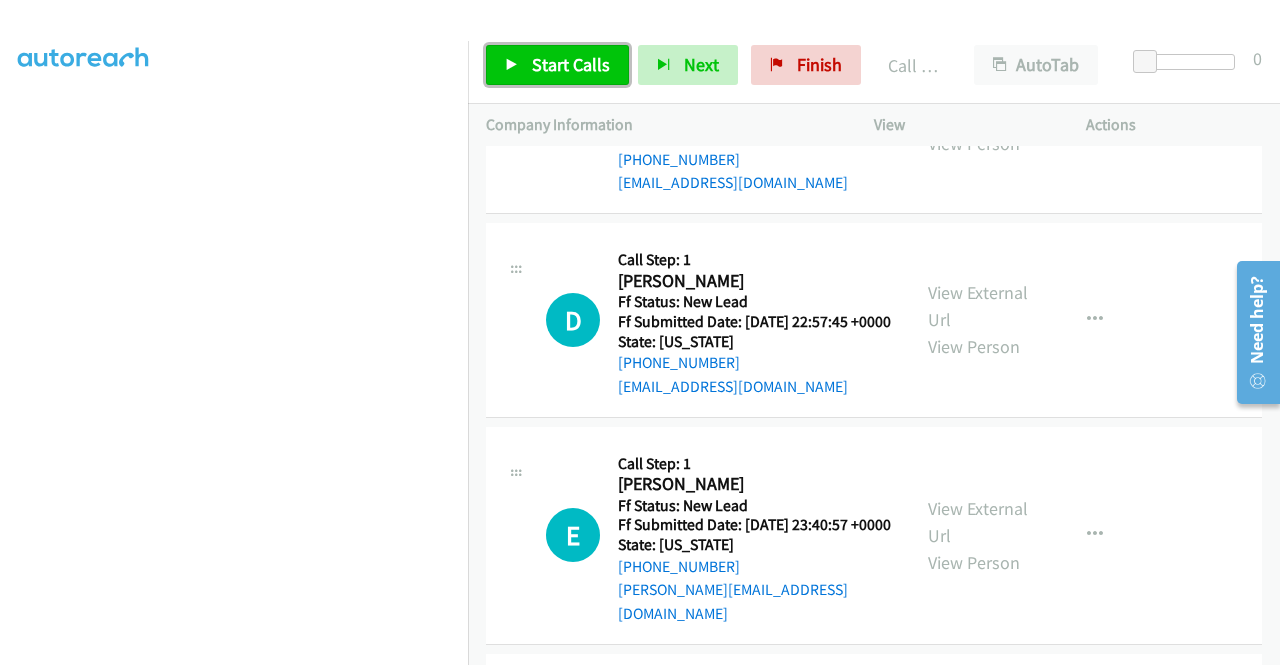 click on "Start Calls" at bounding box center [557, 65] 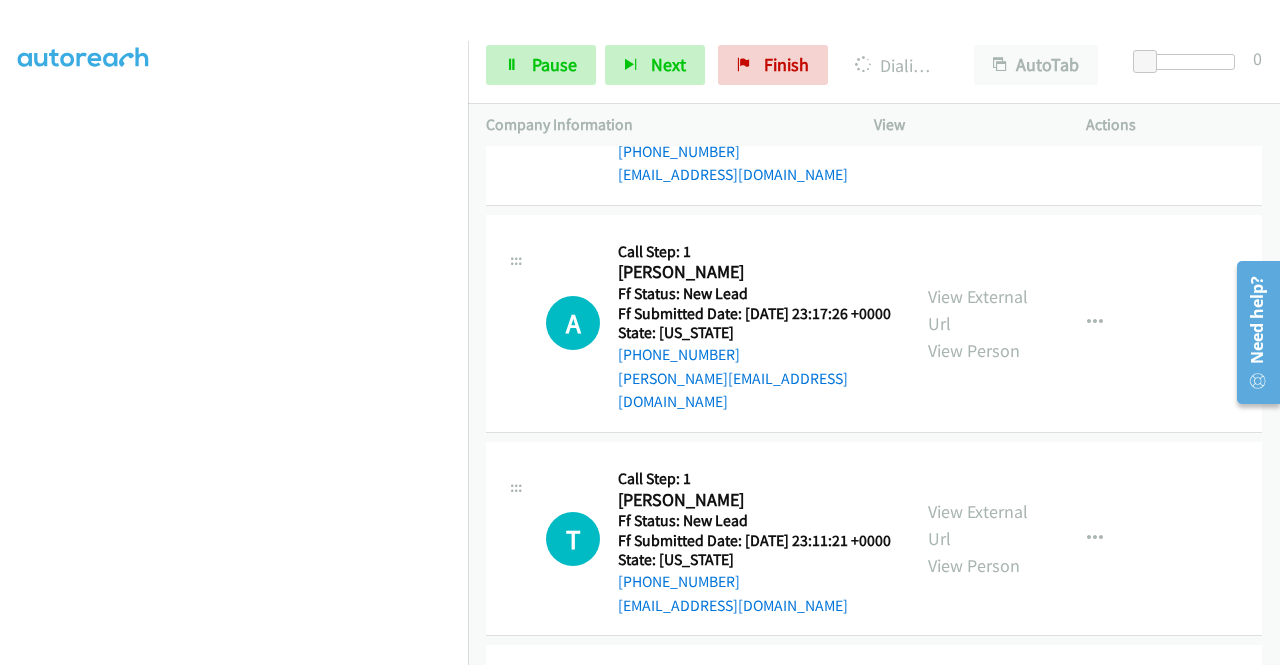 scroll, scrollTop: 11374, scrollLeft: 0, axis: vertical 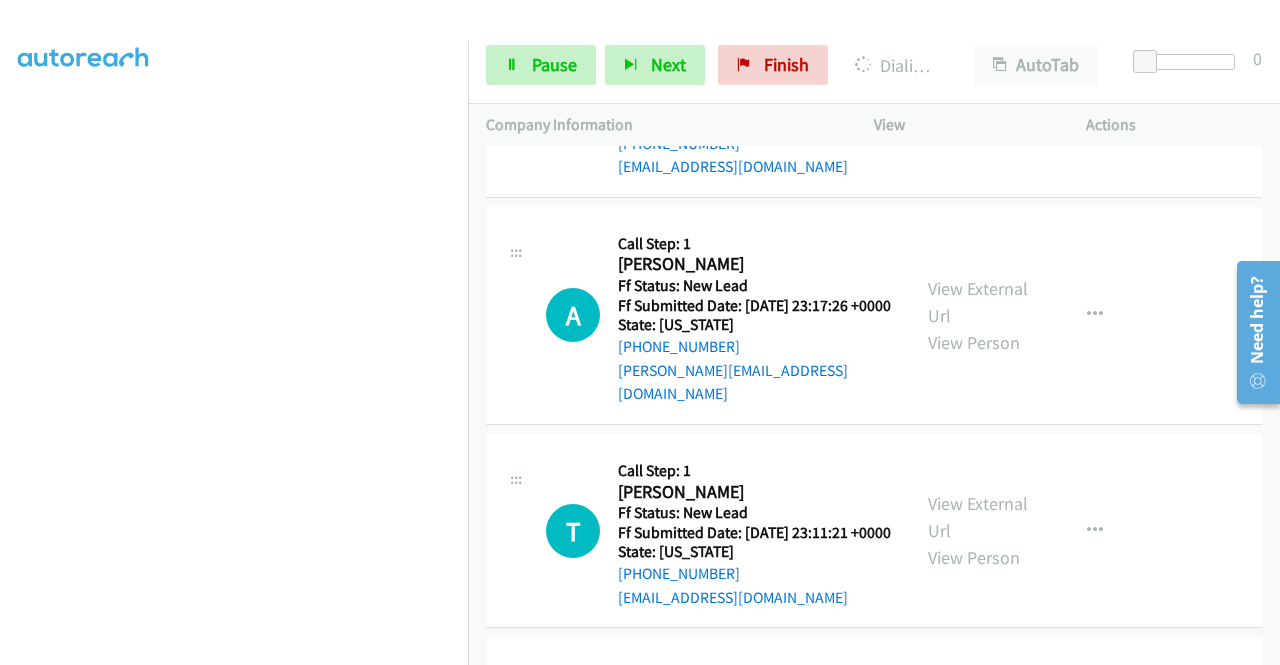 click on "View External Url" at bounding box center (978, -320) 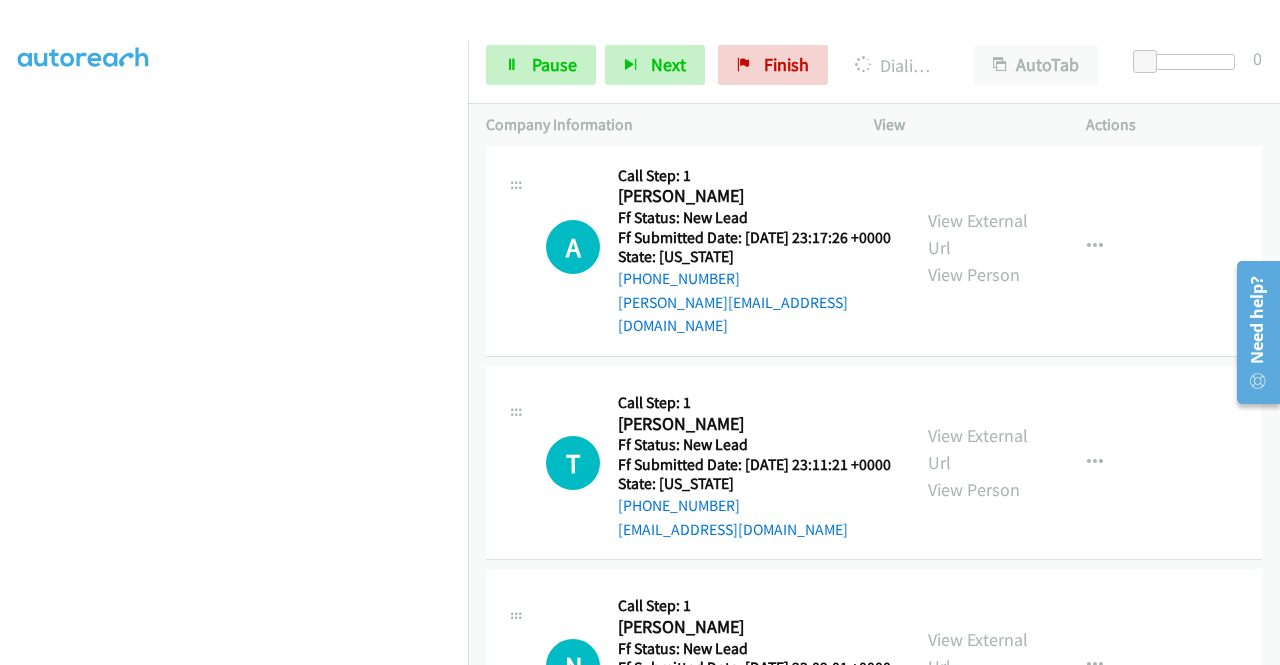 scroll, scrollTop: 11474, scrollLeft: 0, axis: vertical 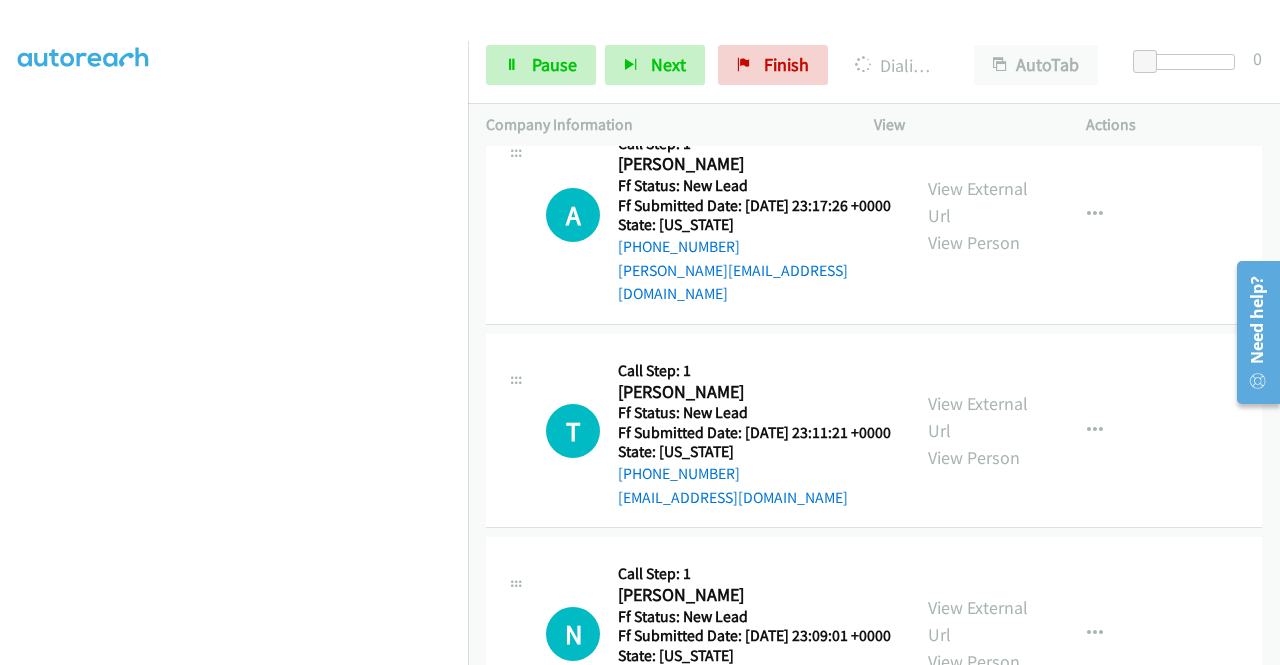 click on "View External Url" at bounding box center (978, -217) 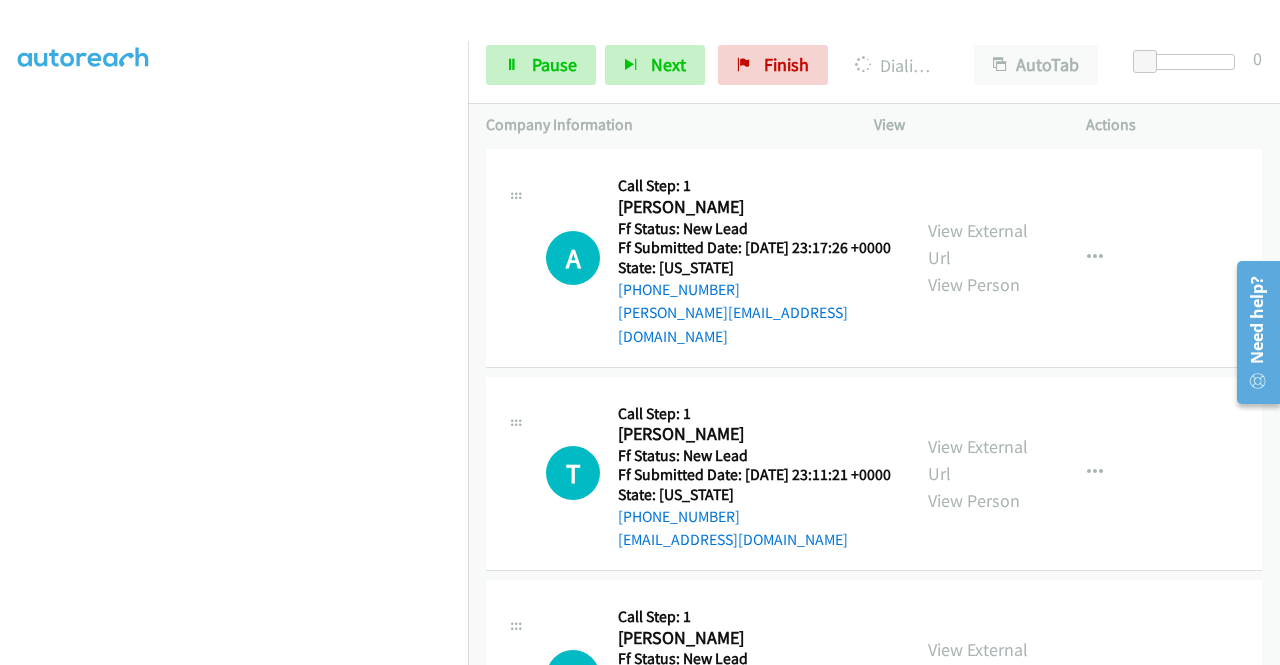 scroll, scrollTop: 11516, scrollLeft: 0, axis: vertical 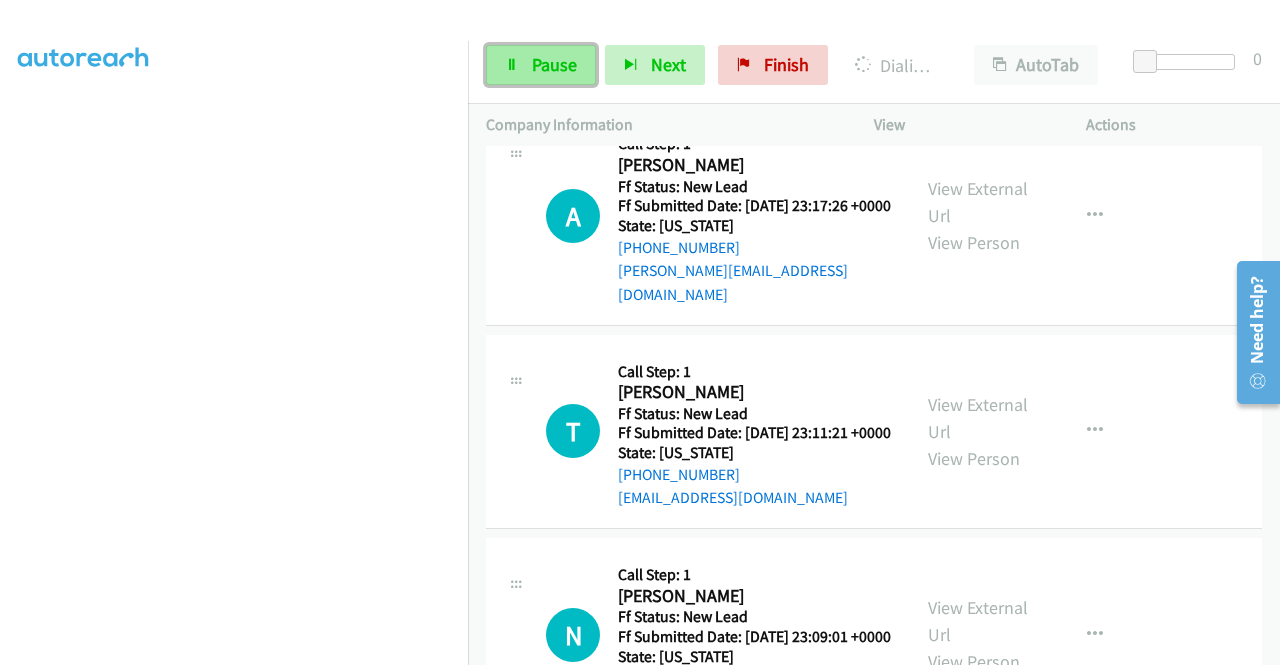 click on "Pause" at bounding box center (554, 64) 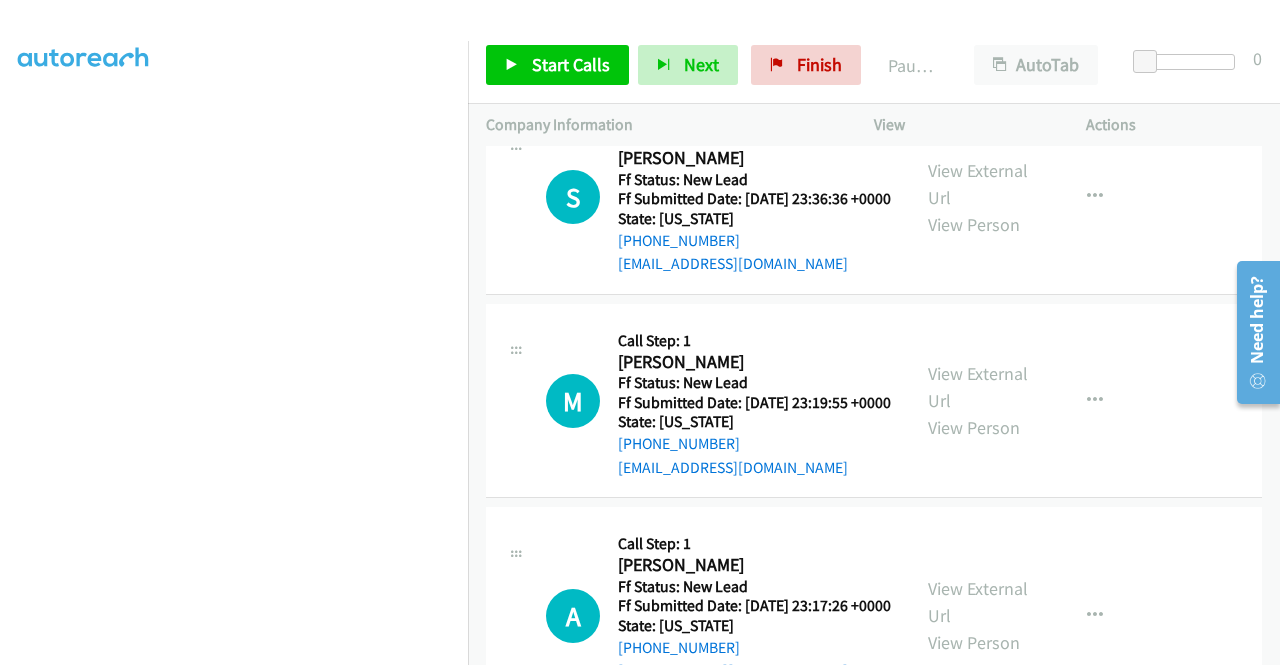 scroll, scrollTop: 11016, scrollLeft: 0, axis: vertical 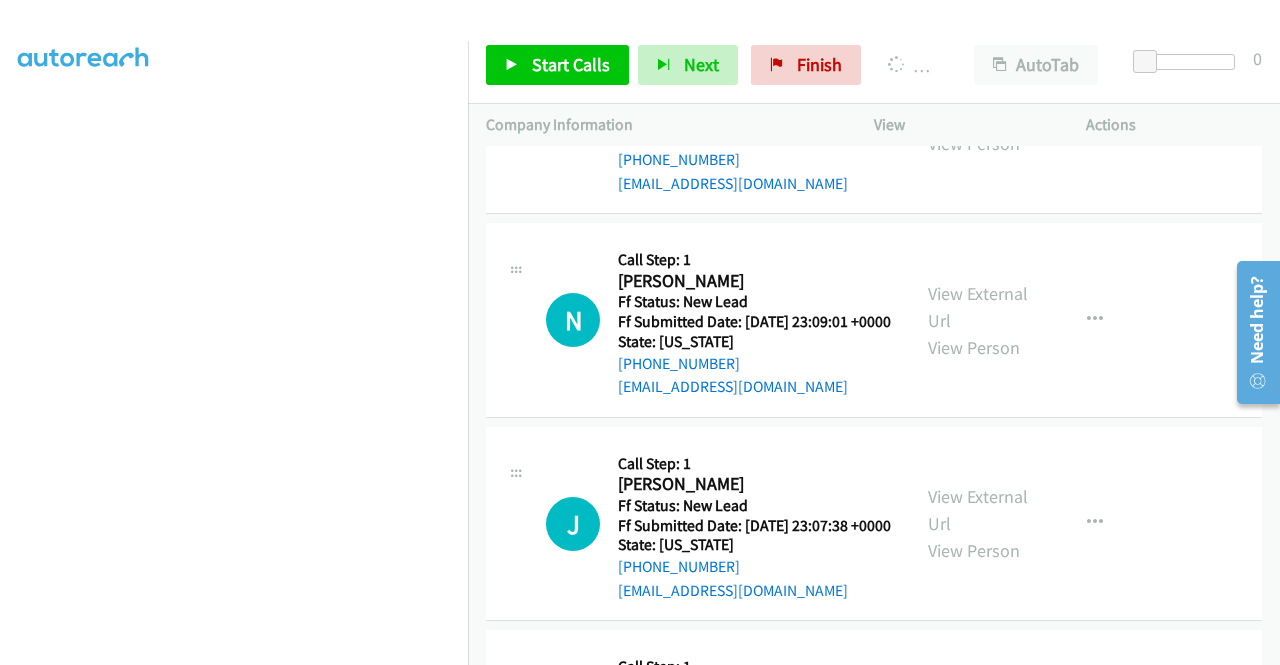 click on "View External Url" at bounding box center (978, -328) 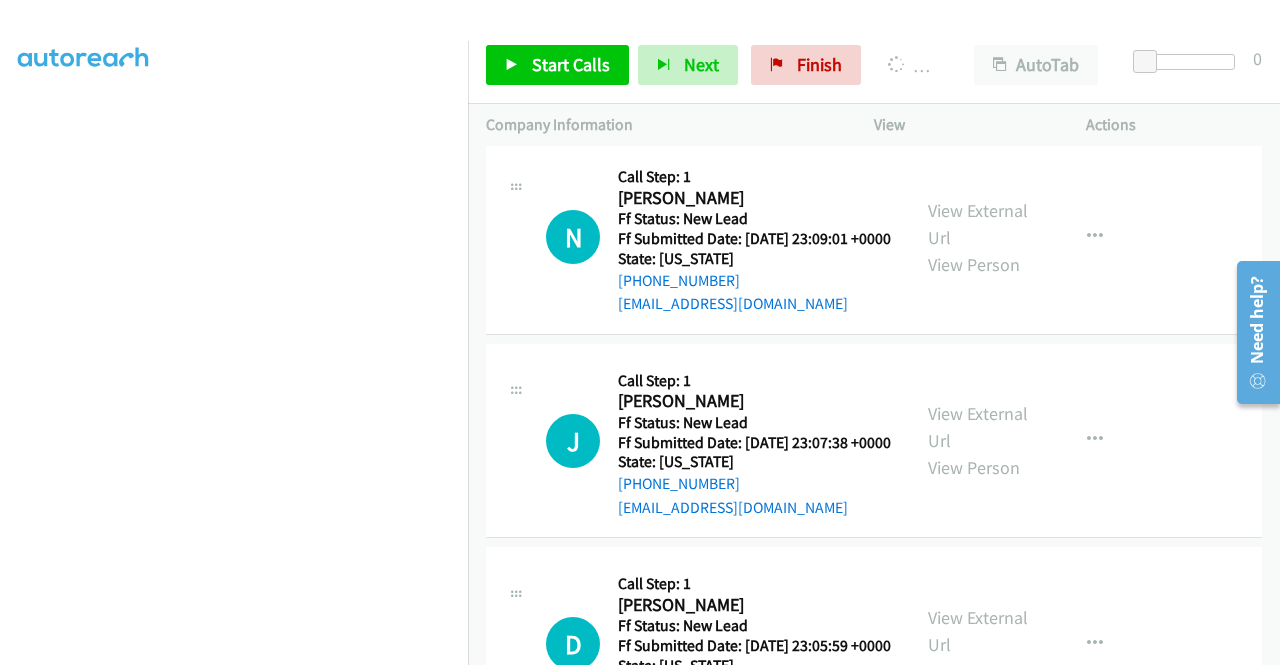 scroll, scrollTop: 12116, scrollLeft: 0, axis: vertical 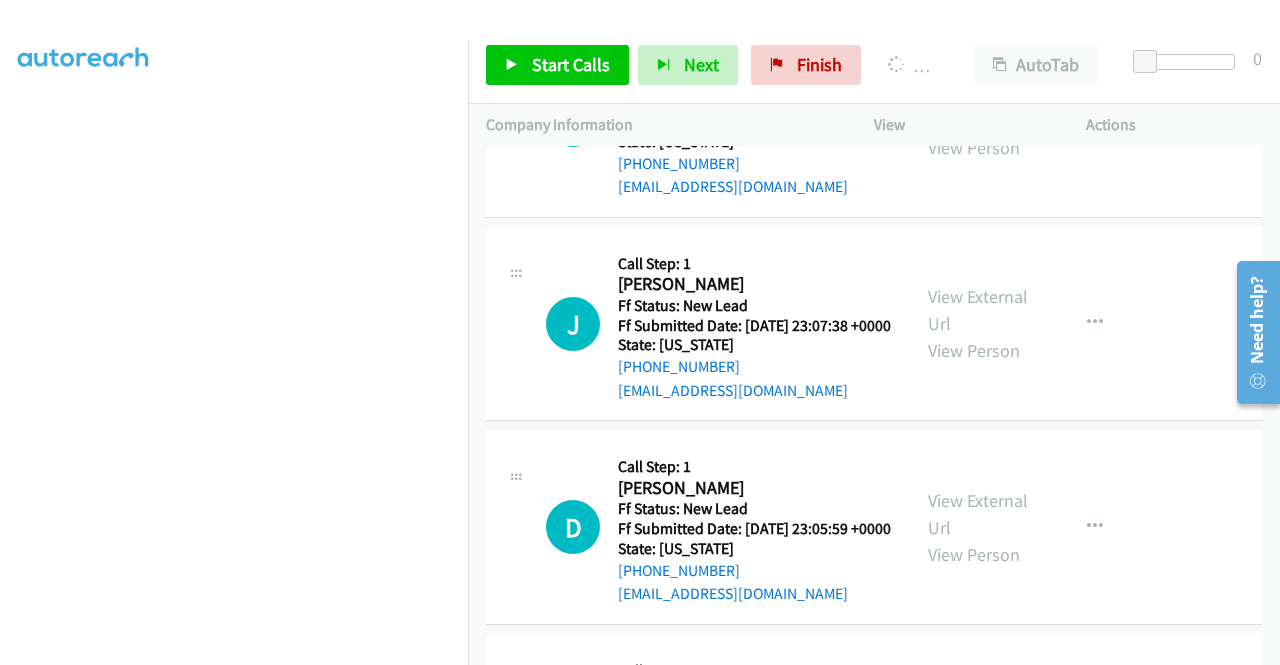 click on "View External Url" at bounding box center (978, -312) 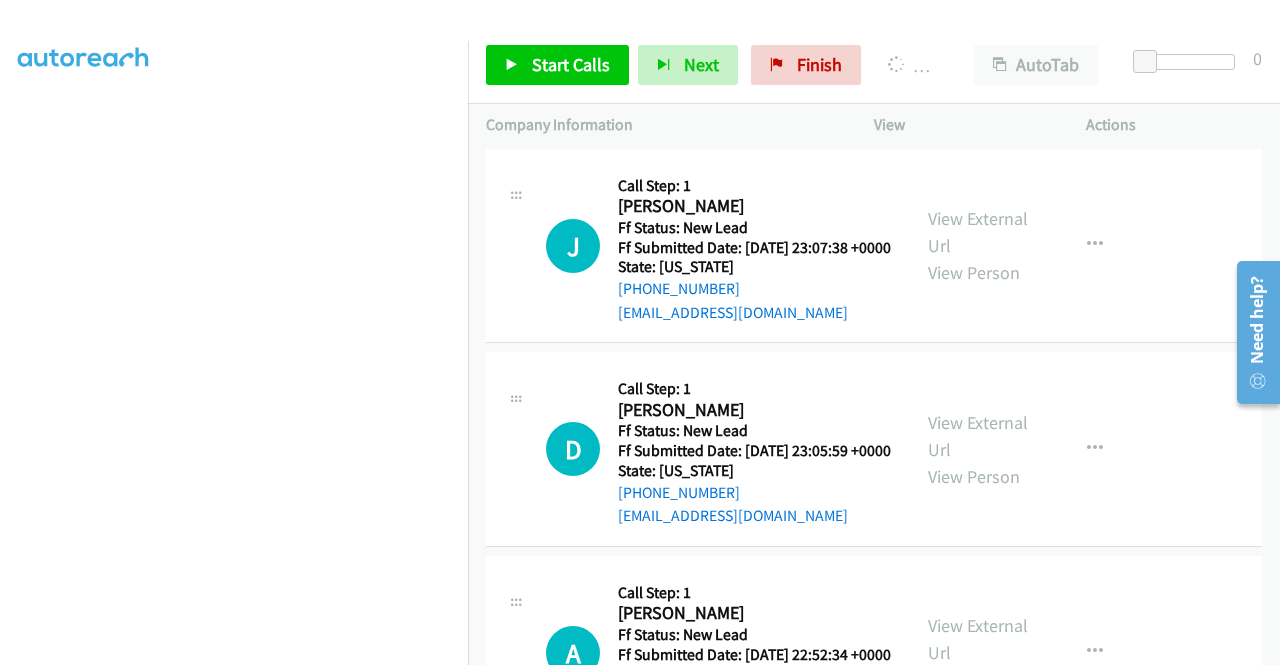 scroll, scrollTop: 12316, scrollLeft: 0, axis: vertical 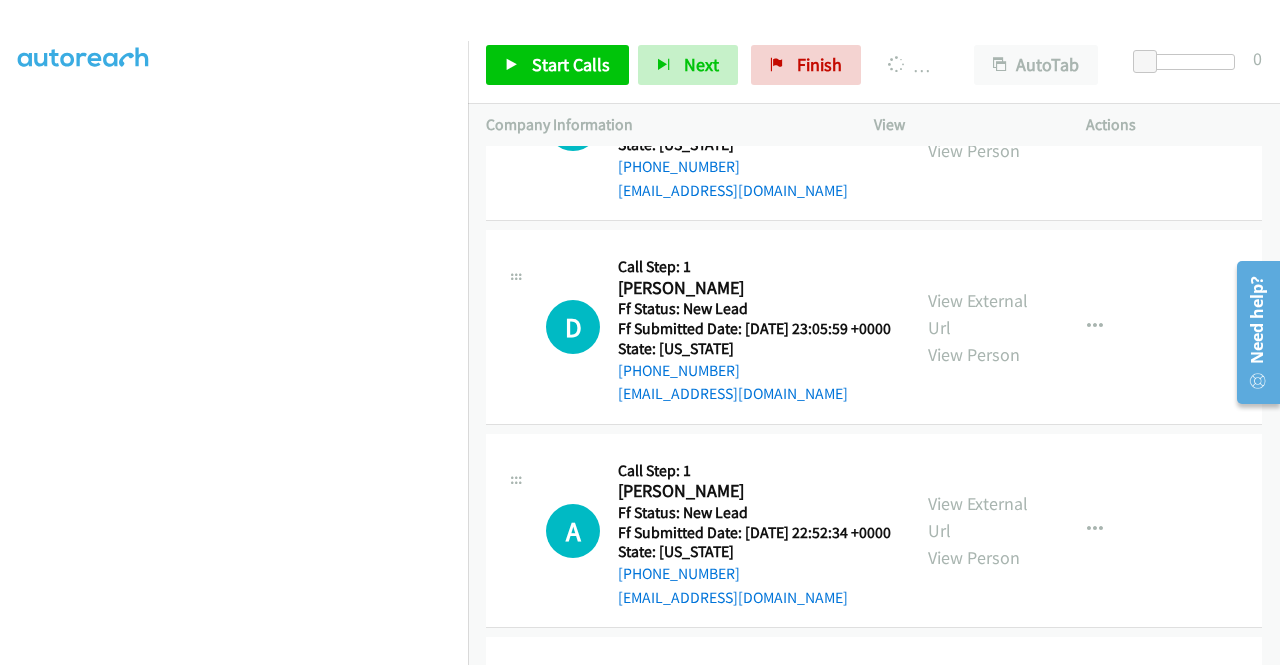 click on "View External Url" at bounding box center (978, -297) 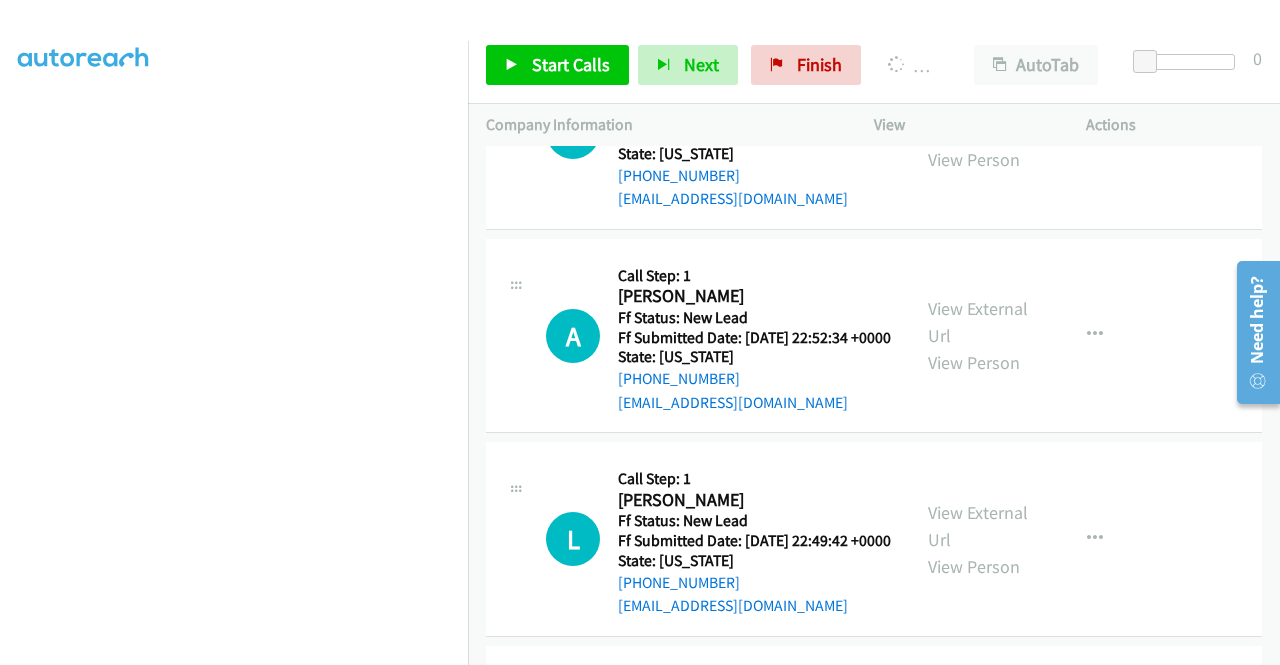 scroll, scrollTop: 12516, scrollLeft: 0, axis: vertical 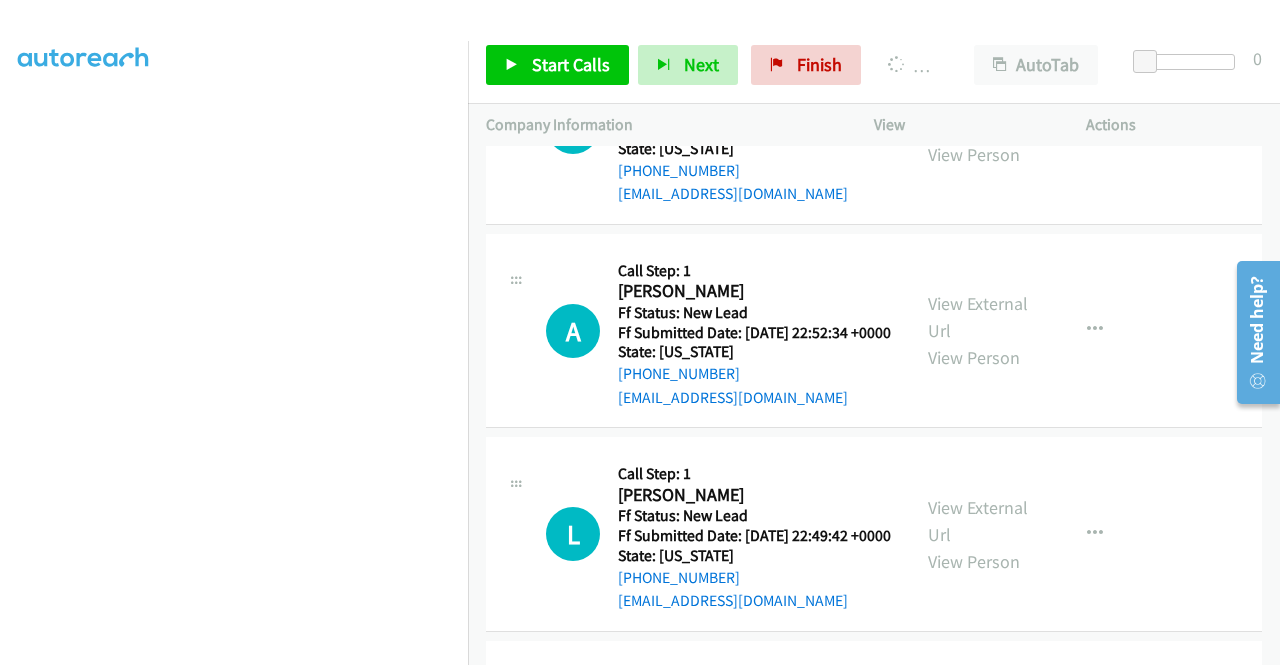 click on "View External Url" at bounding box center (978, -293) 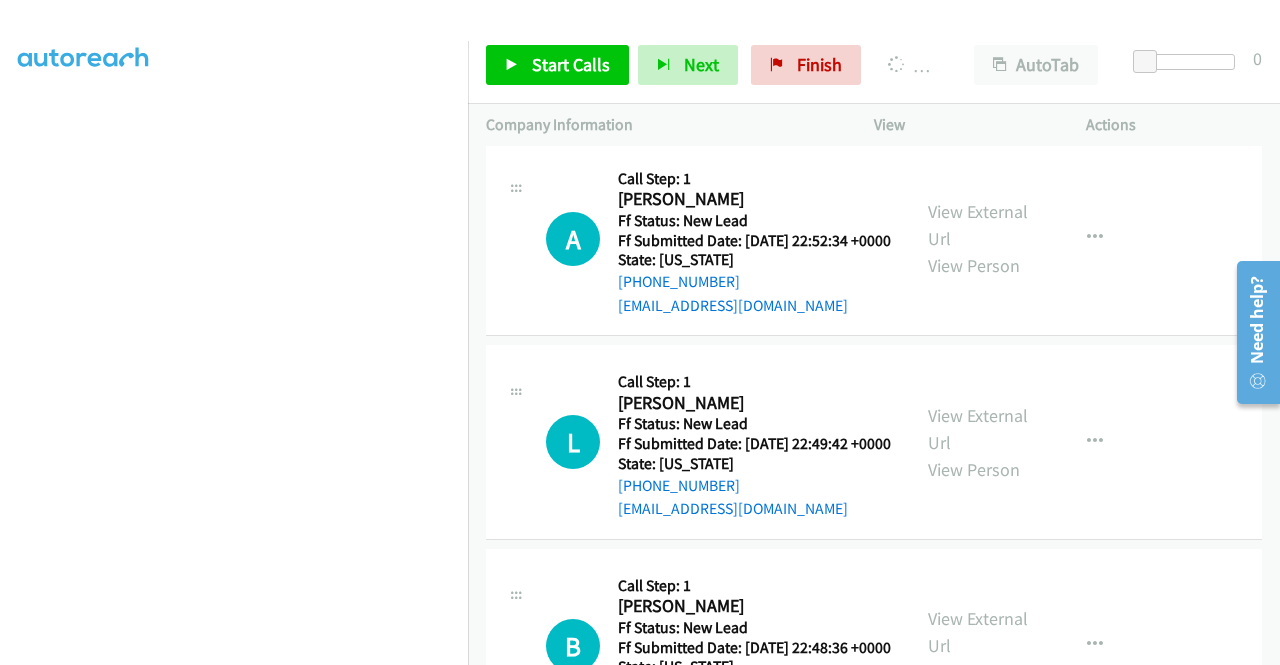 scroll, scrollTop: 12716, scrollLeft: 0, axis: vertical 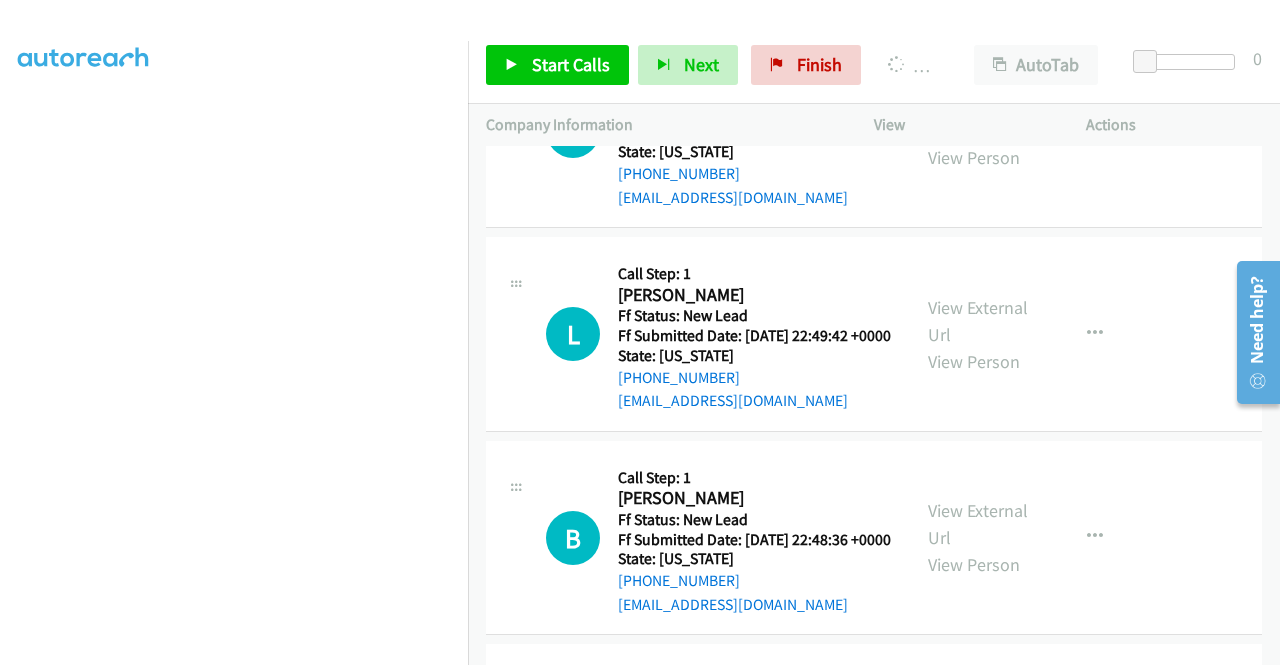 click on "View External Url" at bounding box center [978, -290] 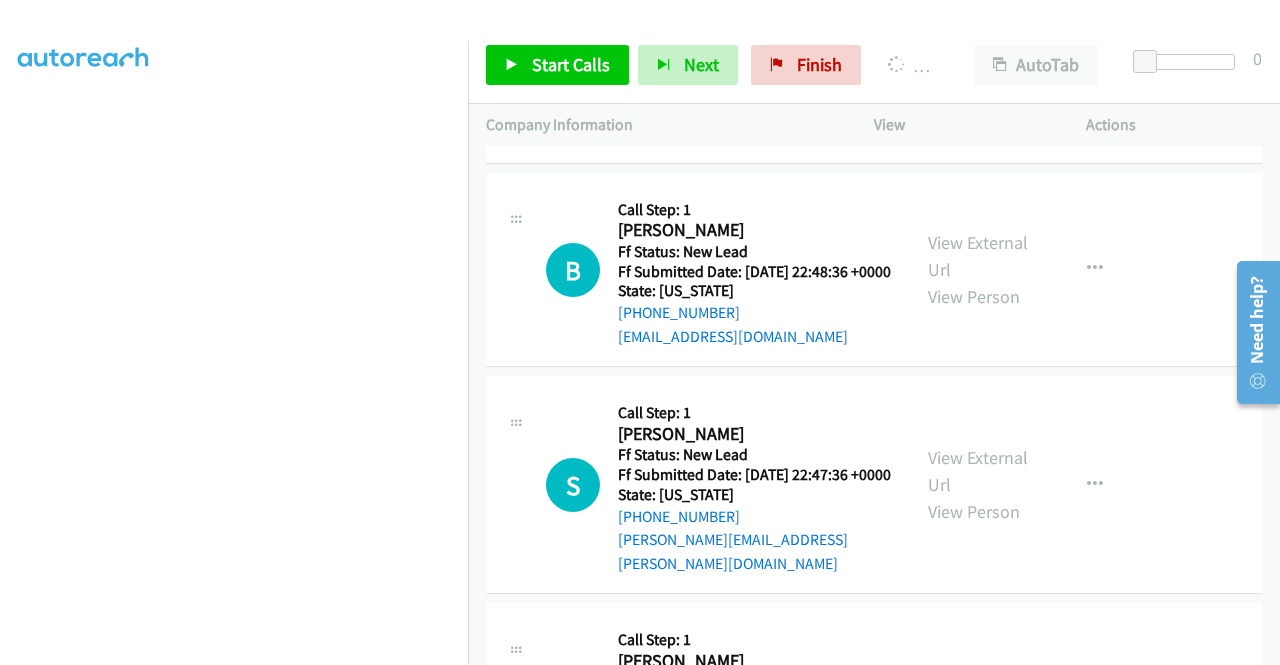 scroll, scrollTop: 13016, scrollLeft: 0, axis: vertical 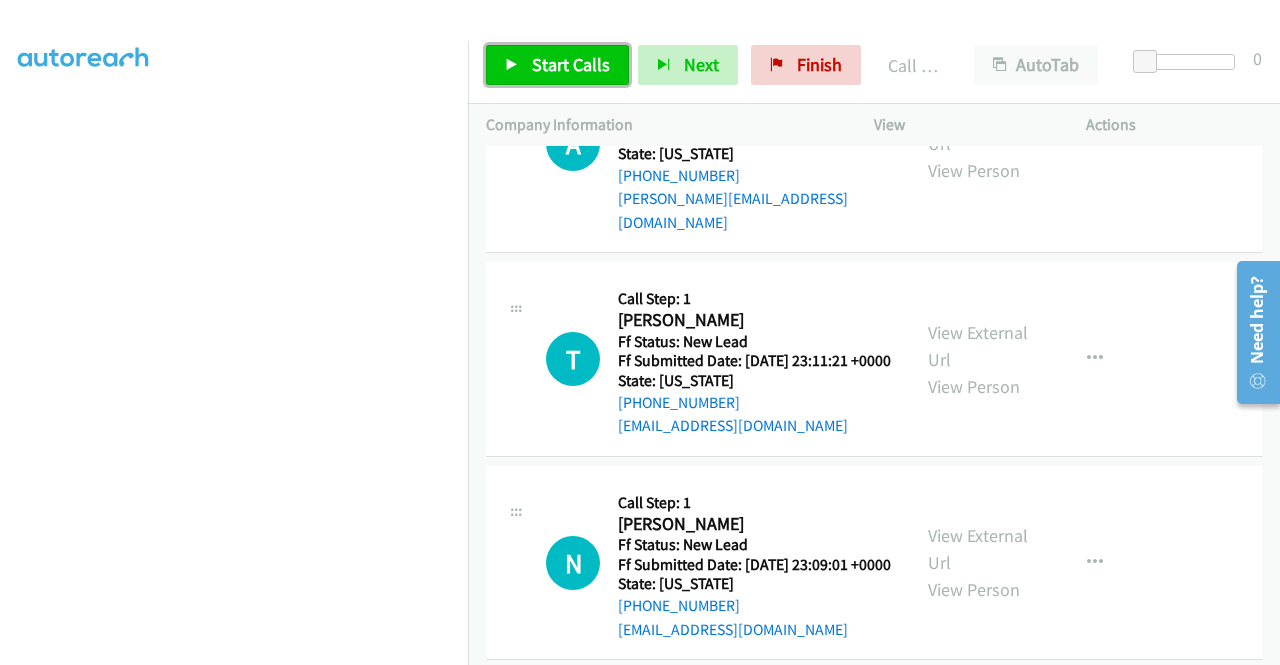 click on "Start Calls" at bounding box center [571, 64] 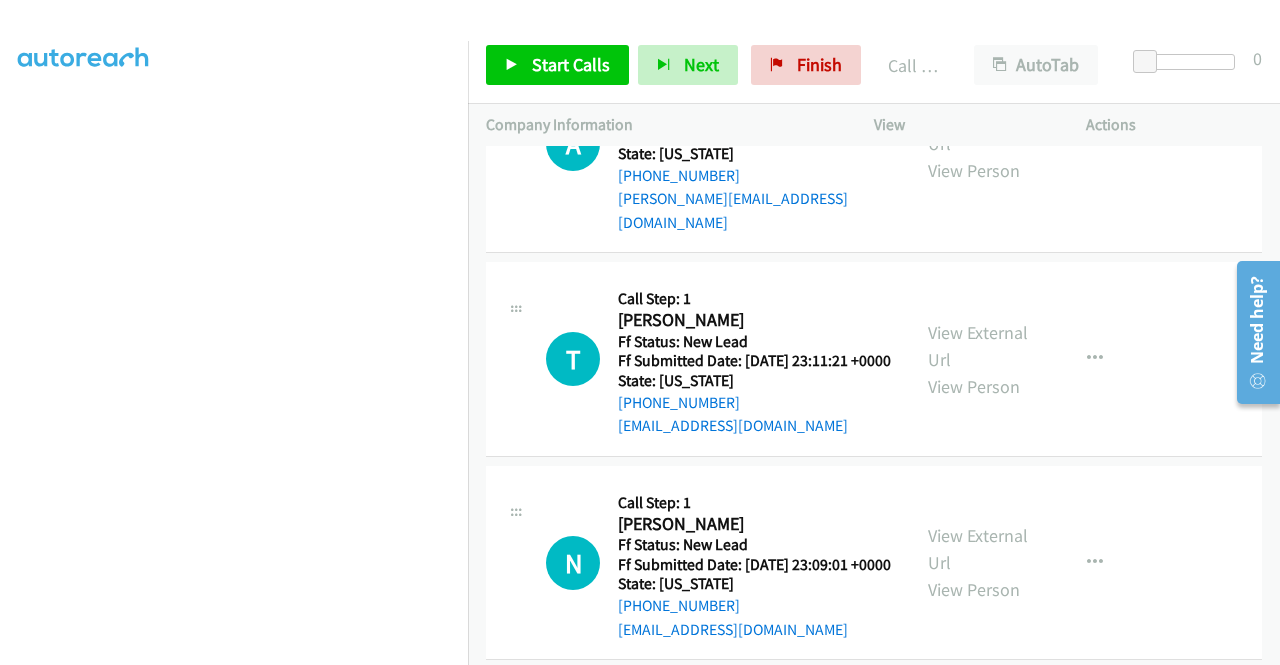 click on "M
Callback Scheduled
Call Step: 1
[PERSON_NAME]
America/New_York
Ff Status: New Lead
Ff Submitted Date: [DATE] 23:37:56 +0000
State: [US_STATE]
[PHONE_NUMBER]
mgoldberg@privotechnologies...
Call was successful?
View External Url
View Person
View External Url
Email
Schedule/Manage Callback
Skip Call
Add to do not call list" at bounding box center [874, -500] 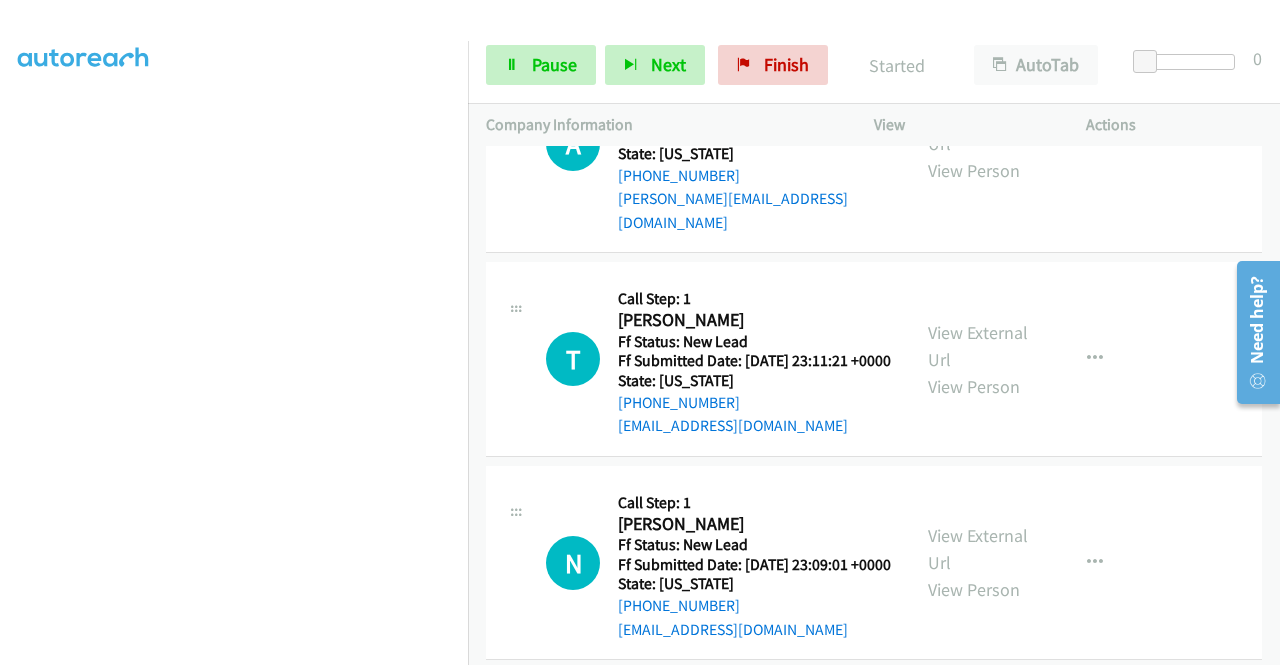 scroll, scrollTop: 10616, scrollLeft: 0, axis: vertical 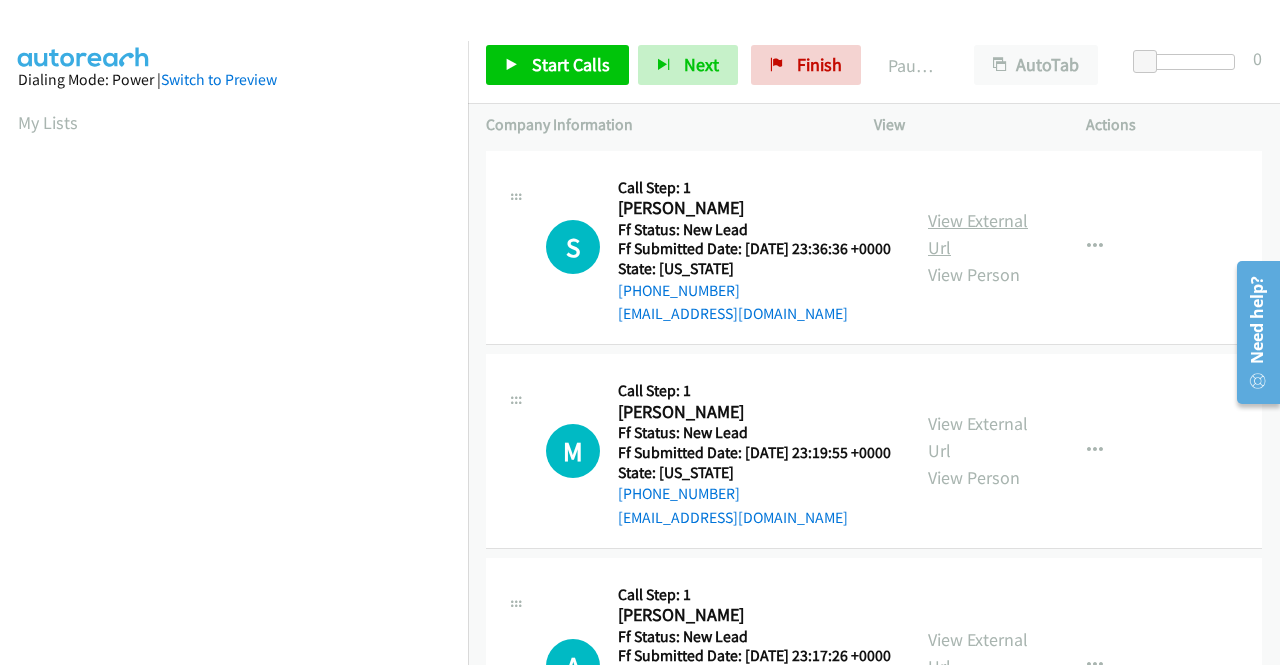 click on "View External Url" at bounding box center [978, 234] 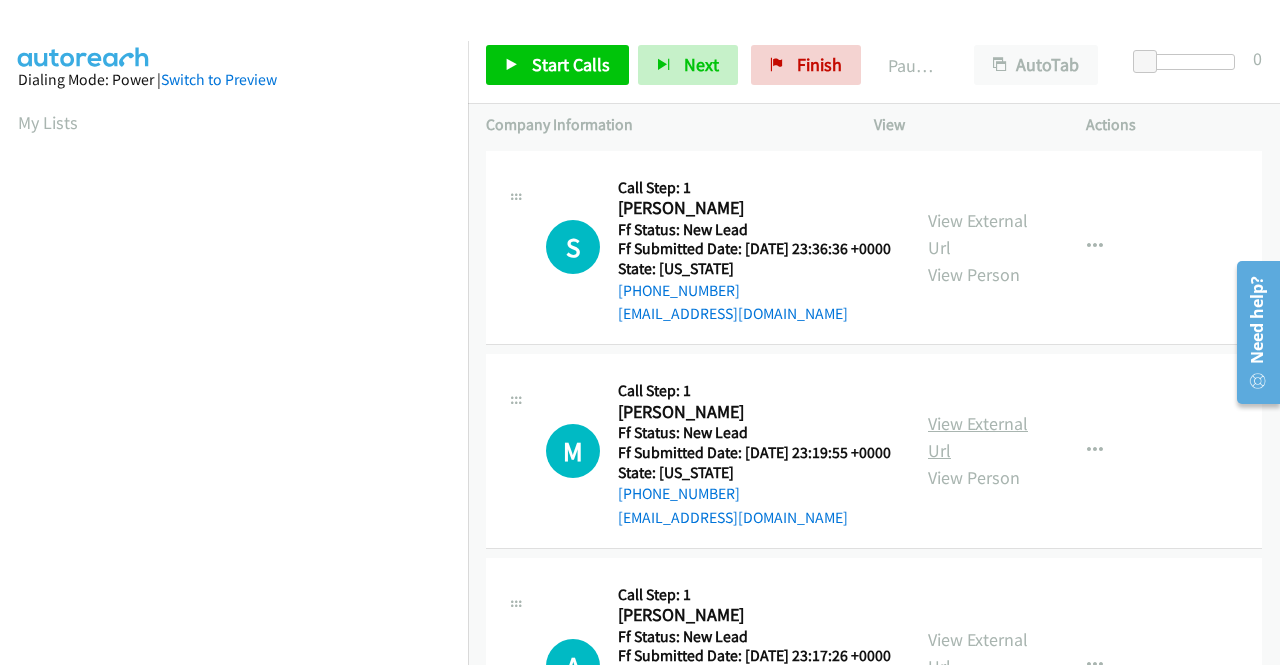 click on "View External Url" at bounding box center (978, 437) 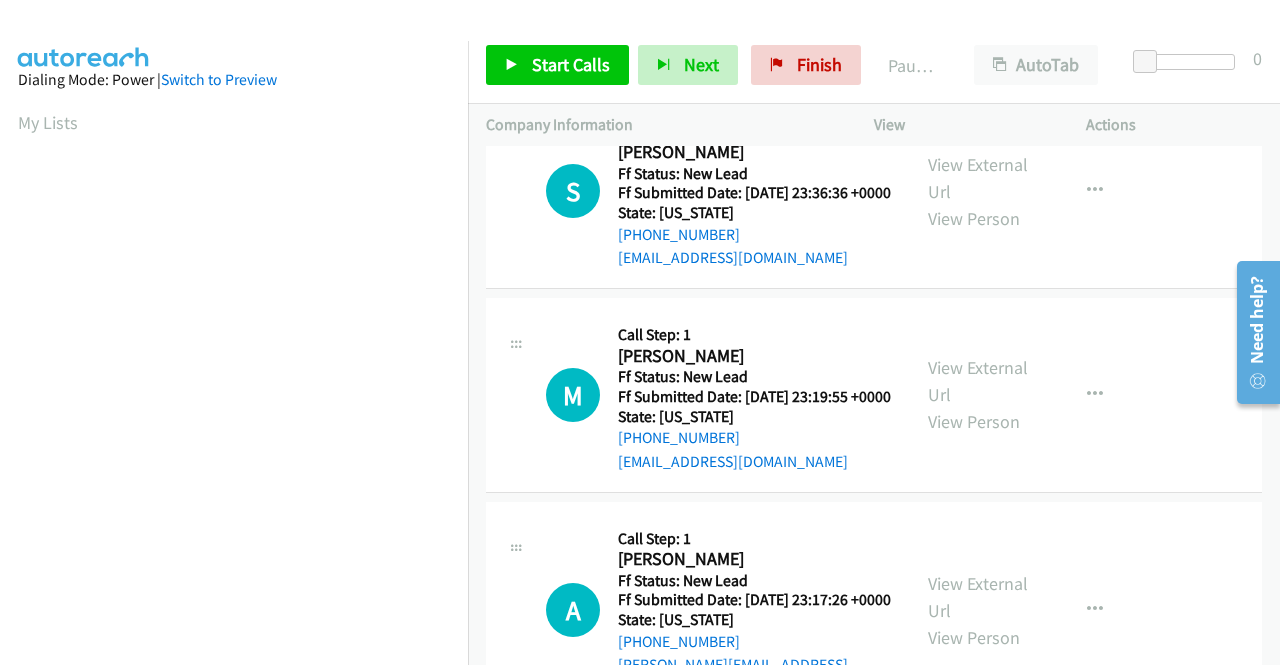 scroll, scrollTop: 300, scrollLeft: 0, axis: vertical 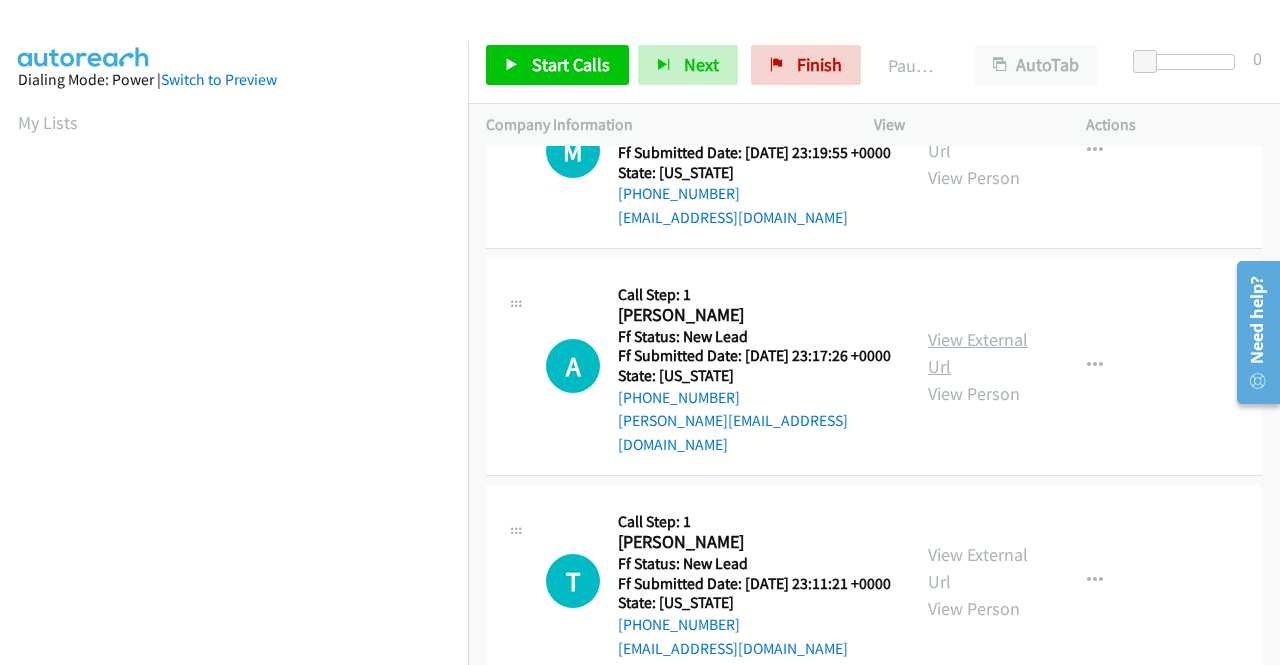 click on "View External Url" at bounding box center [978, 353] 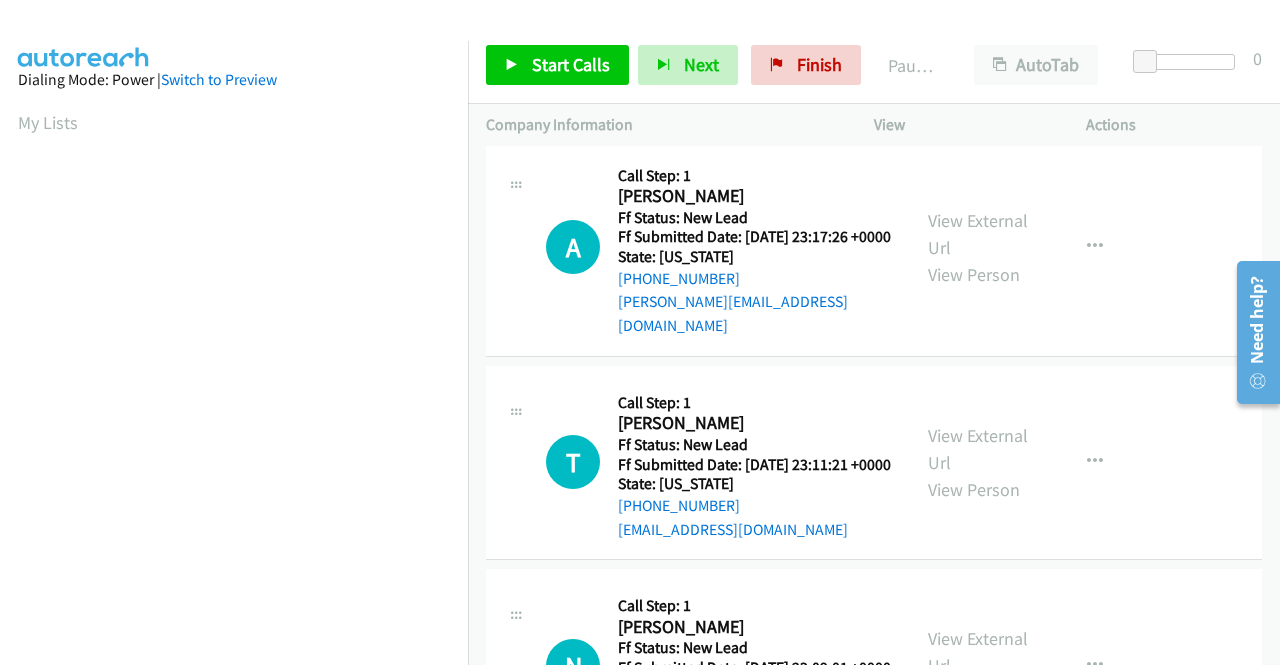 scroll, scrollTop: 600, scrollLeft: 0, axis: vertical 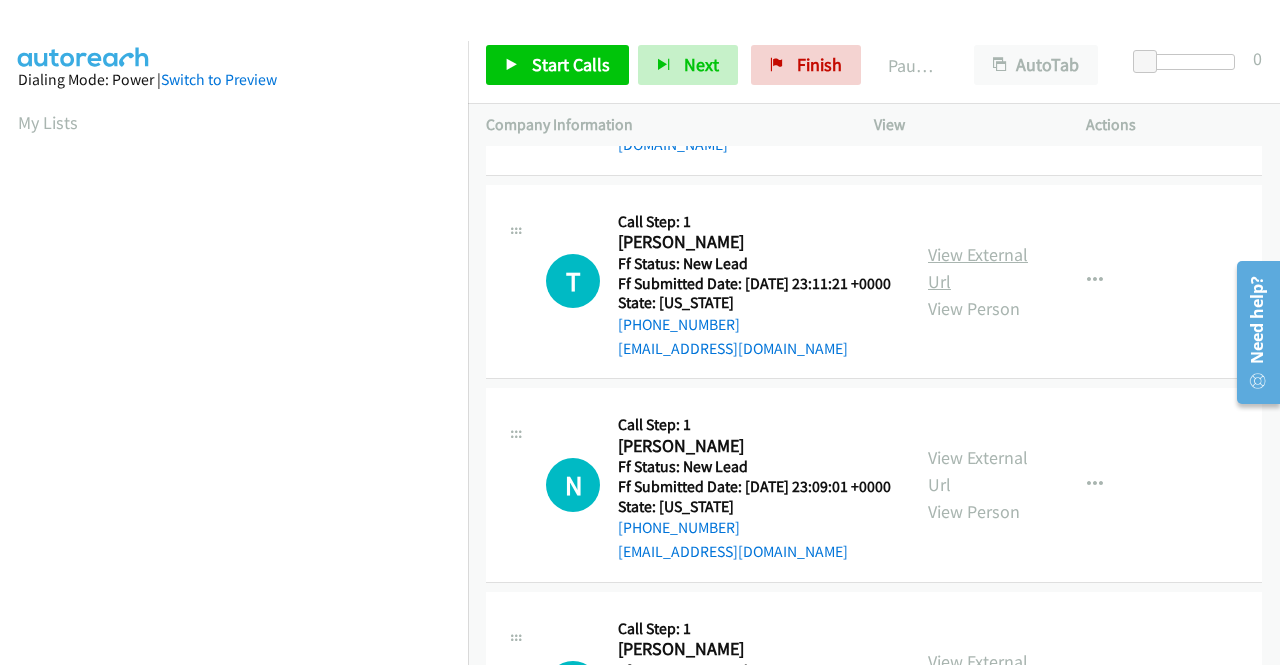 click on "View External Url" at bounding box center [978, 268] 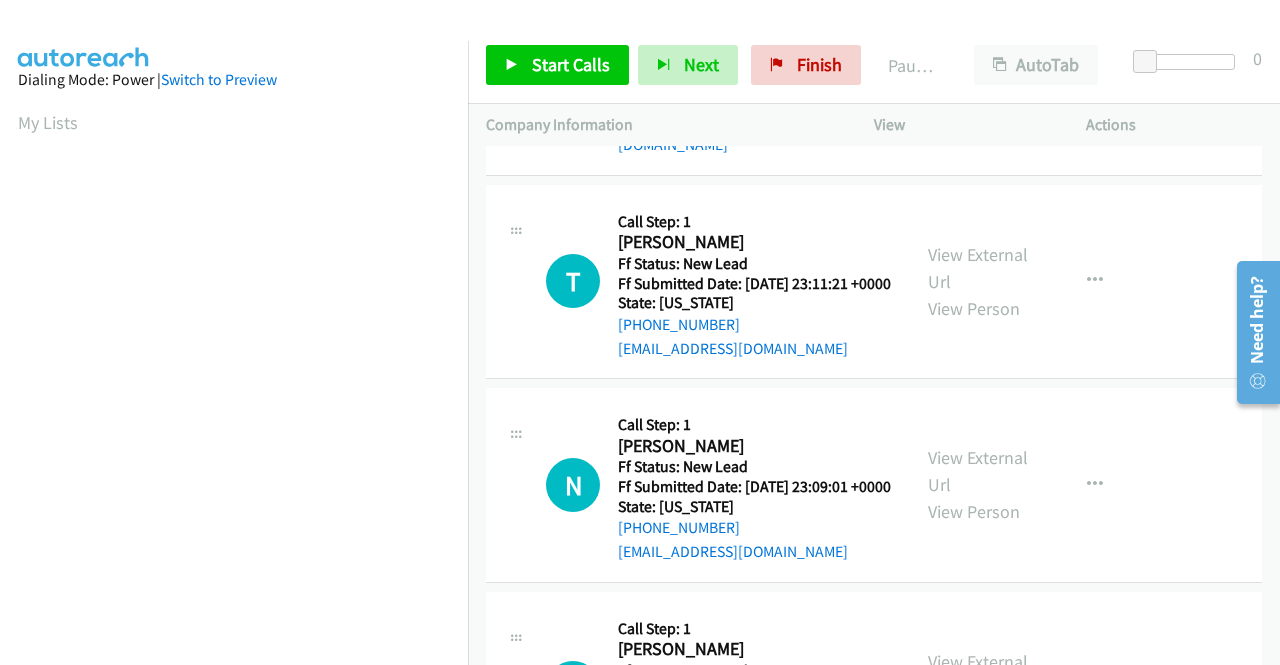 click on "Start Calls
Pause
Next
Finish
Paused
AutoTab
AutoTab
0" at bounding box center (874, 65) 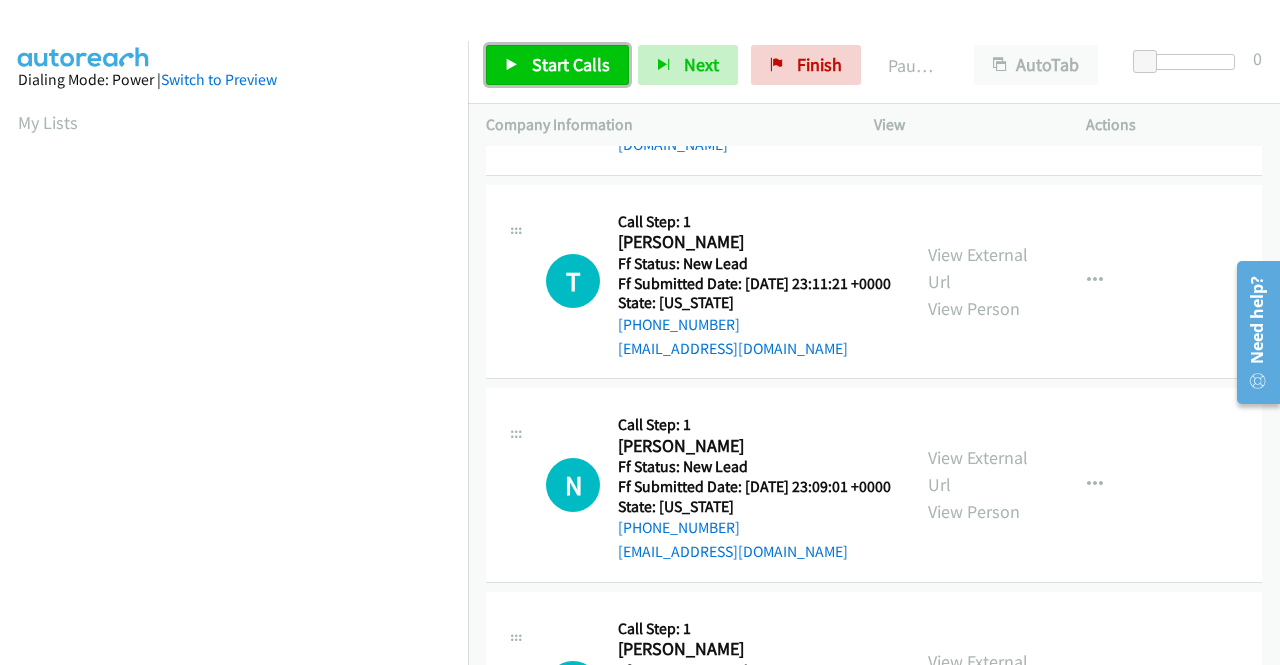 click on "Start Calls" at bounding box center [571, 64] 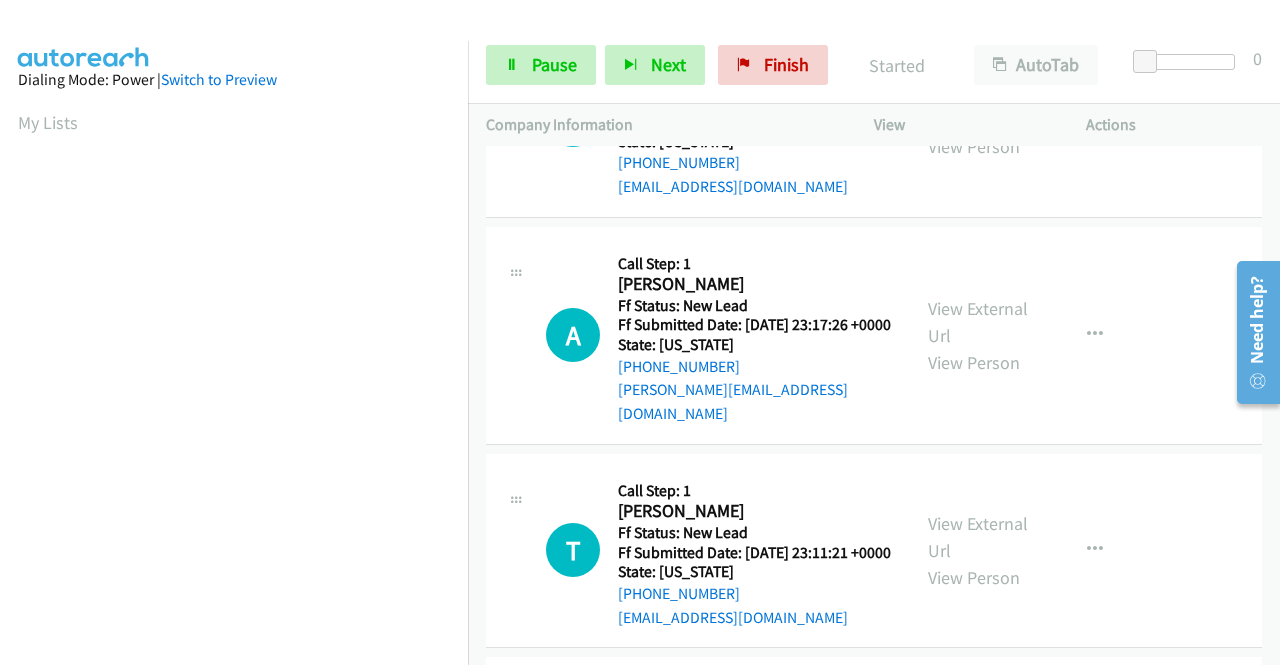 scroll, scrollTop: 0, scrollLeft: 0, axis: both 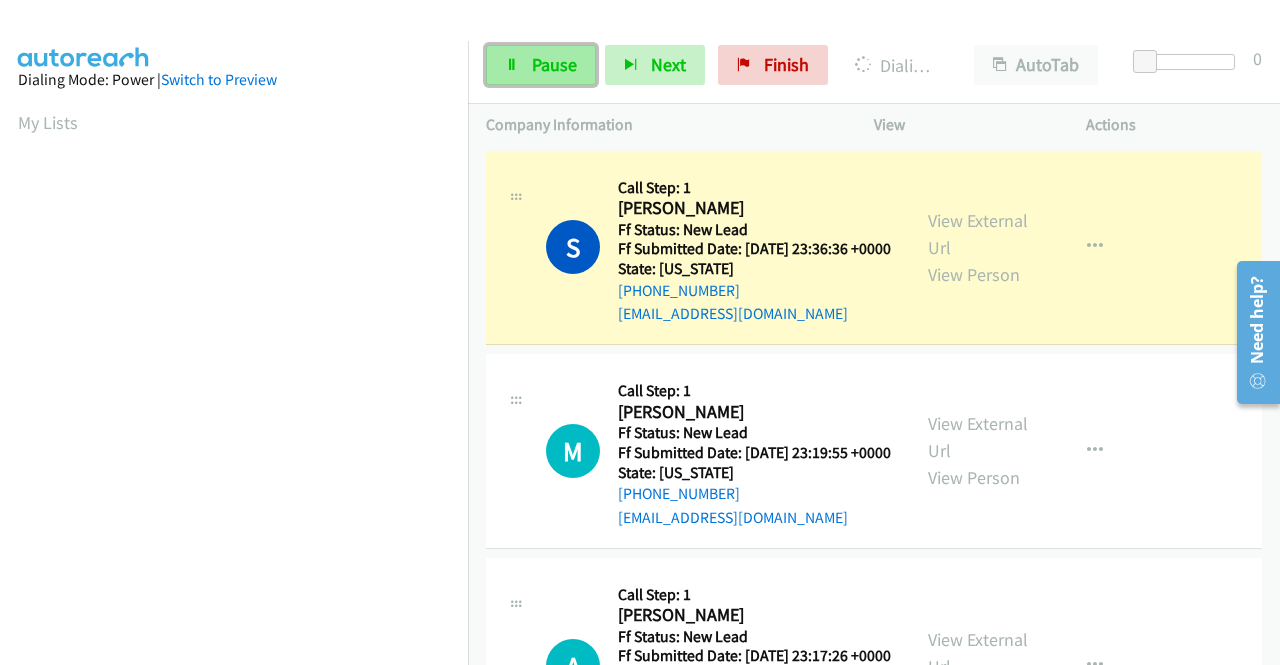 click on "Pause" at bounding box center [554, 64] 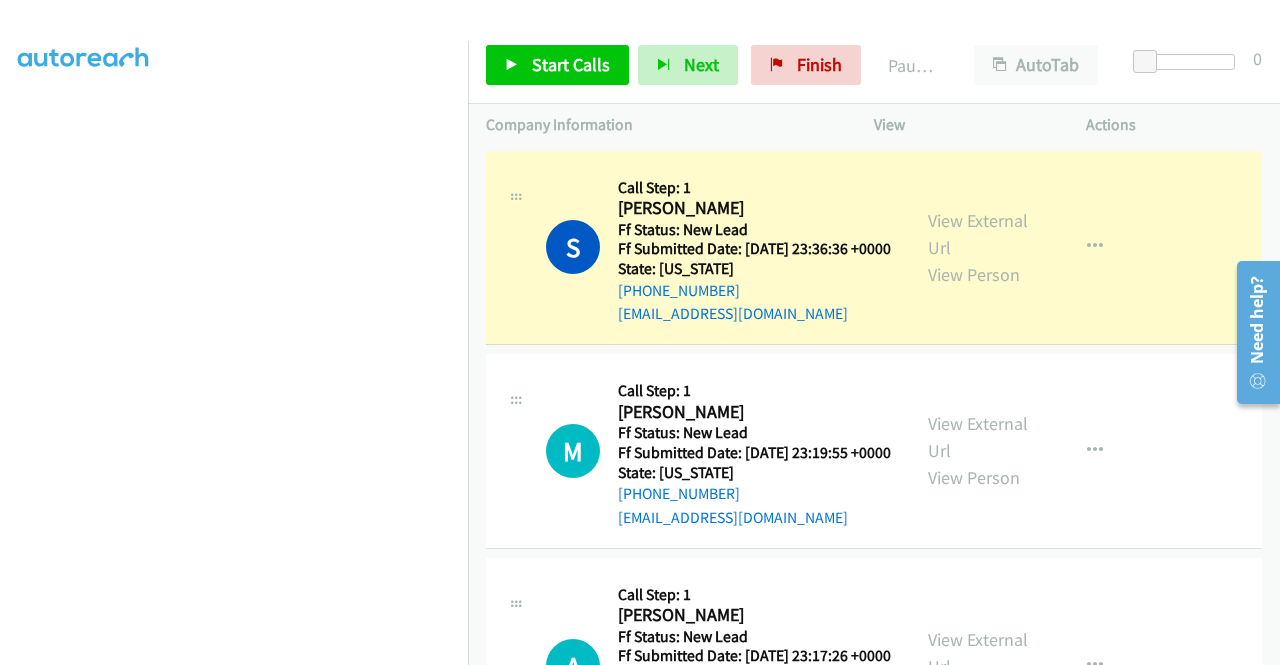 scroll, scrollTop: 456, scrollLeft: 0, axis: vertical 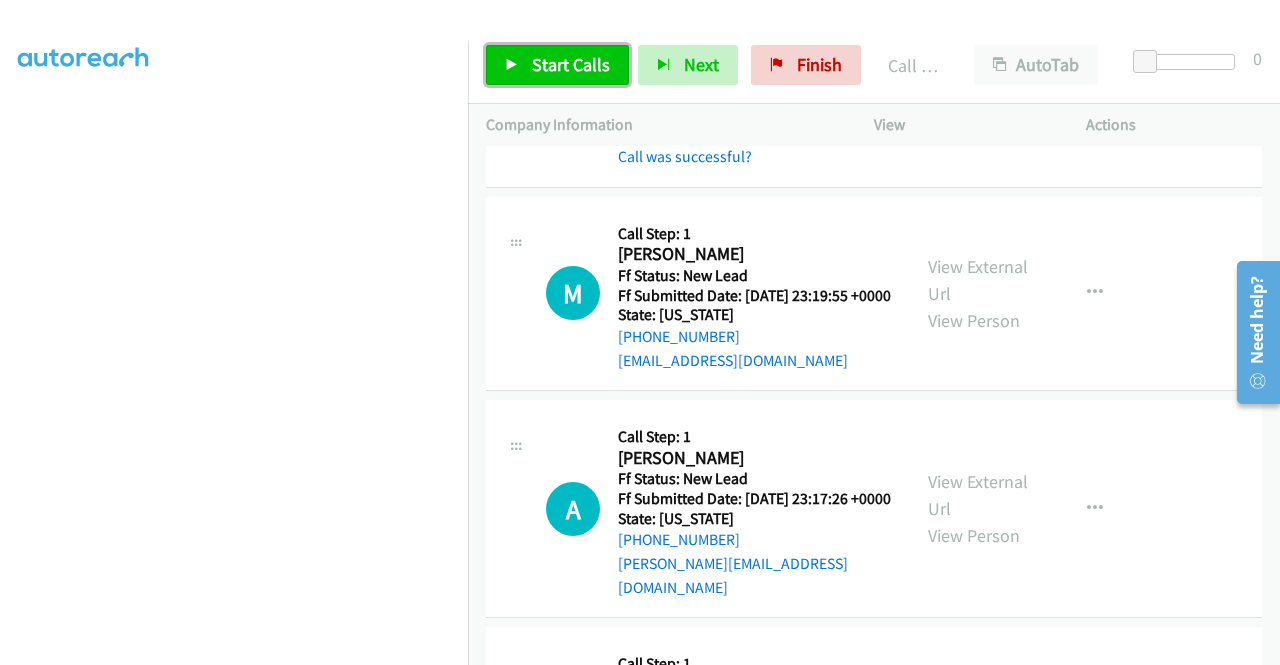 click on "Start Calls" at bounding box center [571, 64] 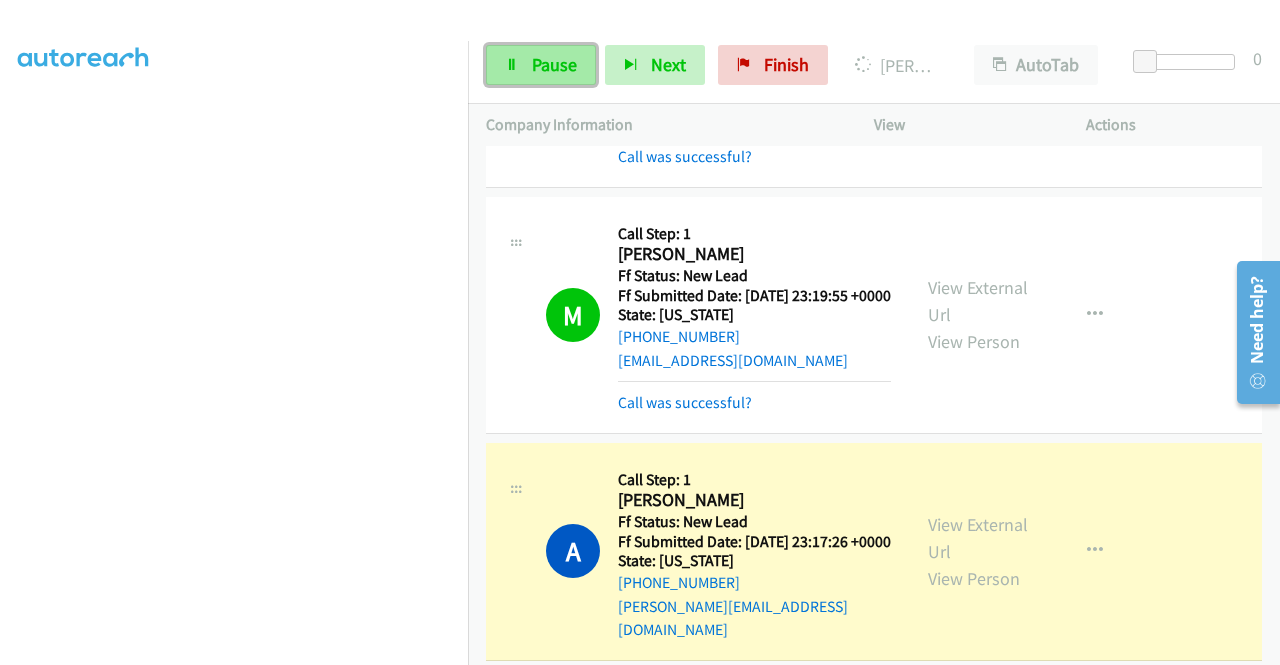 click on "Pause" at bounding box center (554, 64) 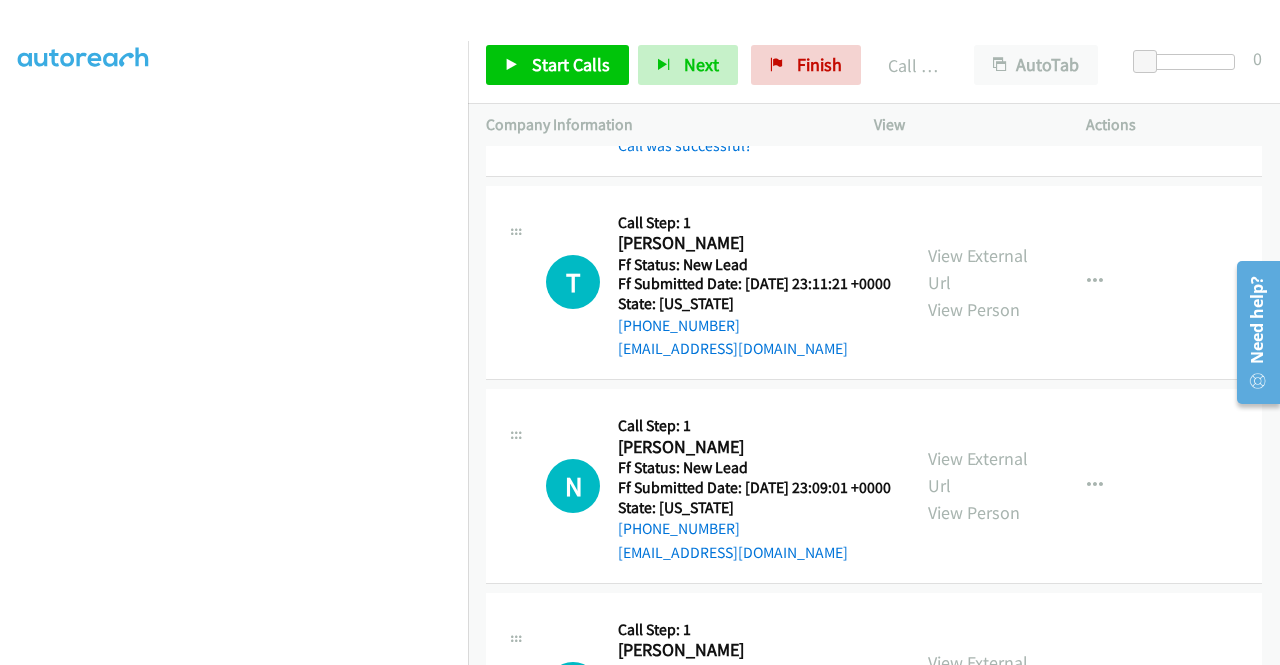 scroll, scrollTop: 800, scrollLeft: 0, axis: vertical 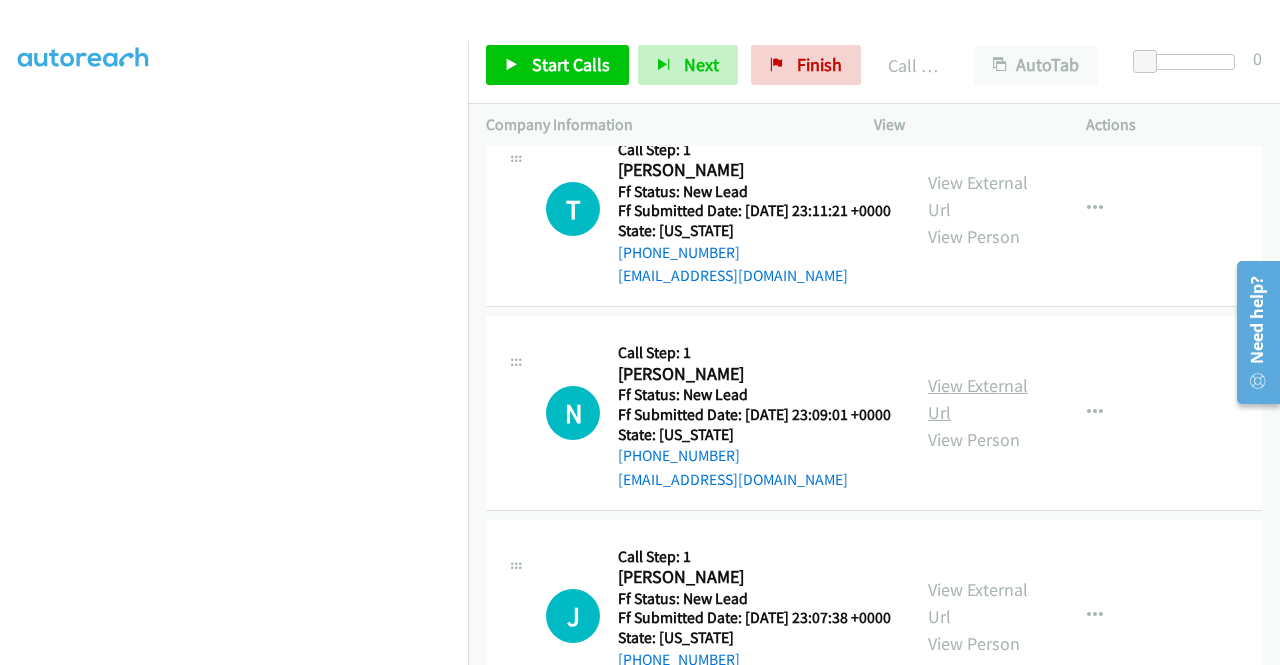 click on "View External Url" at bounding box center (978, 399) 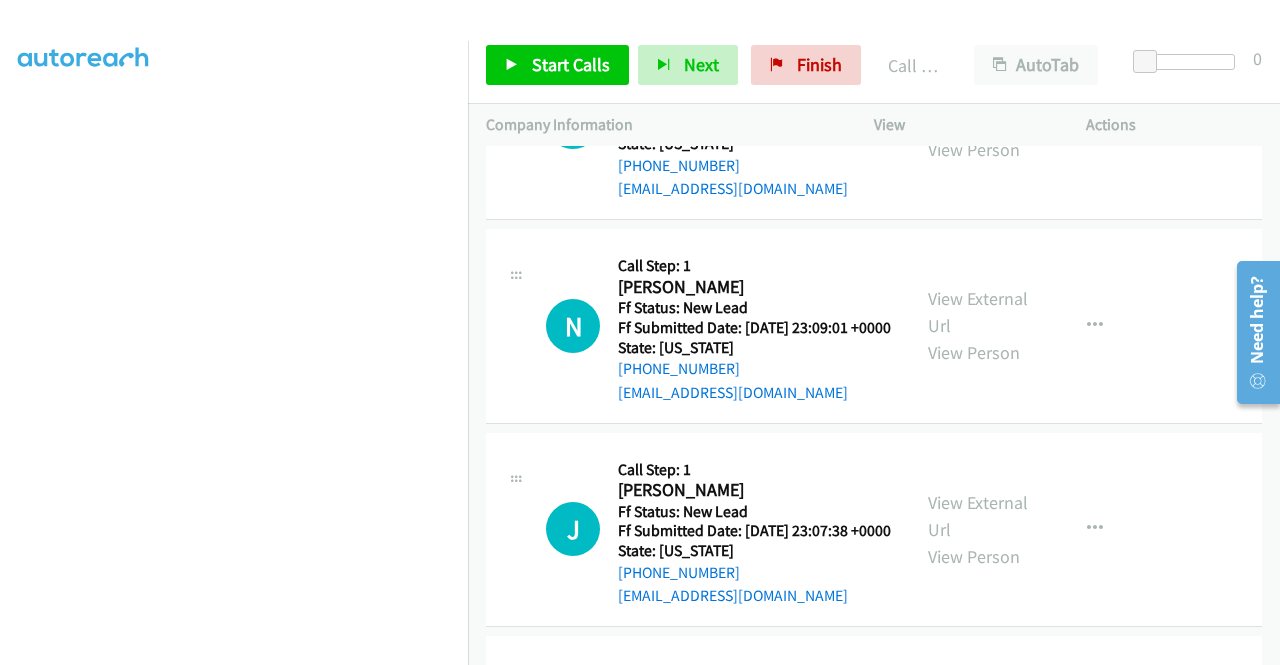 scroll, scrollTop: 1000, scrollLeft: 0, axis: vertical 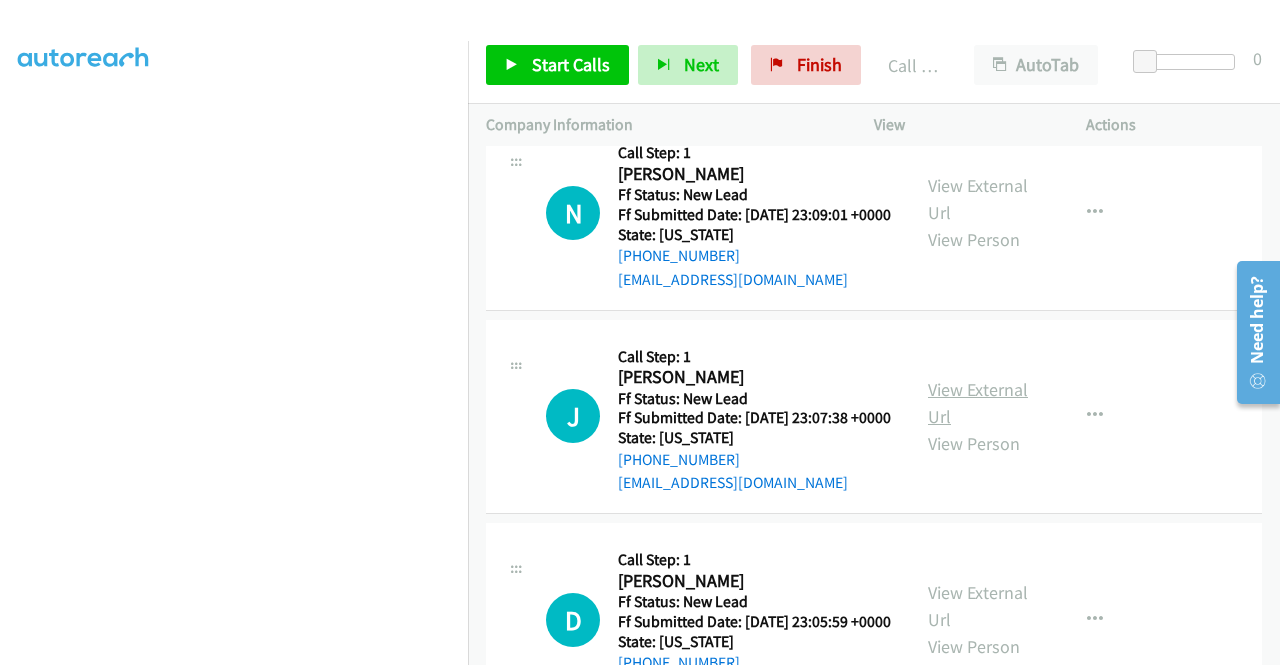 click on "View External Url" at bounding box center [978, 403] 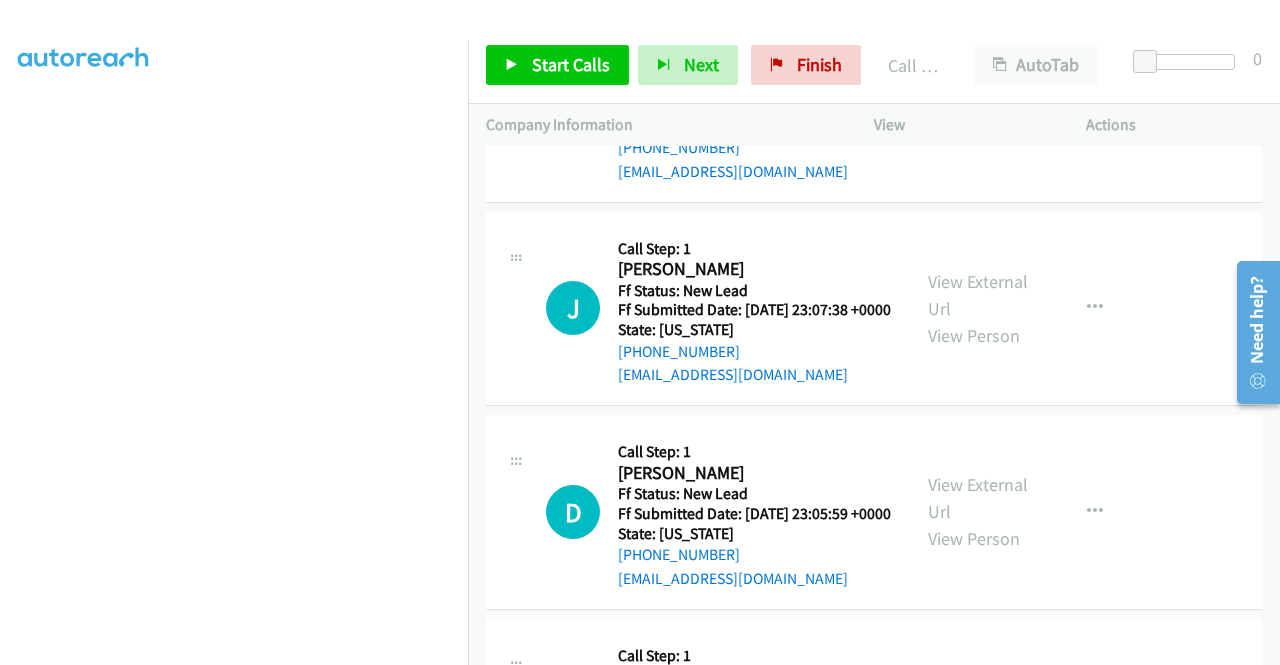 scroll, scrollTop: 1200, scrollLeft: 0, axis: vertical 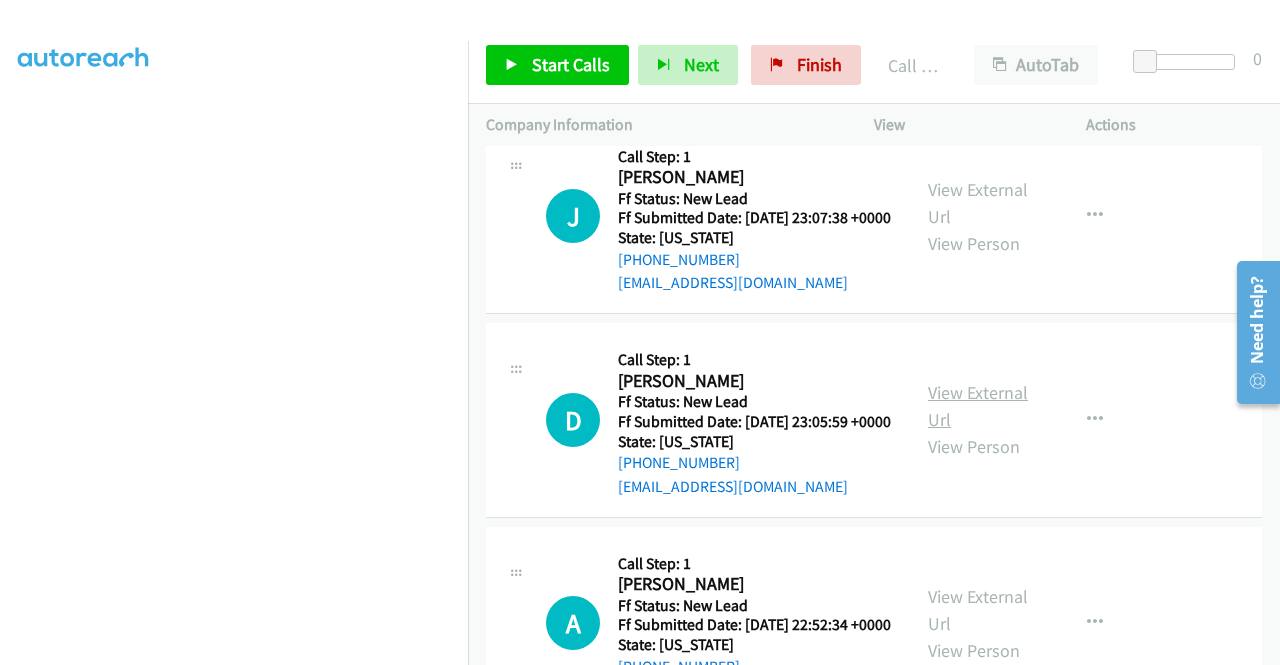 click on "View External Url" at bounding box center [978, 406] 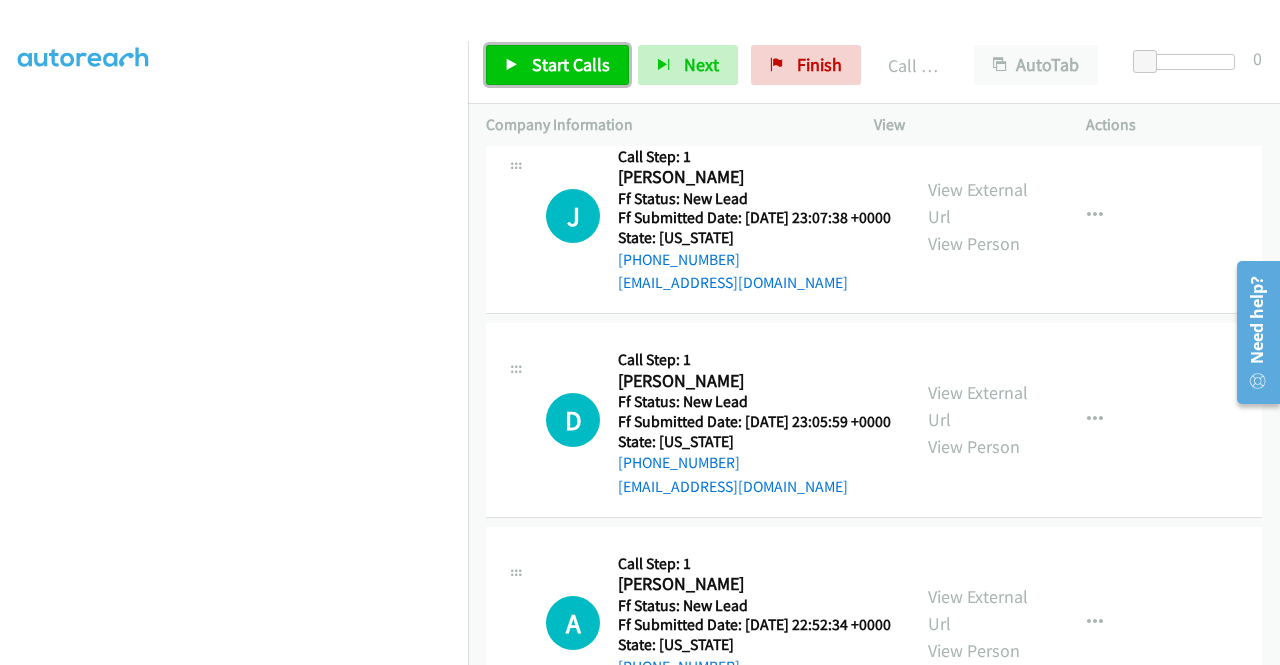 click on "Start Calls" at bounding box center (557, 65) 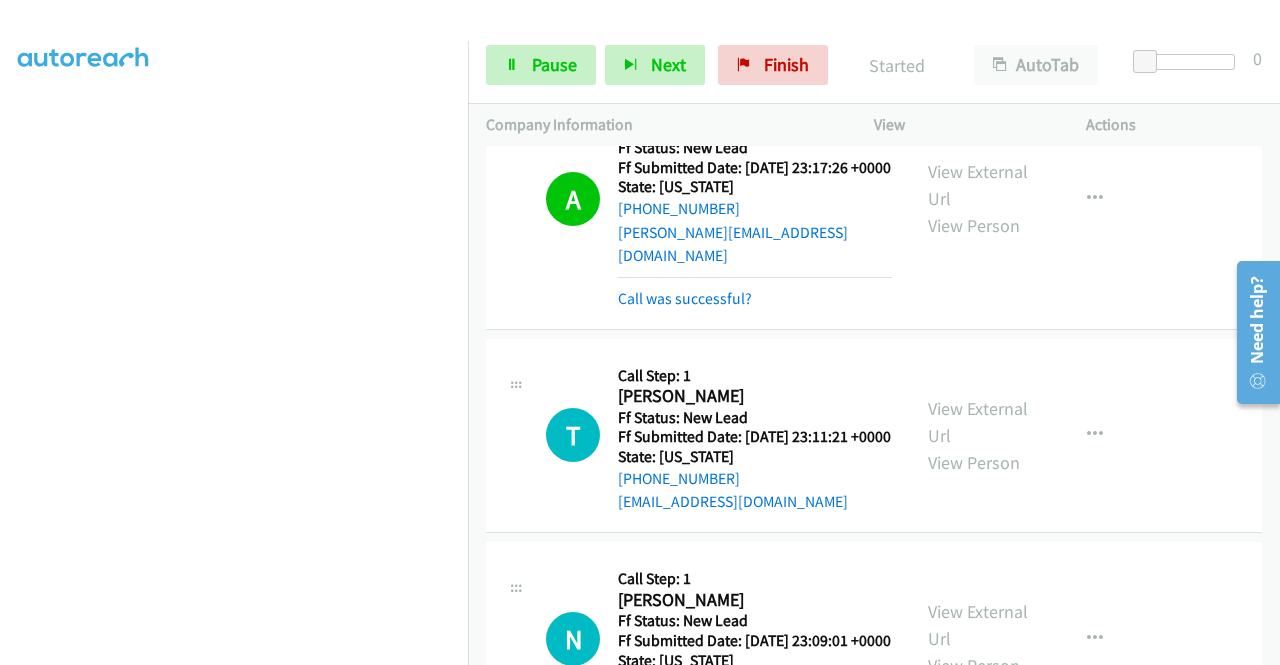 scroll, scrollTop: 600, scrollLeft: 0, axis: vertical 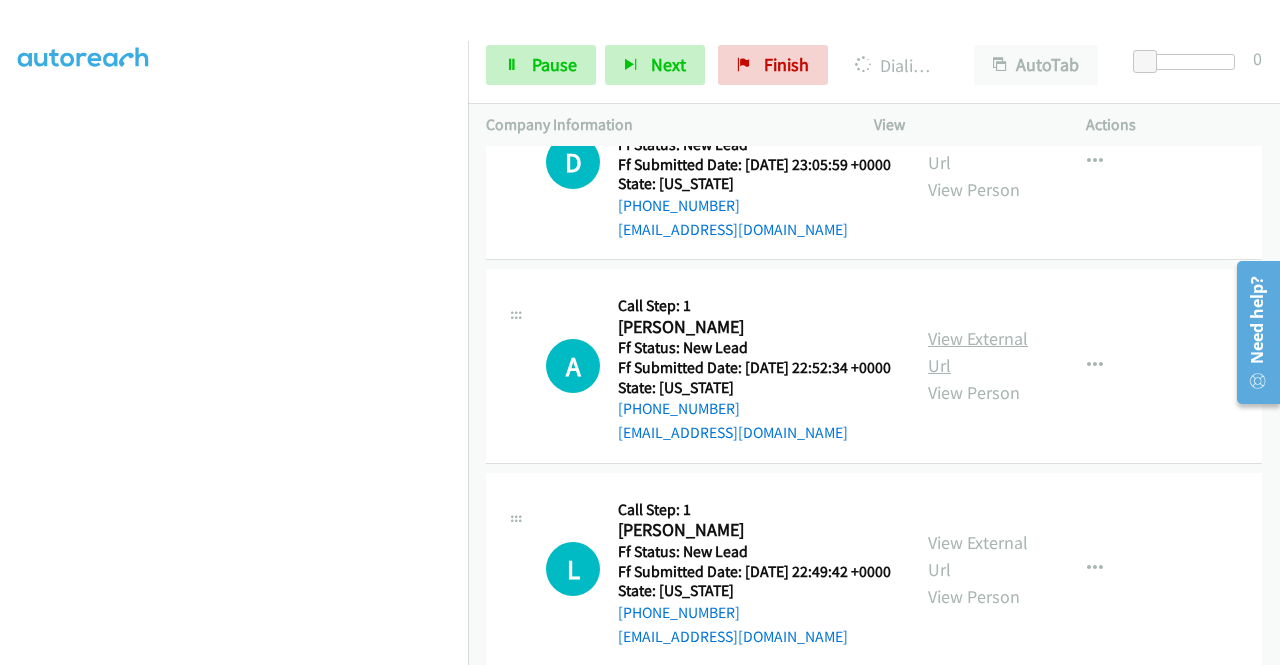 click on "View External Url" at bounding box center [978, 352] 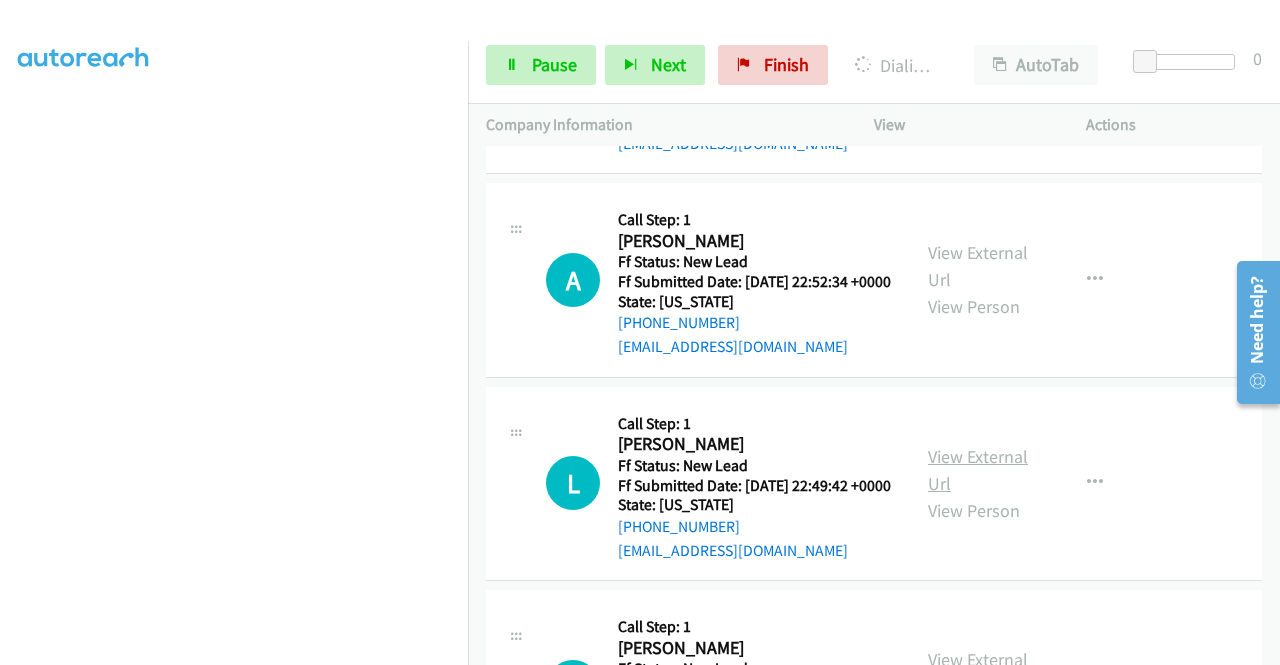 scroll, scrollTop: 1700, scrollLeft: 0, axis: vertical 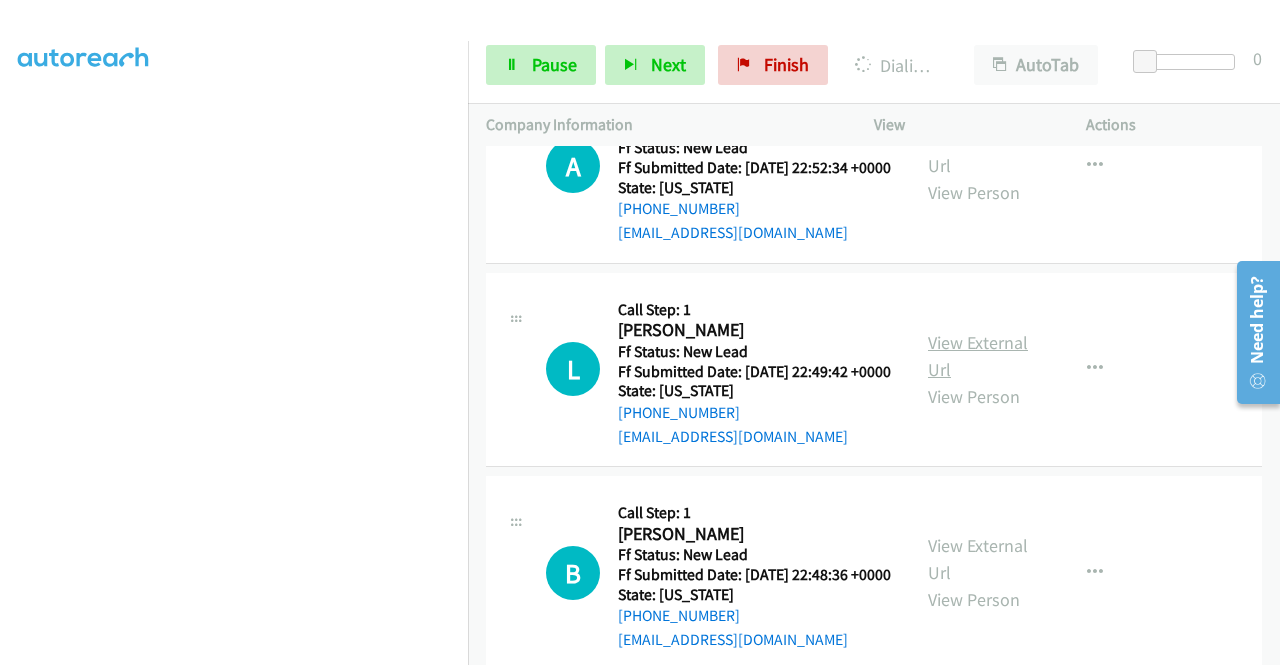 click on "View External Url" at bounding box center [978, 356] 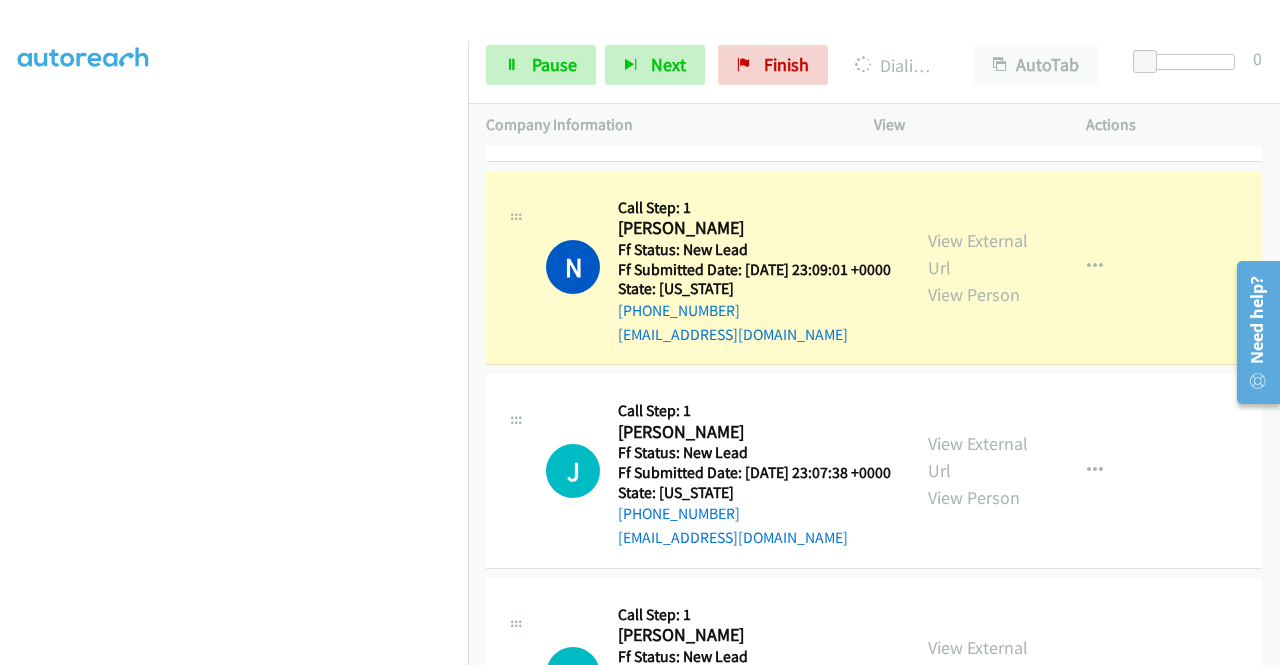 scroll, scrollTop: 900, scrollLeft: 0, axis: vertical 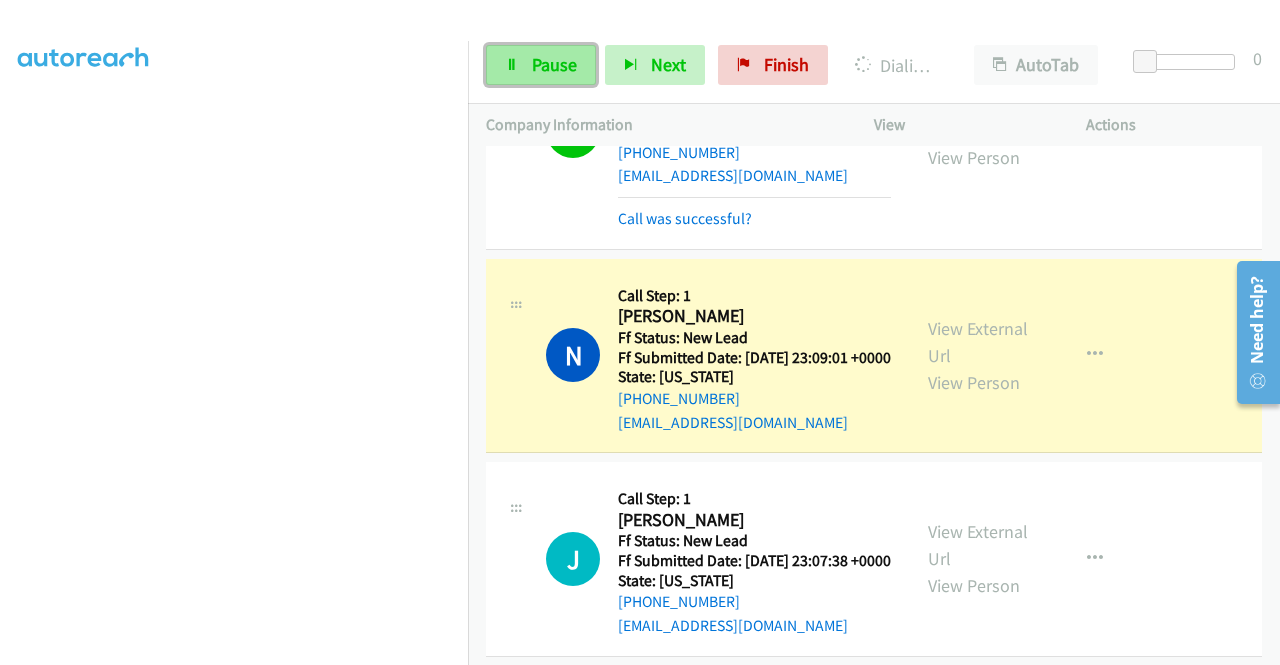 click at bounding box center (512, 66) 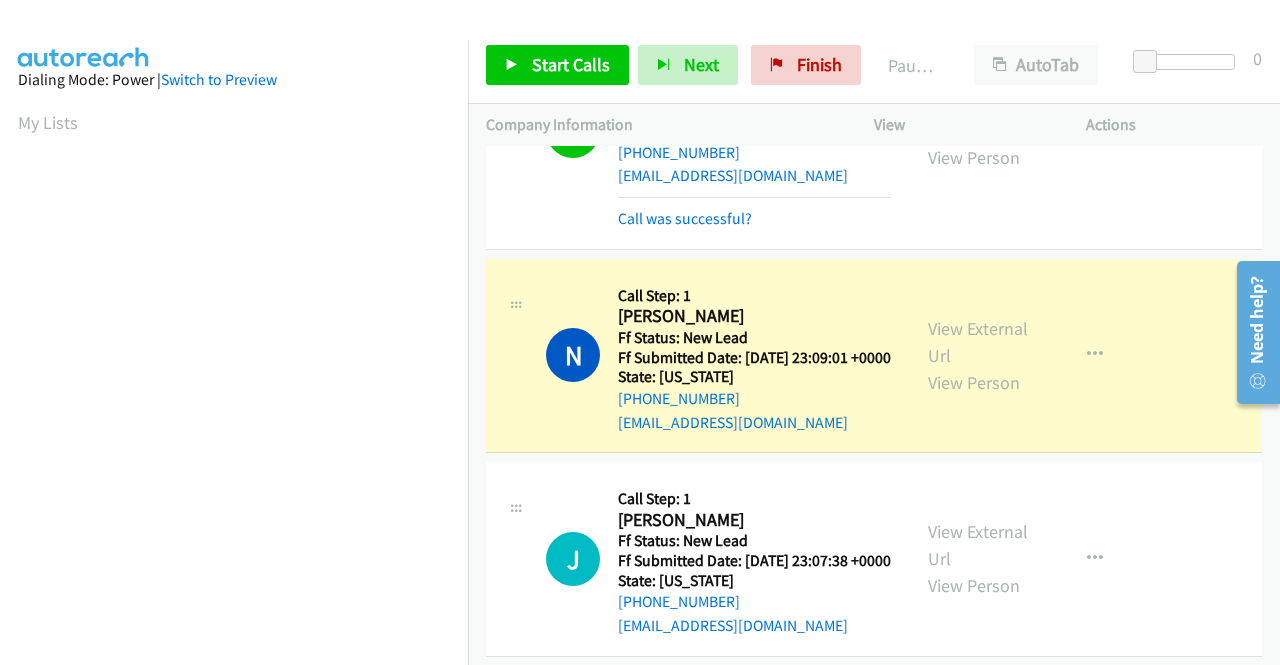 scroll, scrollTop: 456, scrollLeft: 0, axis: vertical 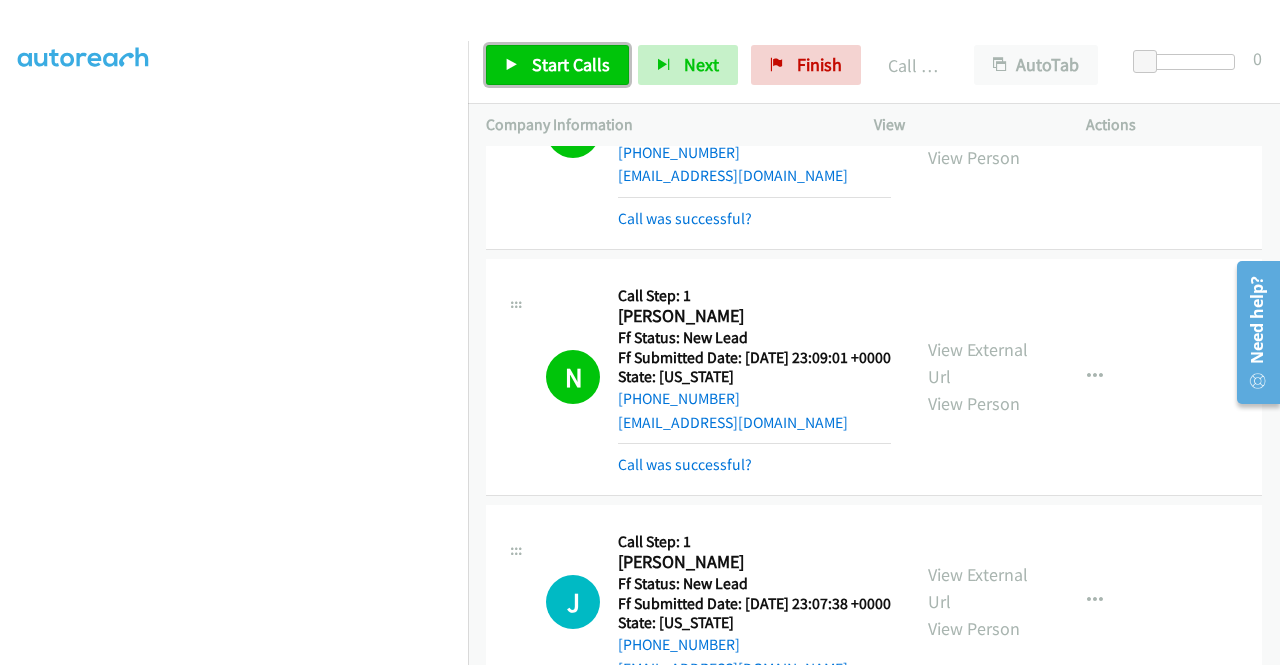 click on "Start Calls" at bounding box center (571, 64) 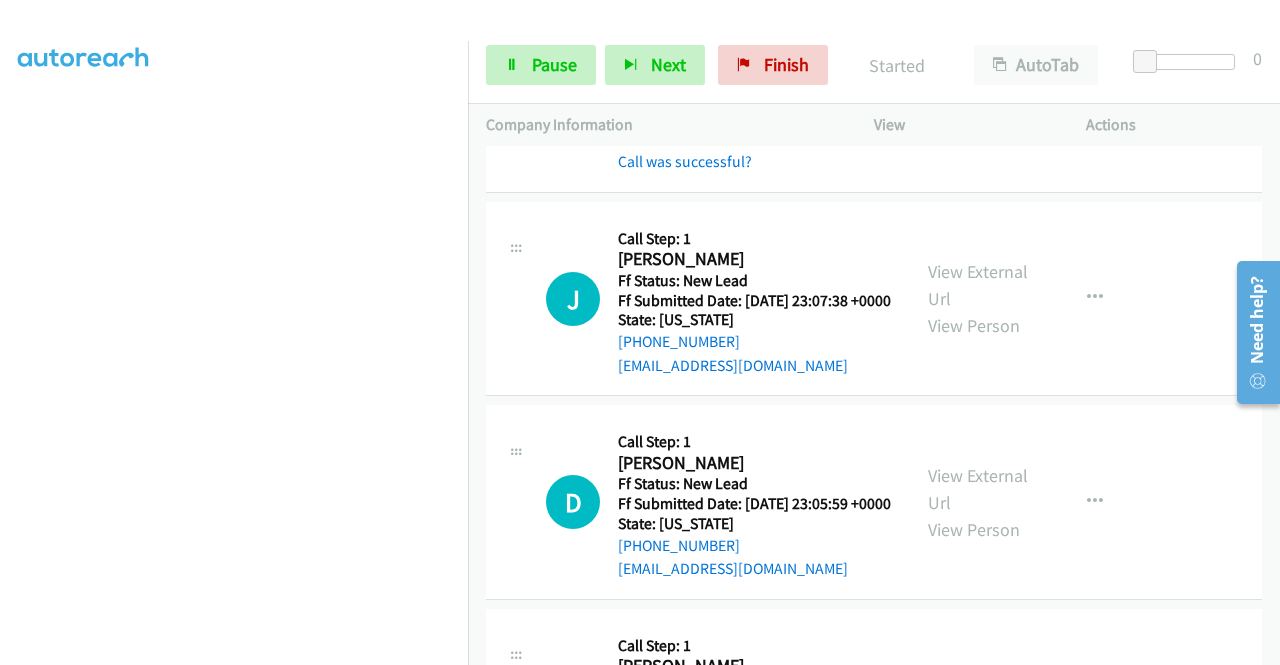 scroll, scrollTop: 1300, scrollLeft: 0, axis: vertical 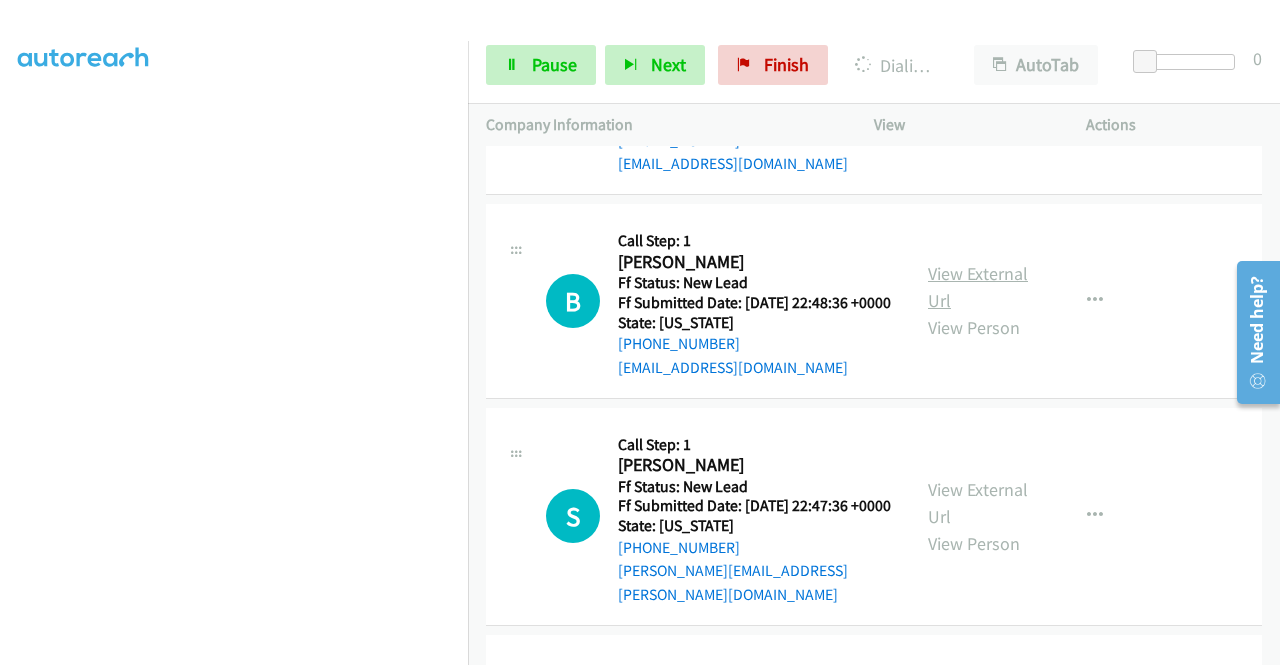 click on "View External Url" at bounding box center (978, 287) 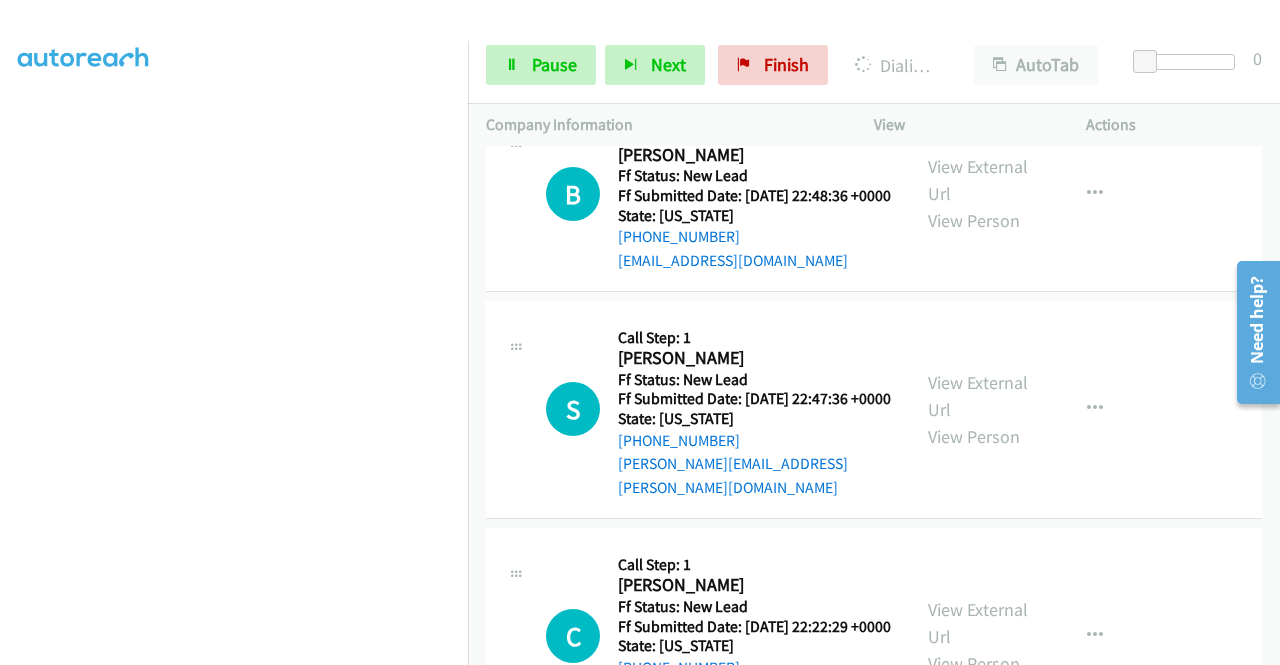 scroll, scrollTop: 2300, scrollLeft: 0, axis: vertical 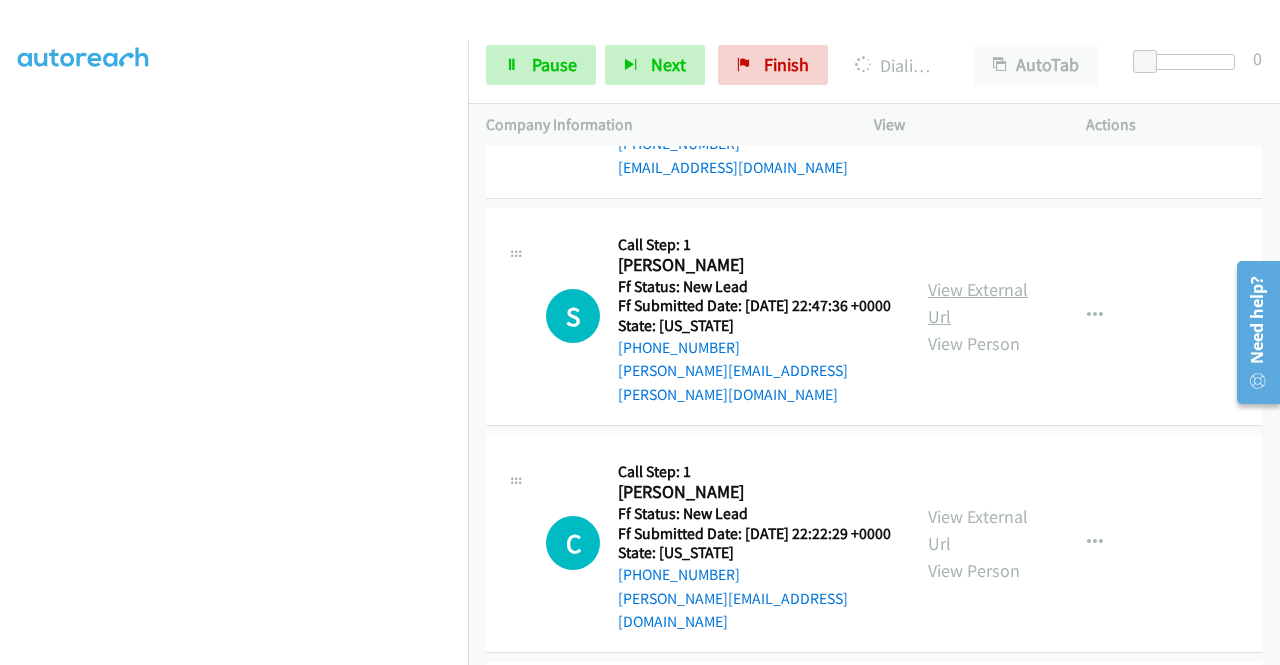 click on "View External Url" at bounding box center (978, 303) 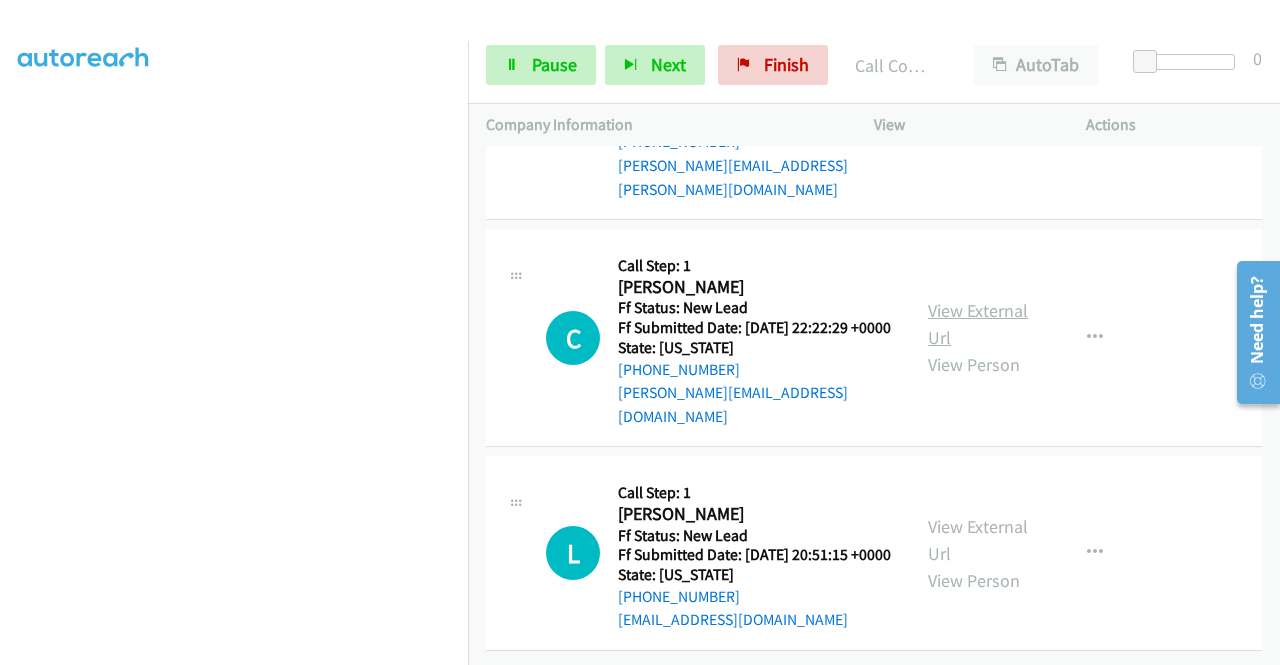 scroll, scrollTop: 2642, scrollLeft: 0, axis: vertical 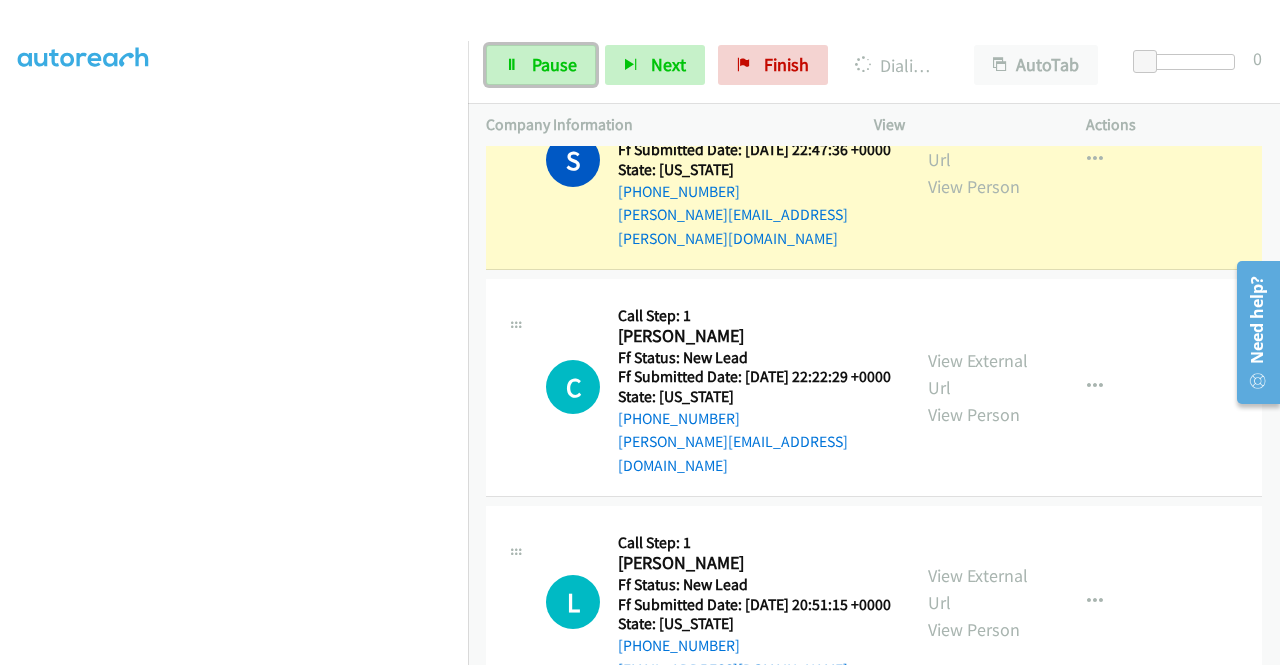 drag, startPoint x: 582, startPoint y: 51, endPoint x: 575, endPoint y: 61, distance: 12.206555 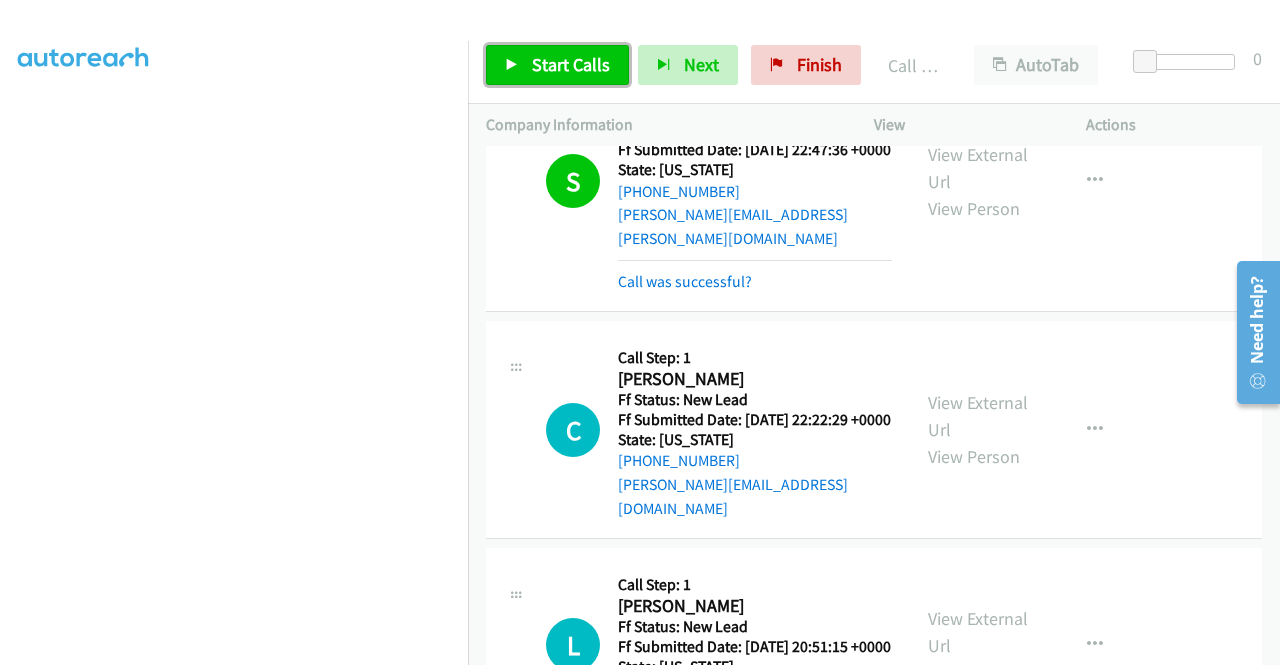 click on "Start Calls" at bounding box center [571, 64] 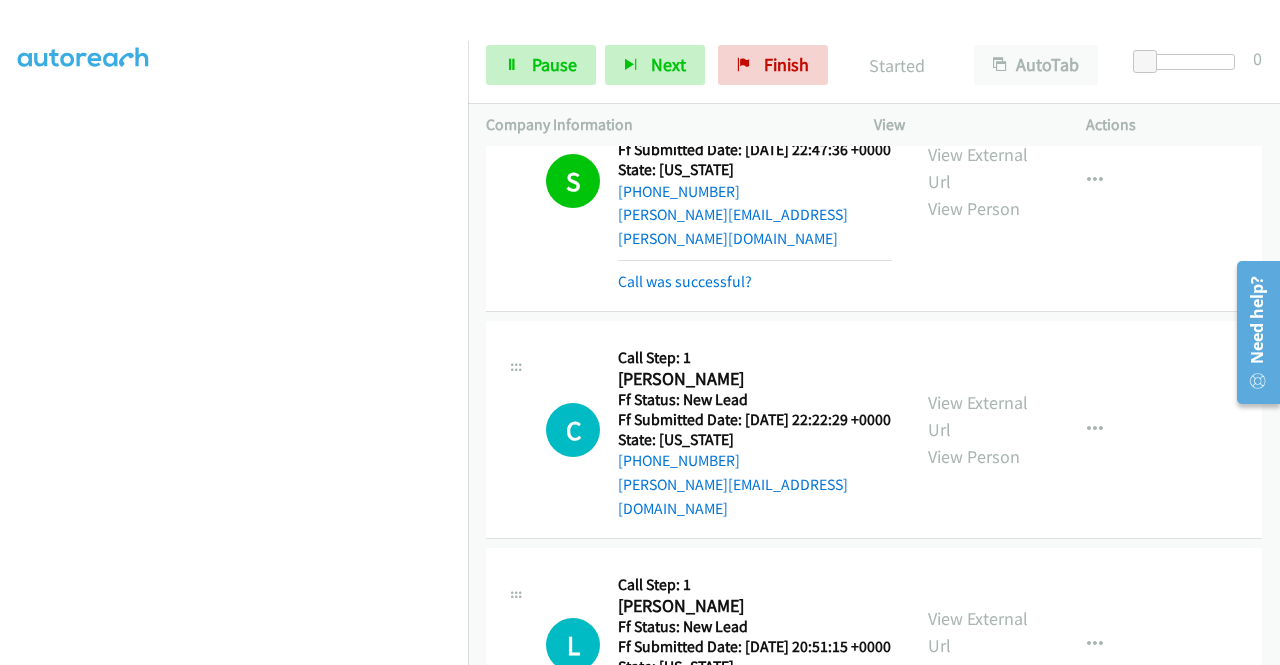 scroll, scrollTop: 2684, scrollLeft: 0, axis: vertical 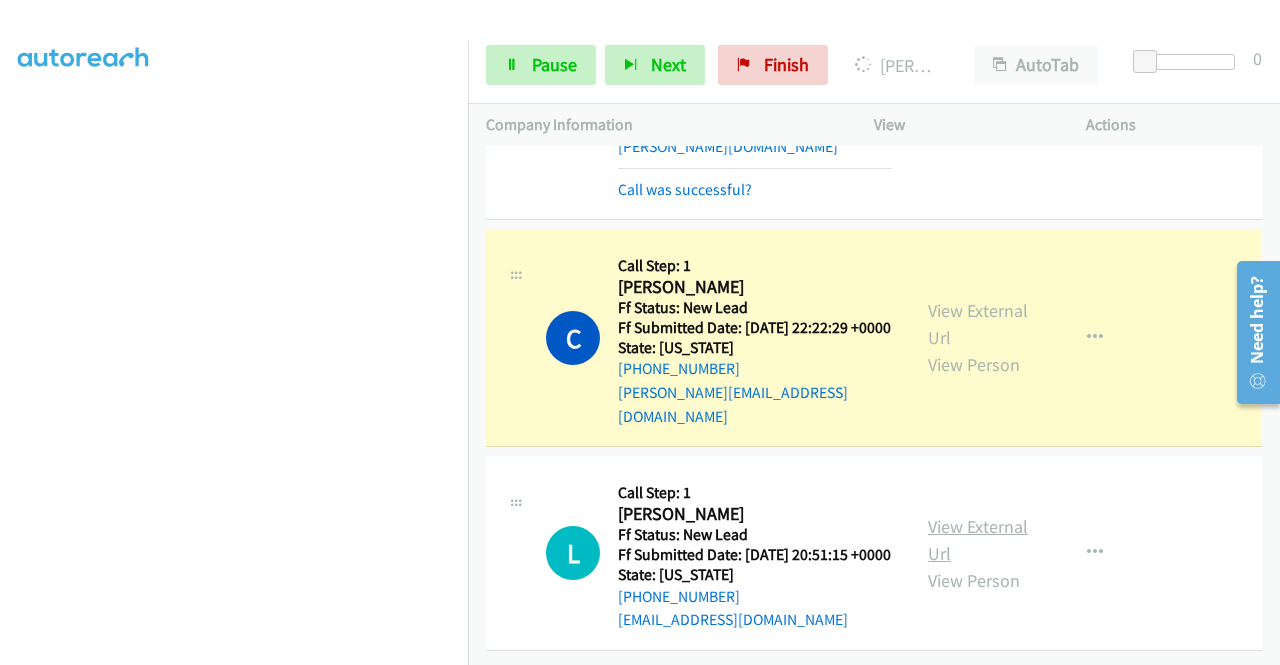 click on "View External Url" at bounding box center [978, 540] 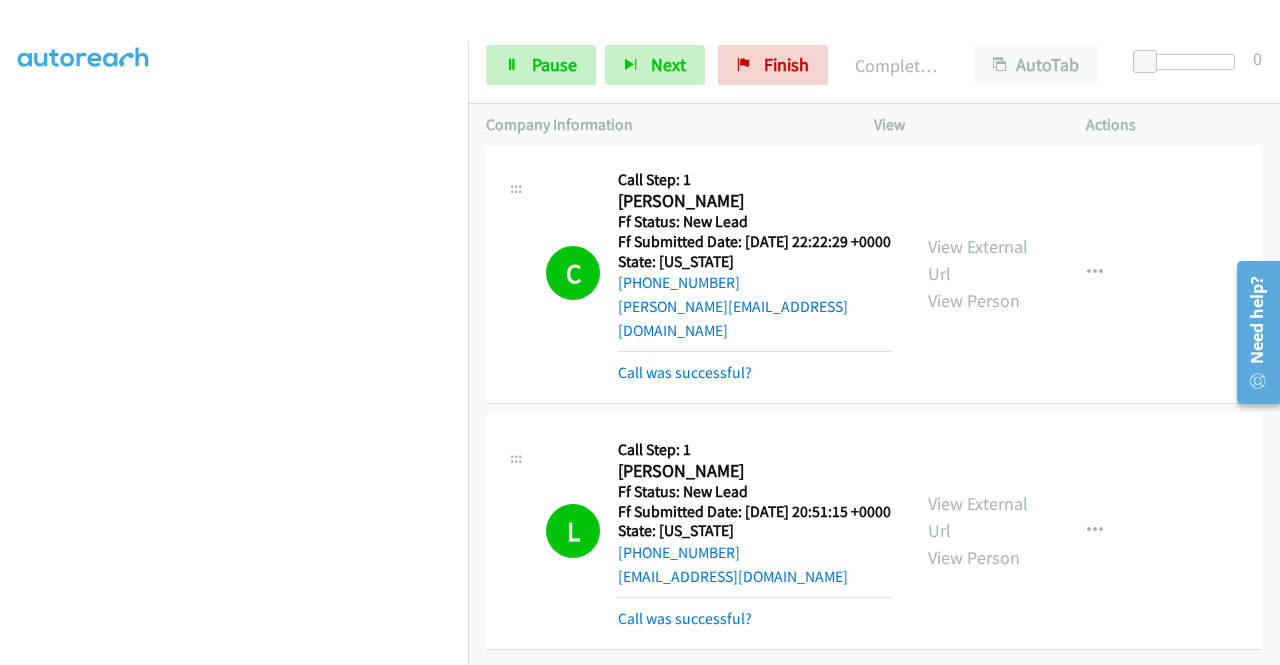 scroll, scrollTop: 3043, scrollLeft: 0, axis: vertical 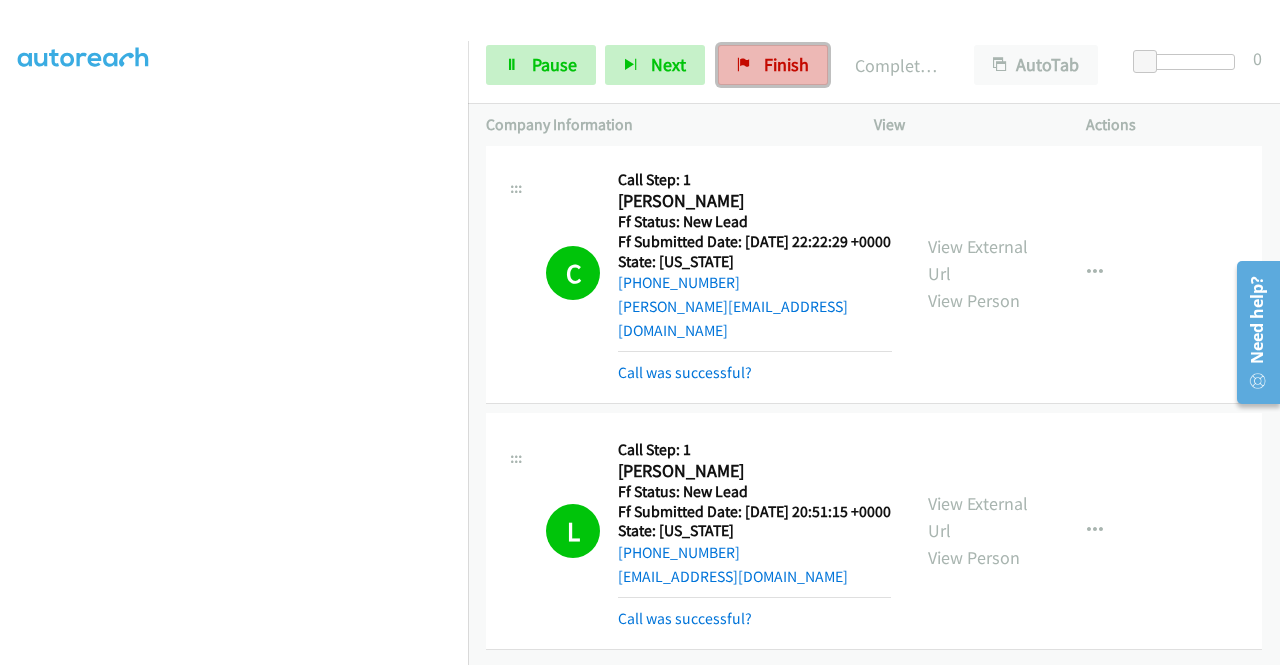 click on "Finish" at bounding box center [773, 65] 